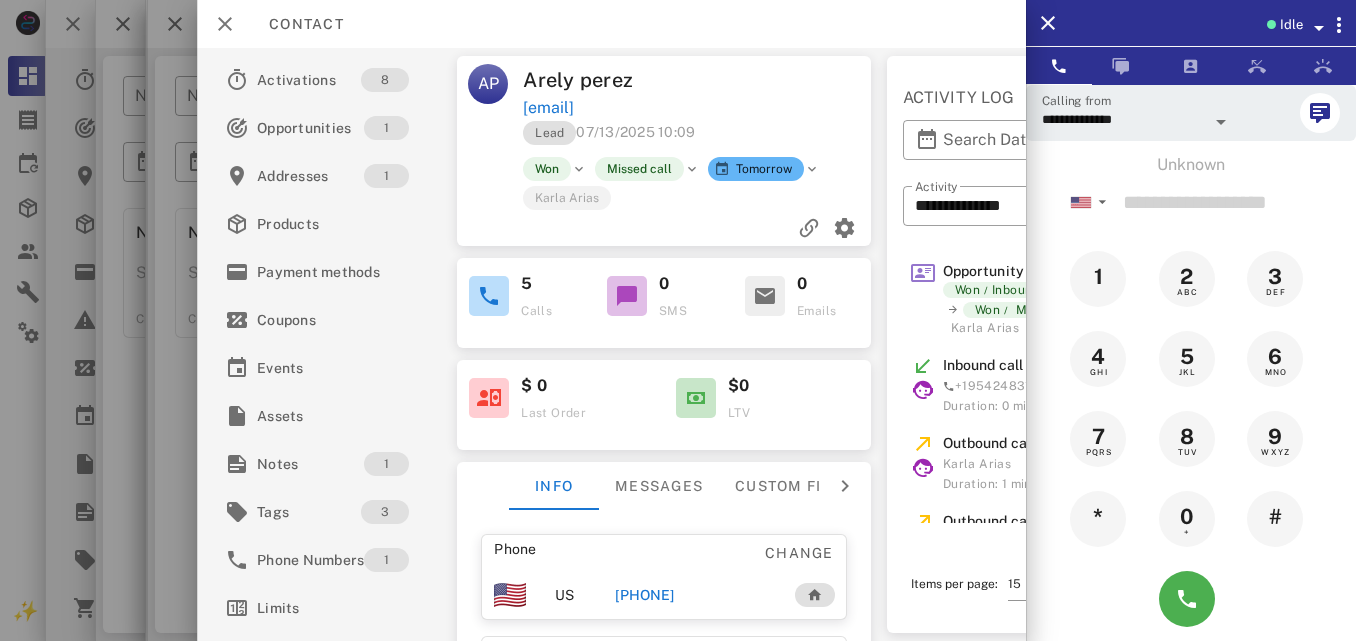 scroll, scrollTop: 0, scrollLeft: 0, axis: both 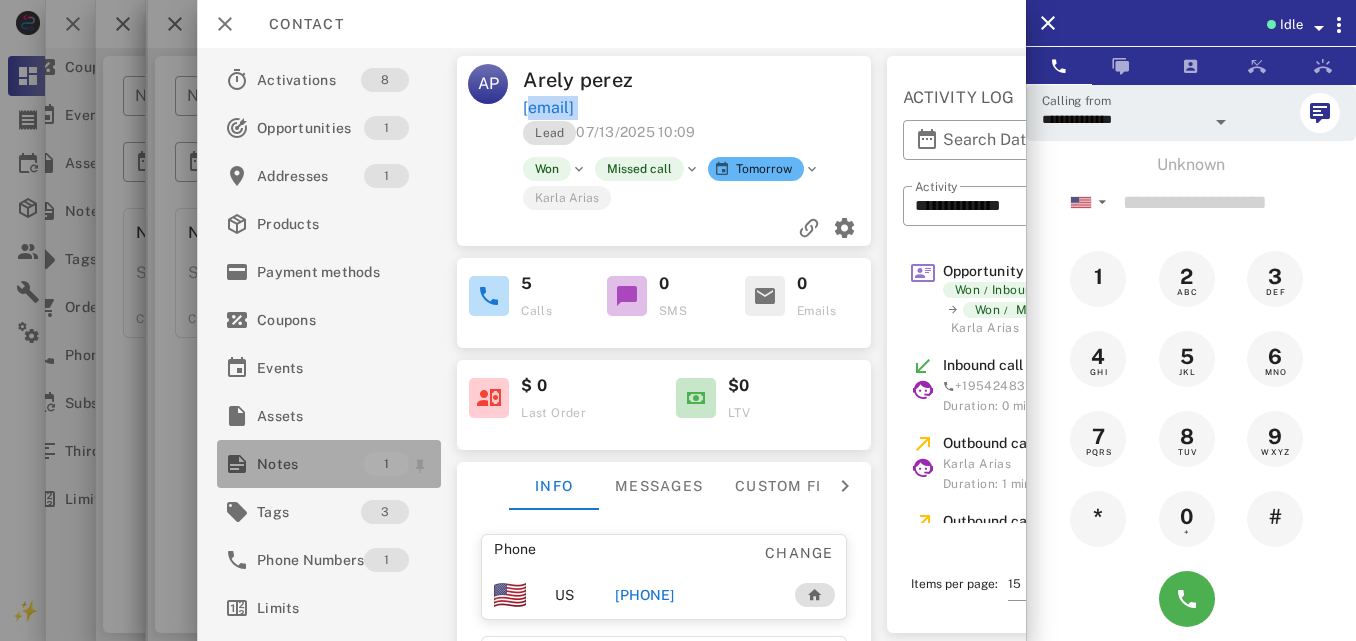 click on "Notes" at bounding box center [310, 464] 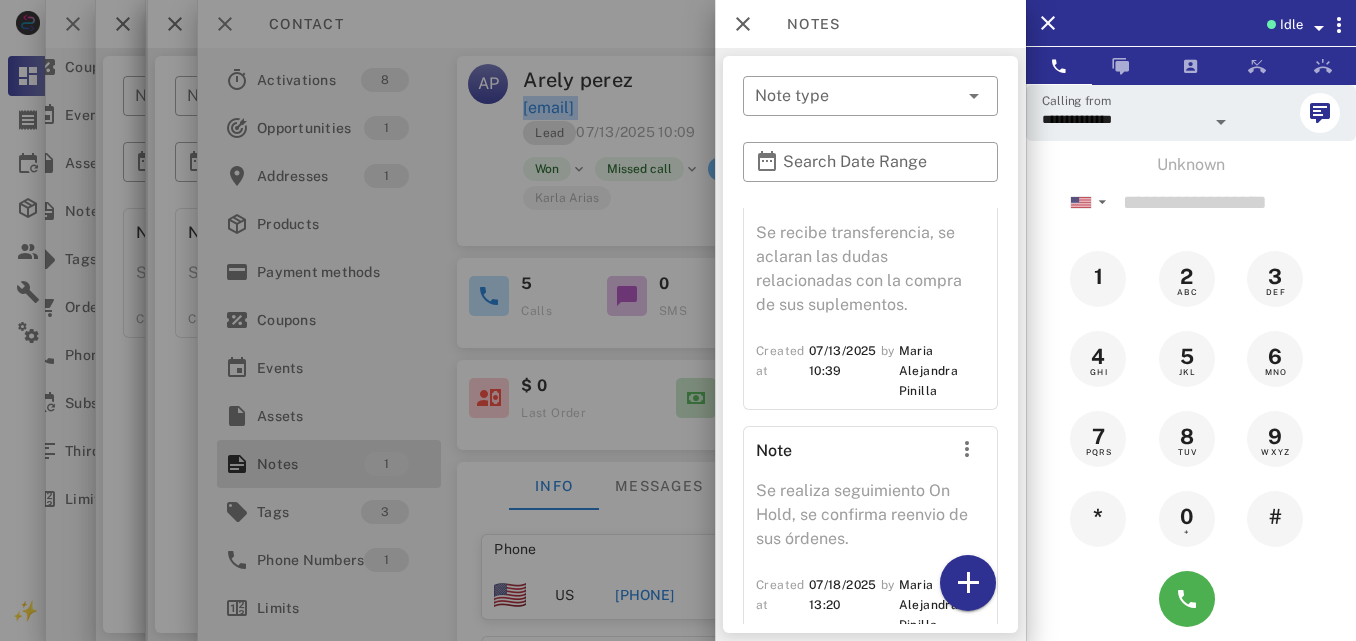 scroll, scrollTop: 88, scrollLeft: 0, axis: vertical 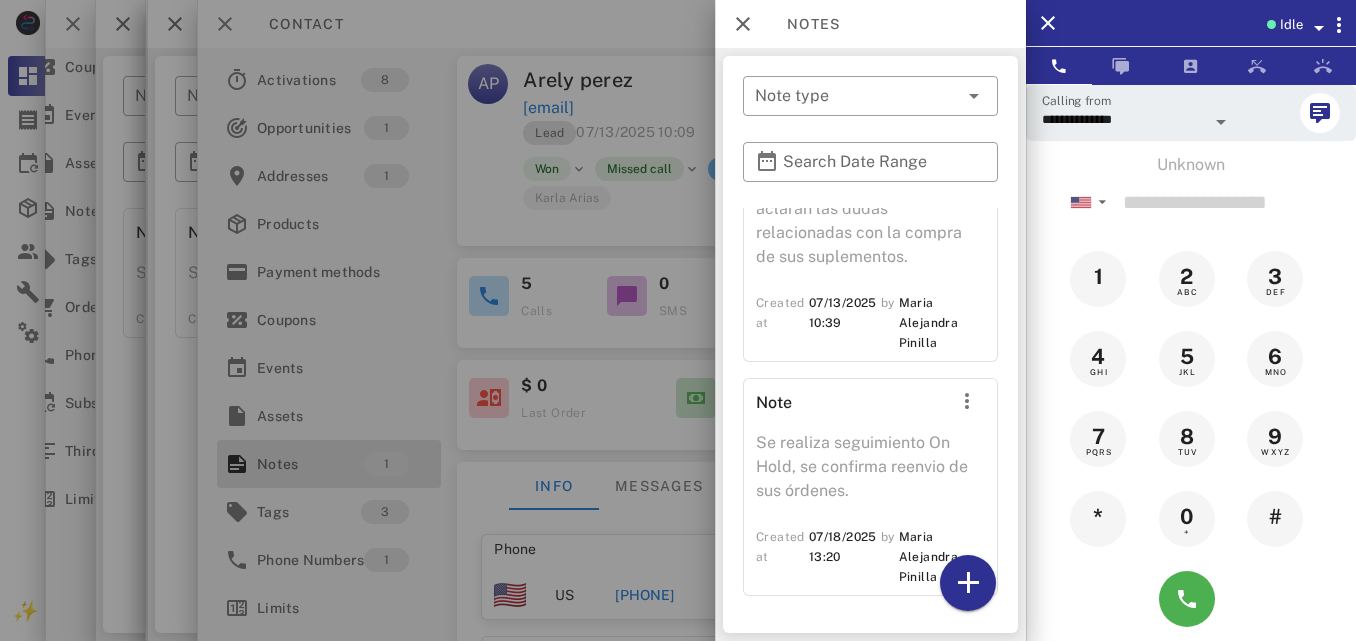 click at bounding box center [678, 320] 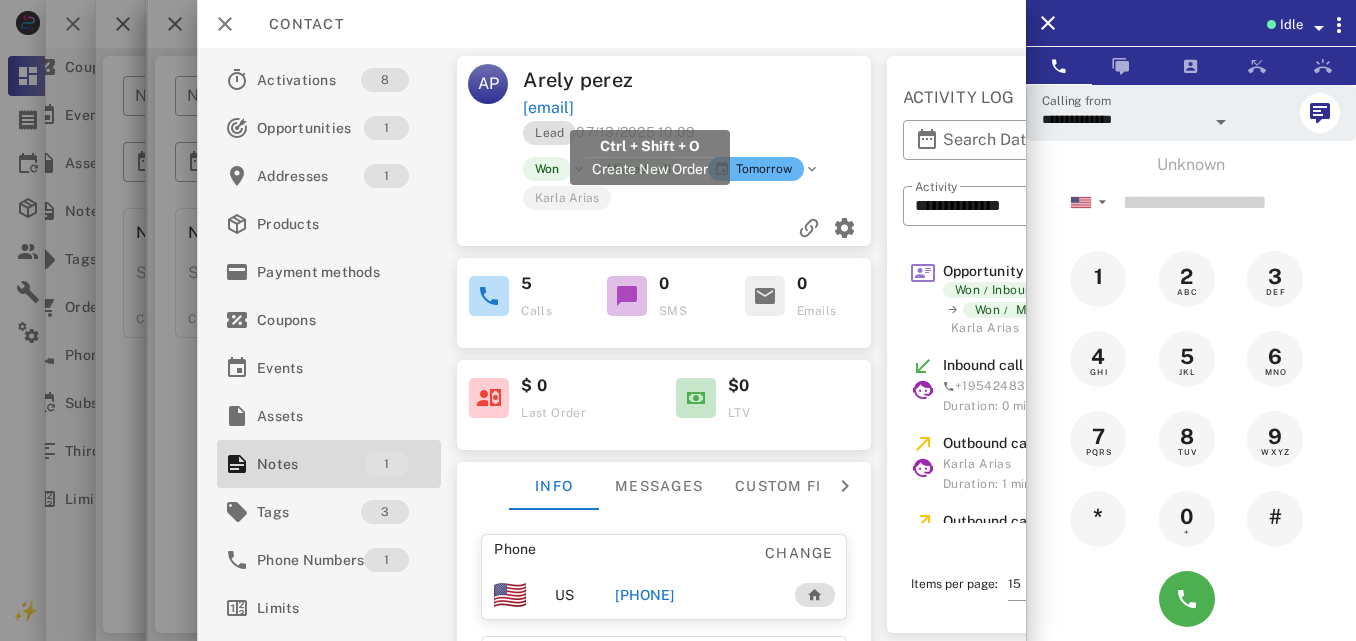 drag, startPoint x: 777, startPoint y: 102, endPoint x: 525, endPoint y: 111, distance: 252.16066 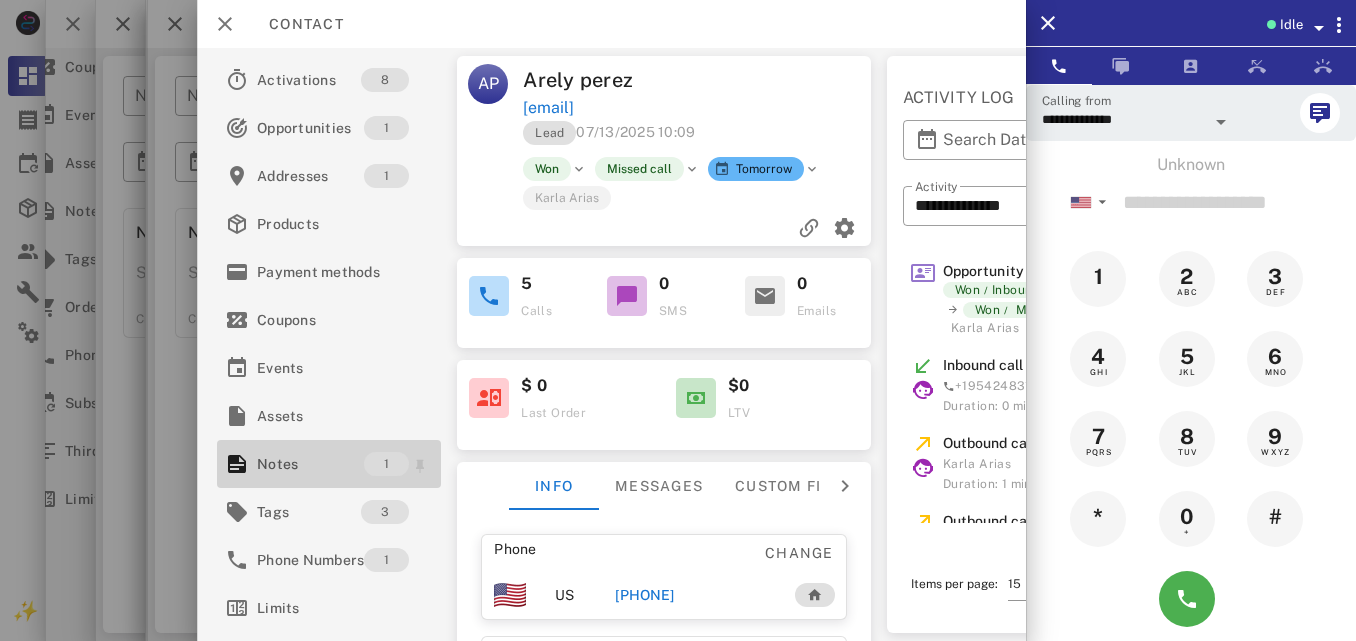 click on "1" at bounding box center (386, 464) 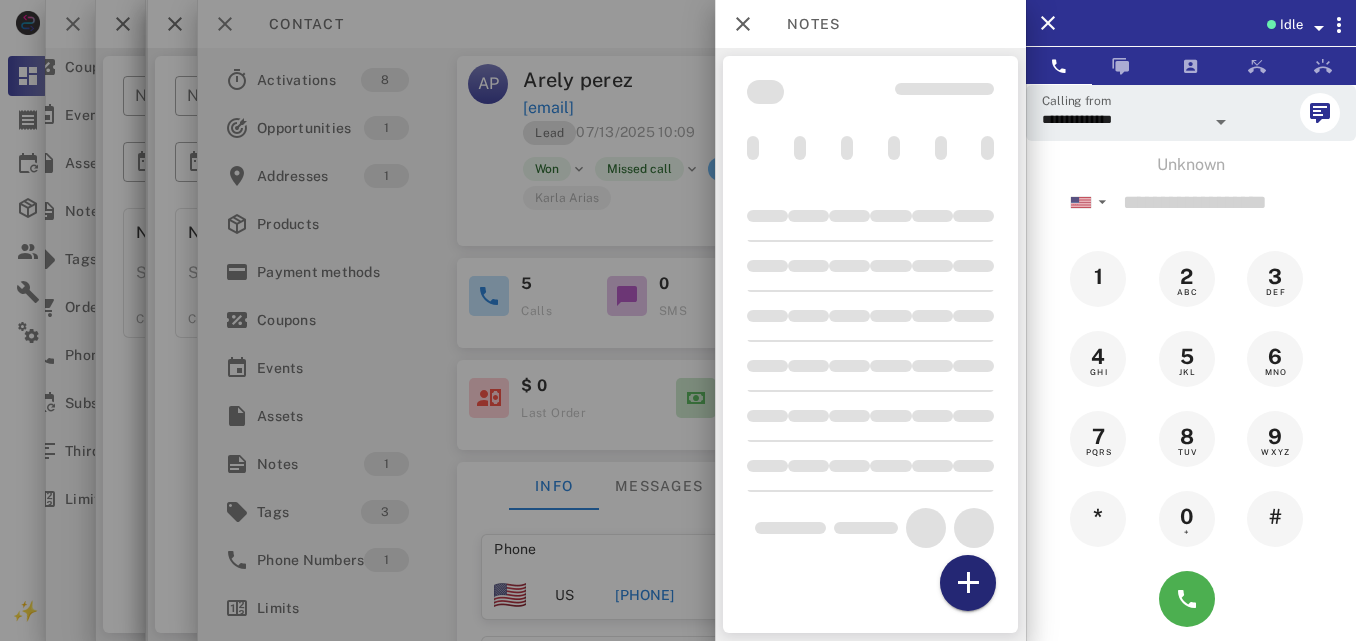 click at bounding box center [968, 583] 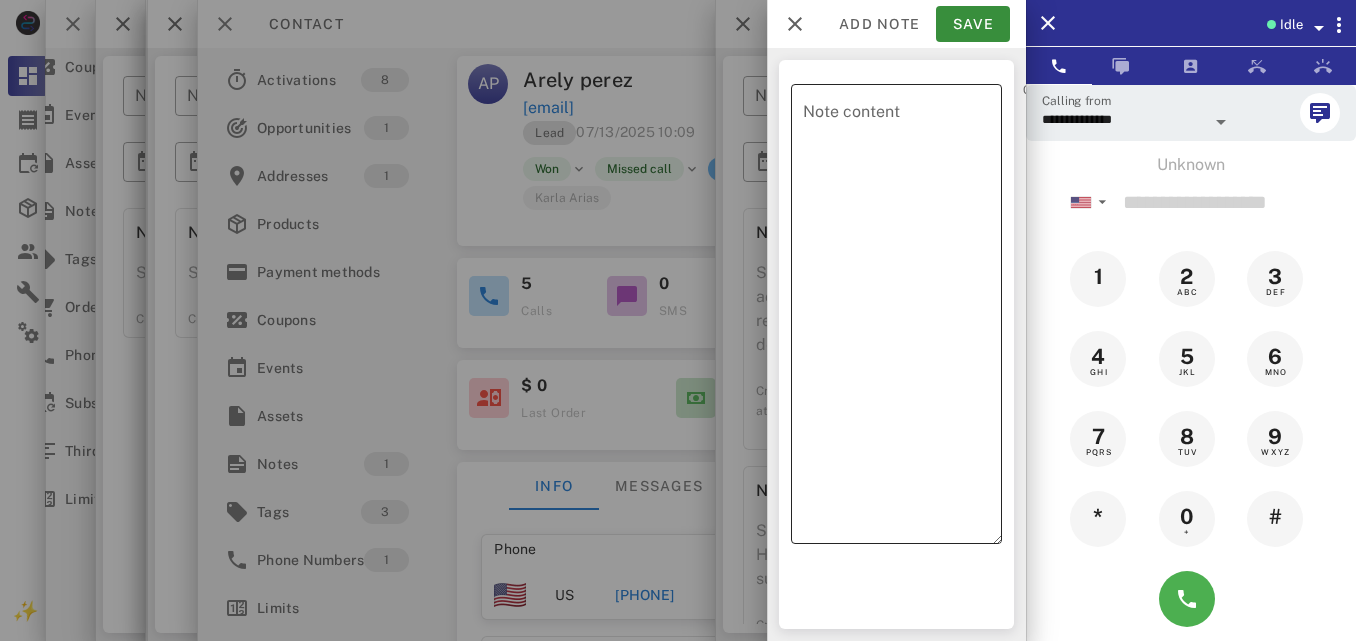 click on "Note content" at bounding box center (902, 319) 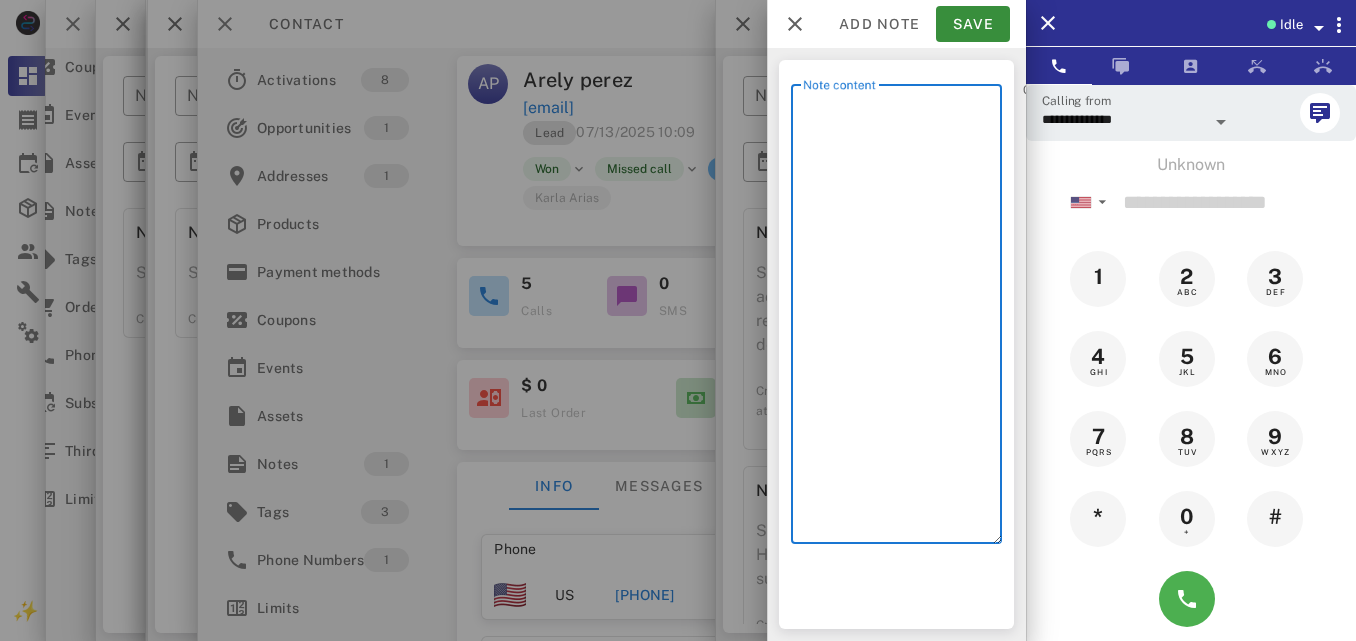 click on "Note content" at bounding box center (902, 319) 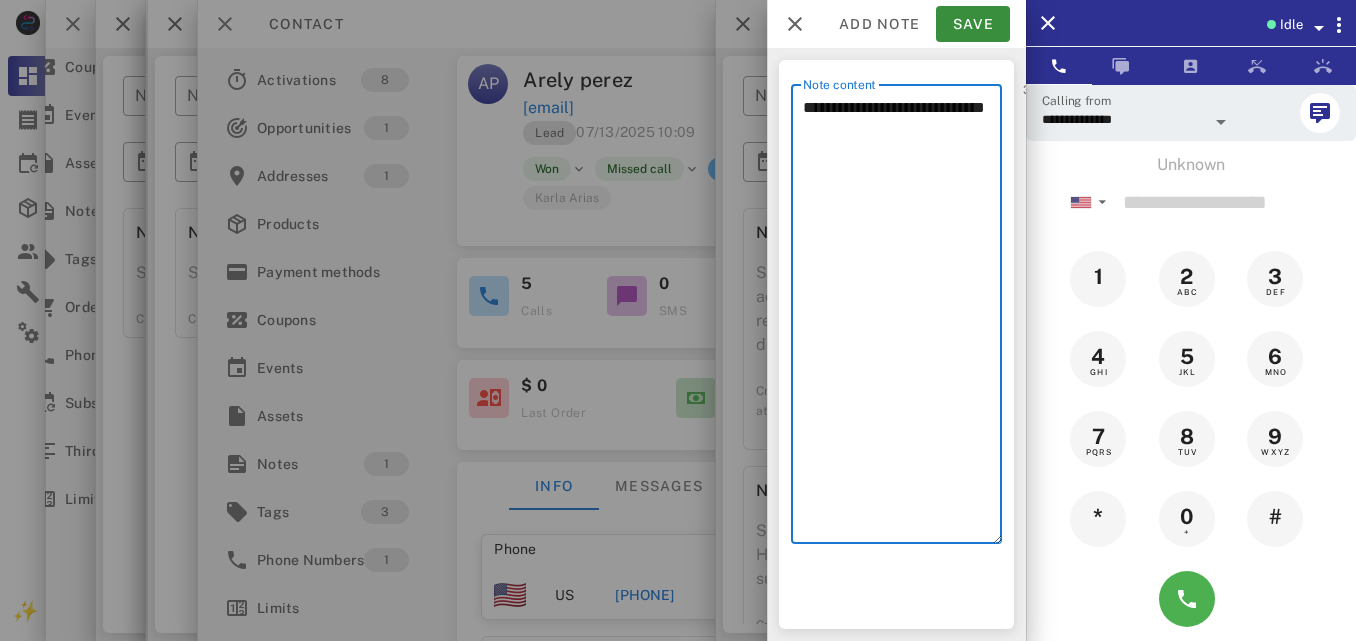 click on "**********" at bounding box center (902, 319) 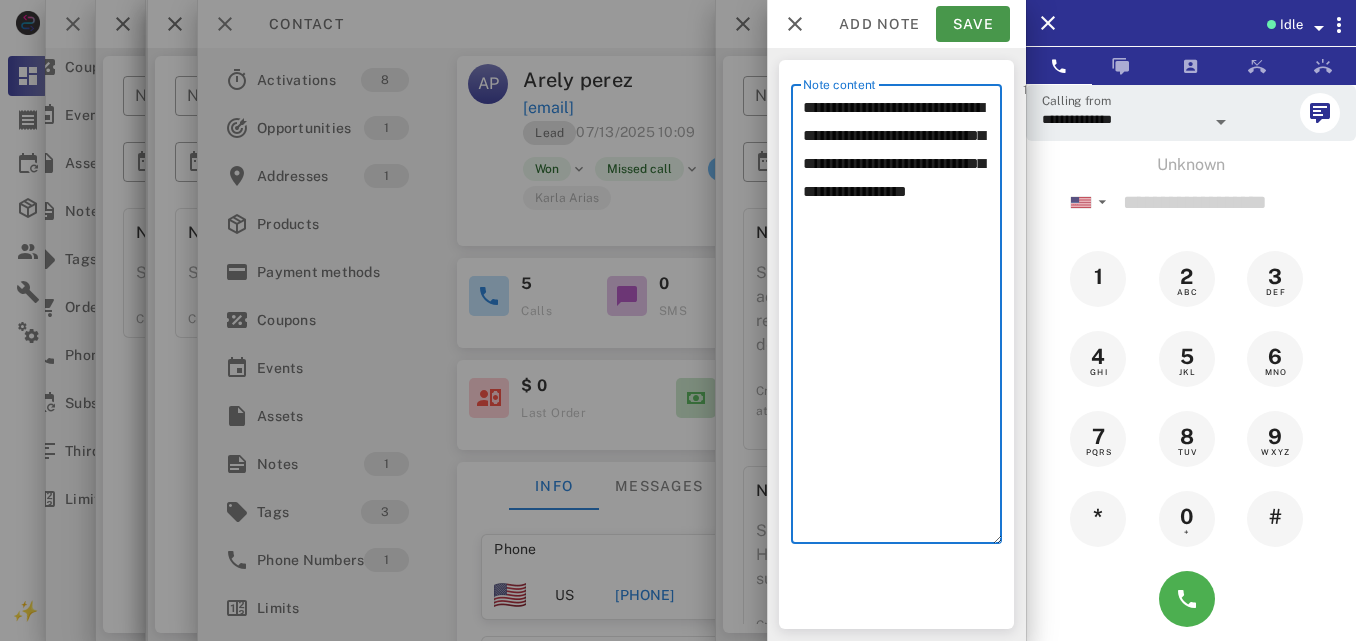 type on "**********" 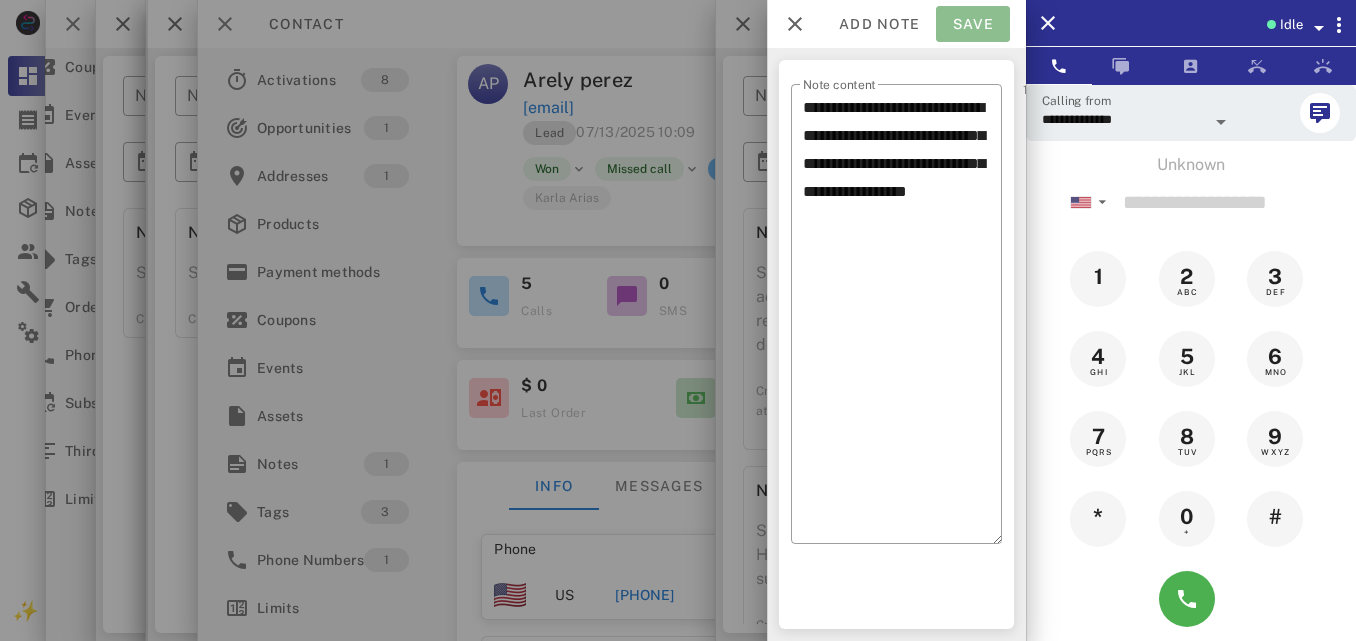 click on "Save" at bounding box center [973, 24] 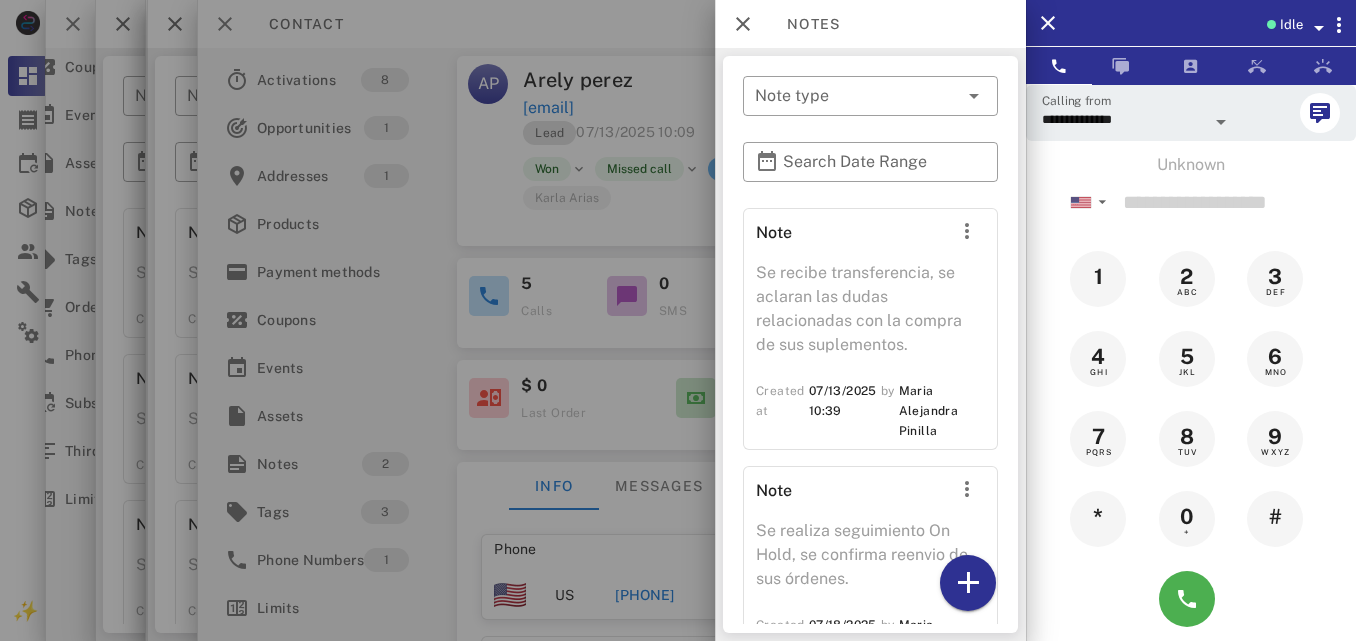 click at bounding box center [678, 320] 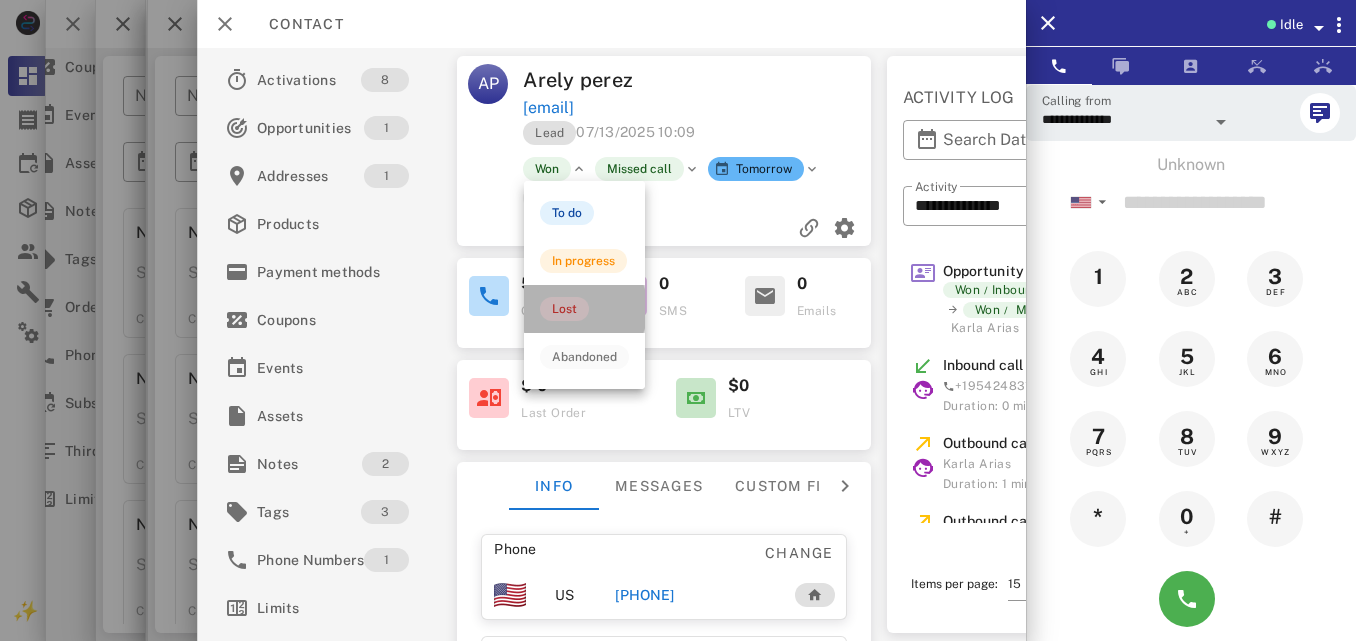 click on "Lost" at bounding box center [584, 309] 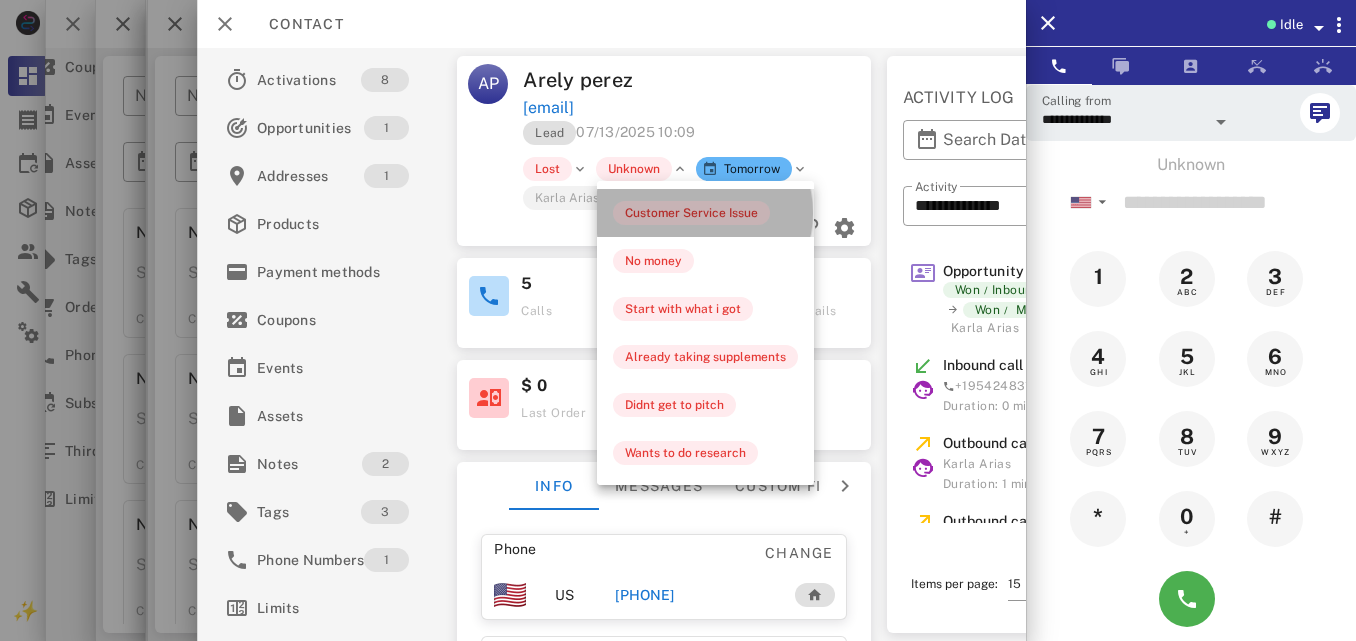 click on "Customer Service Issue" at bounding box center (691, 213) 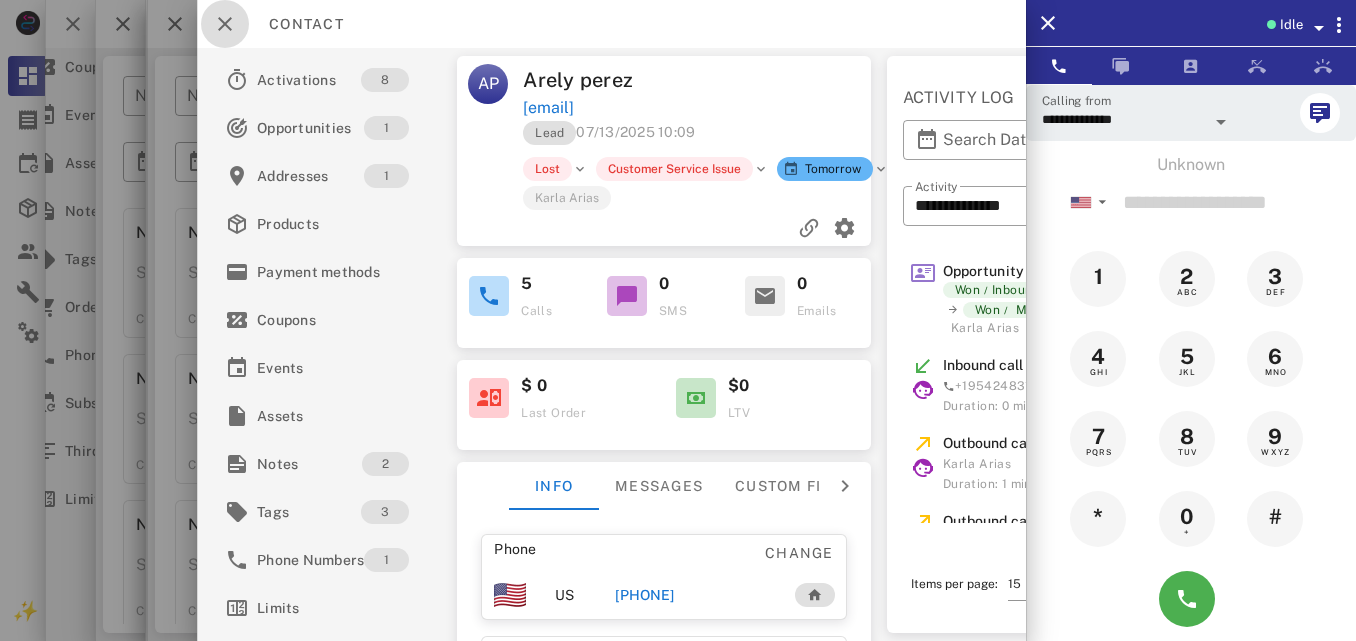 click at bounding box center [225, 24] 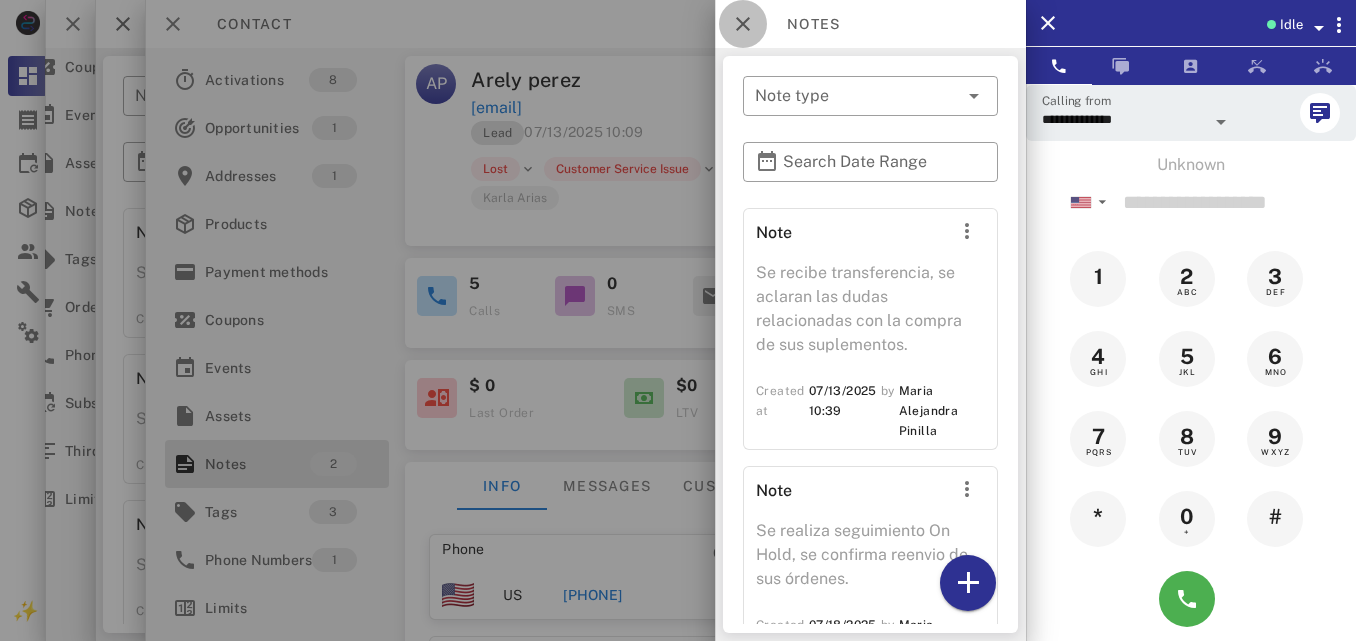 click at bounding box center [743, 24] 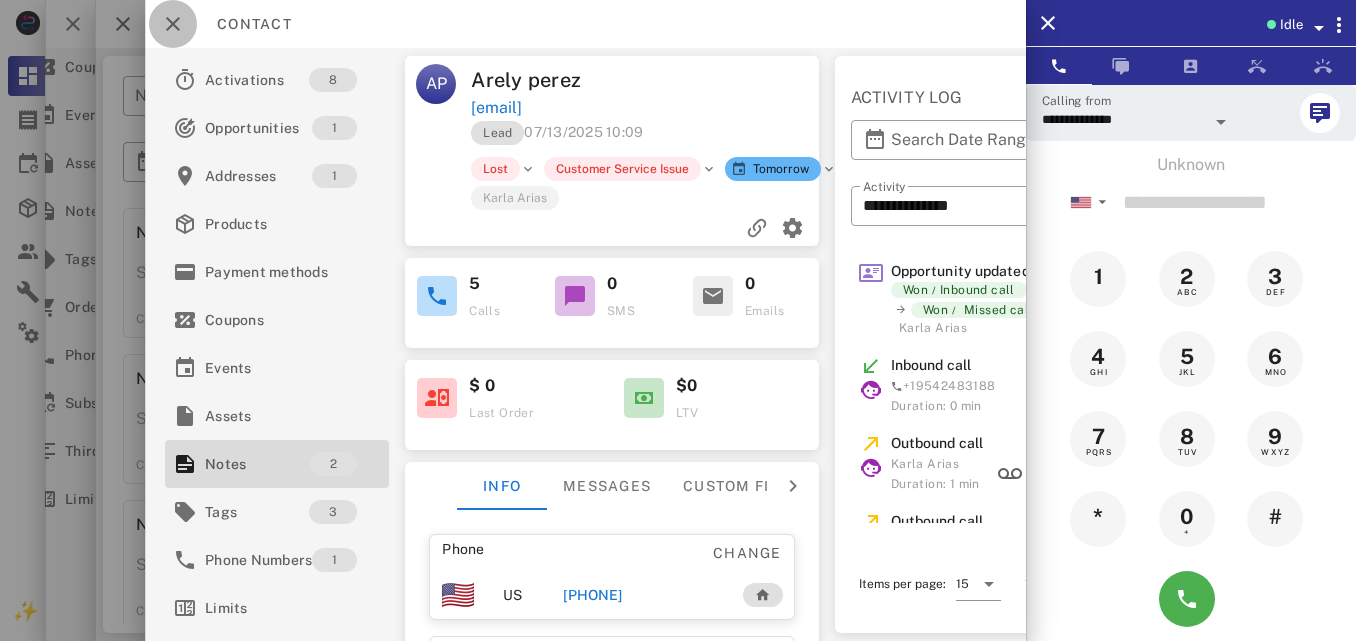 click at bounding box center [173, 24] 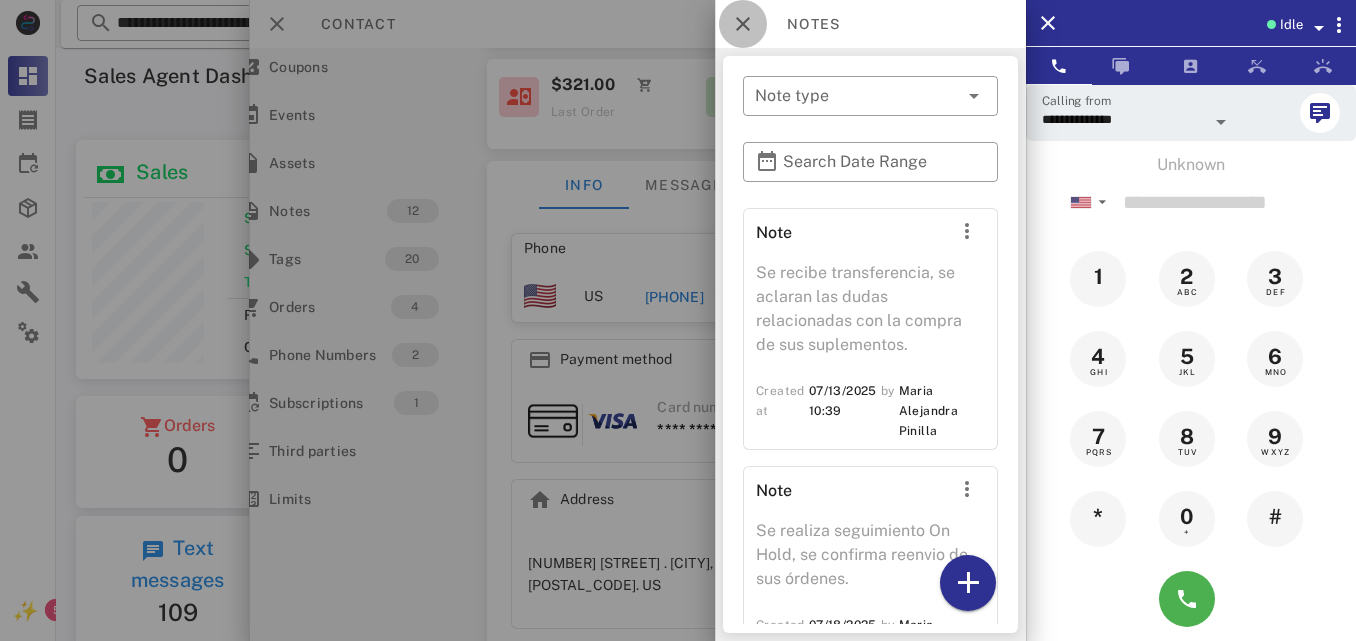 click at bounding box center (743, 24) 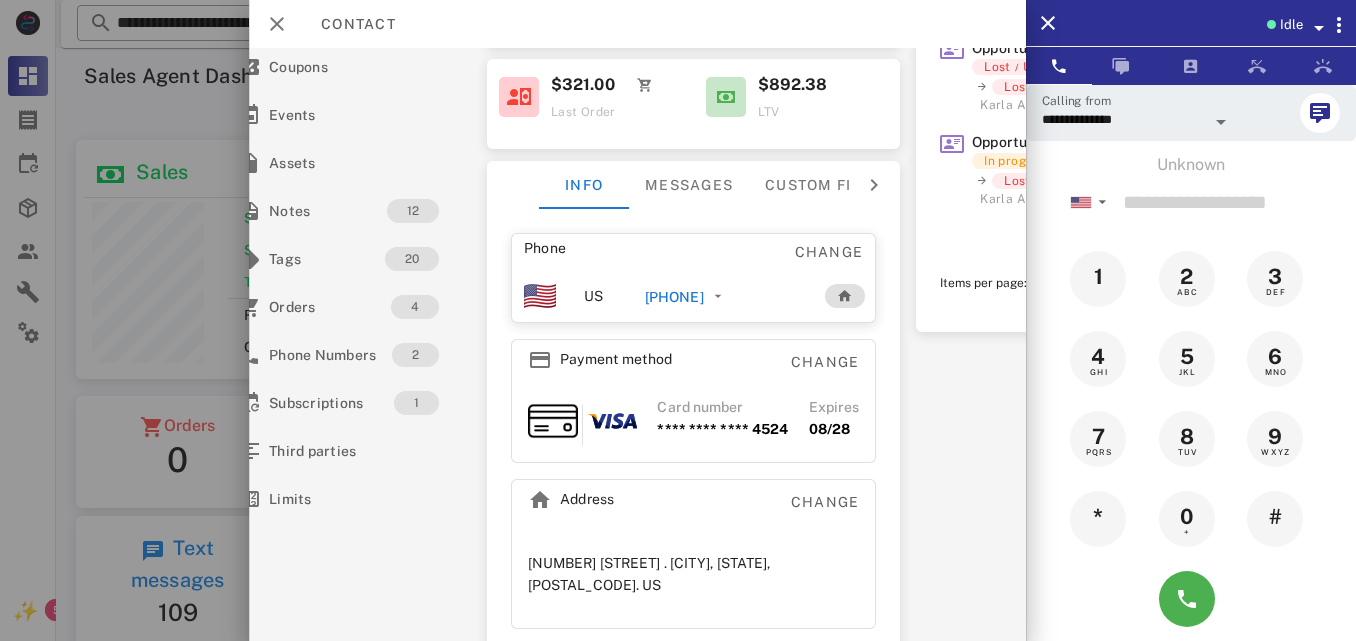 scroll, scrollTop: 301, scrollLeft: 0, axis: vertical 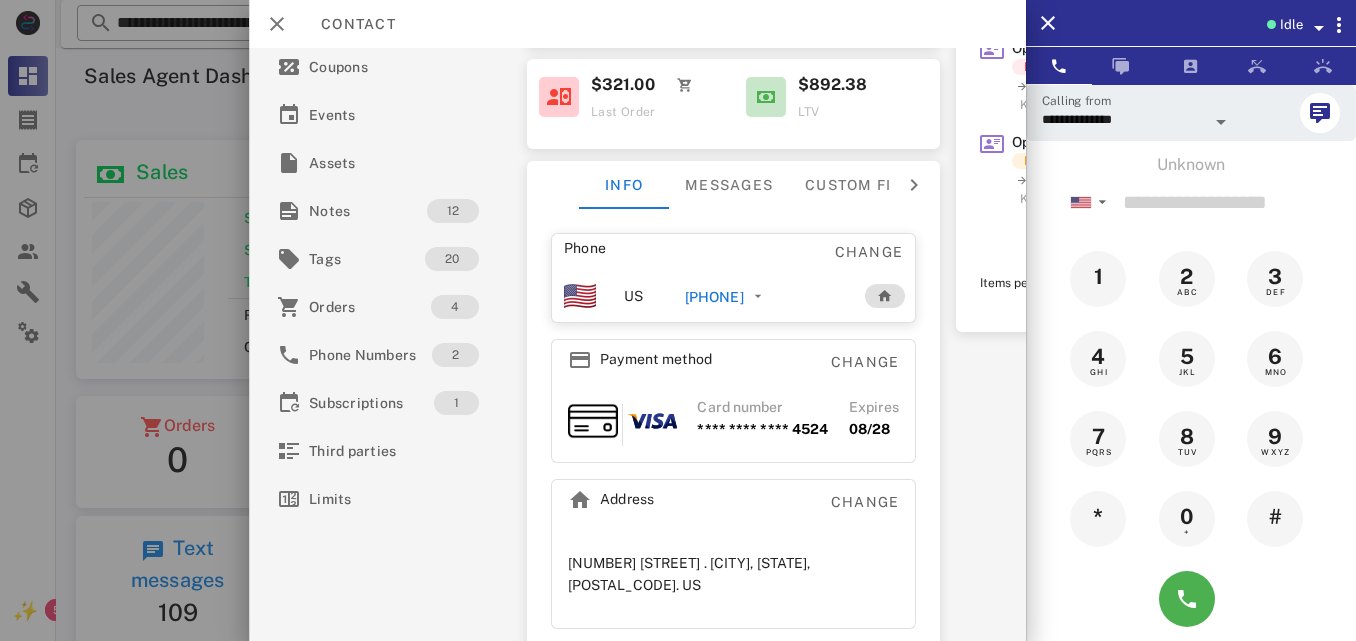 click on "**********" at bounding box center (637, 344) 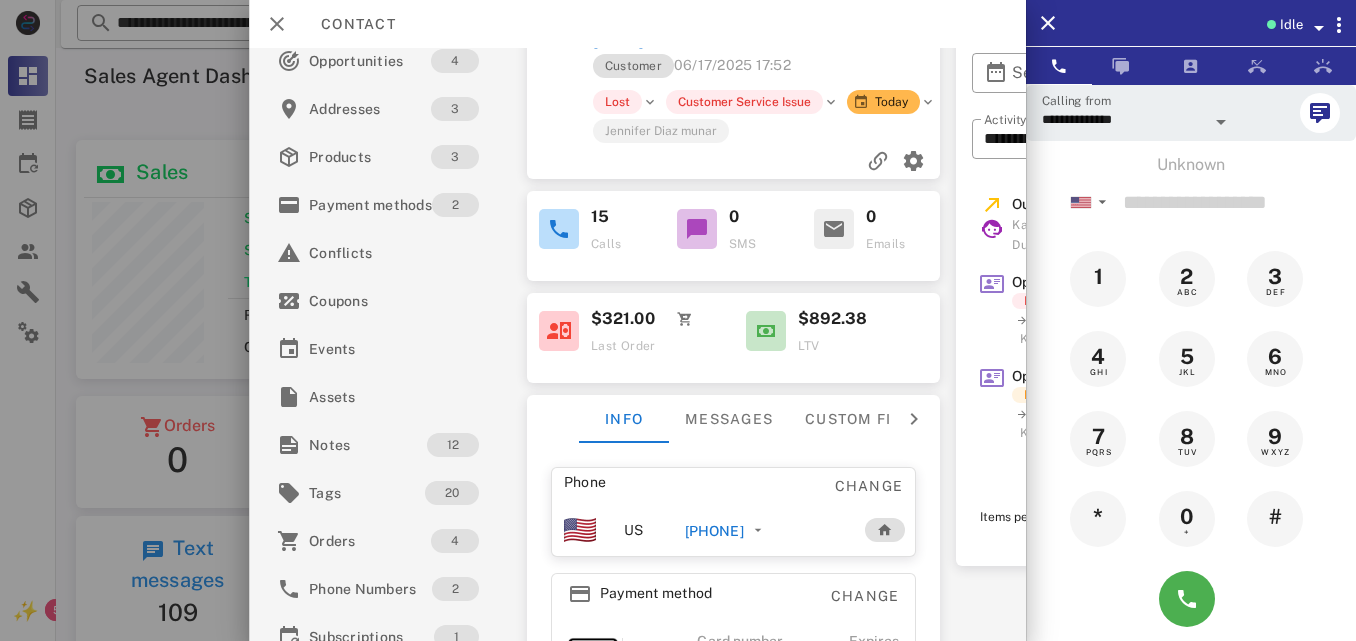 scroll, scrollTop: 0, scrollLeft: 0, axis: both 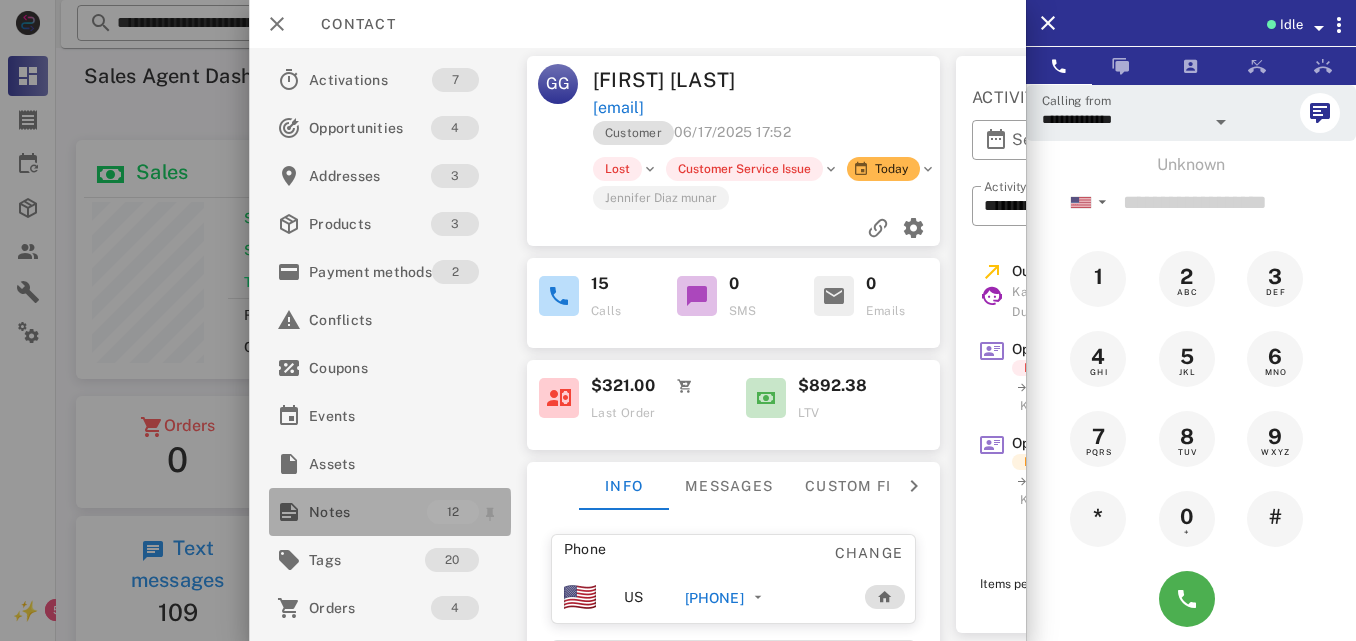 click on "Notes" at bounding box center (368, 512) 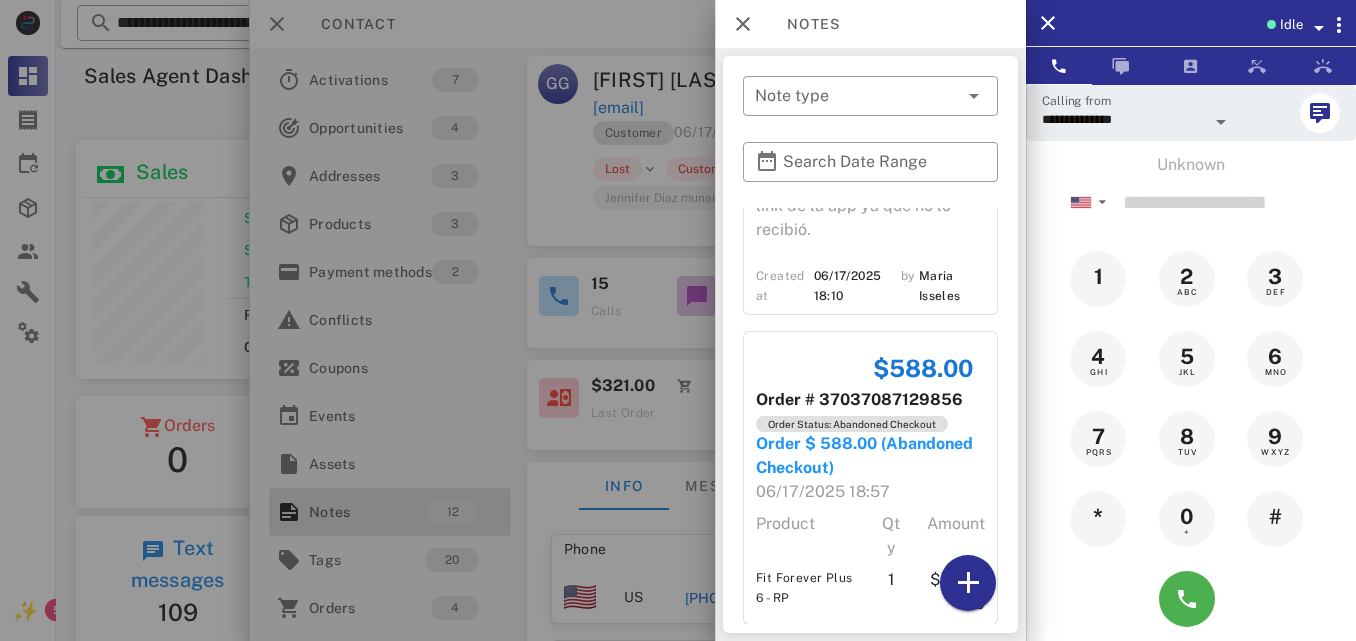 scroll, scrollTop: 3082, scrollLeft: 0, axis: vertical 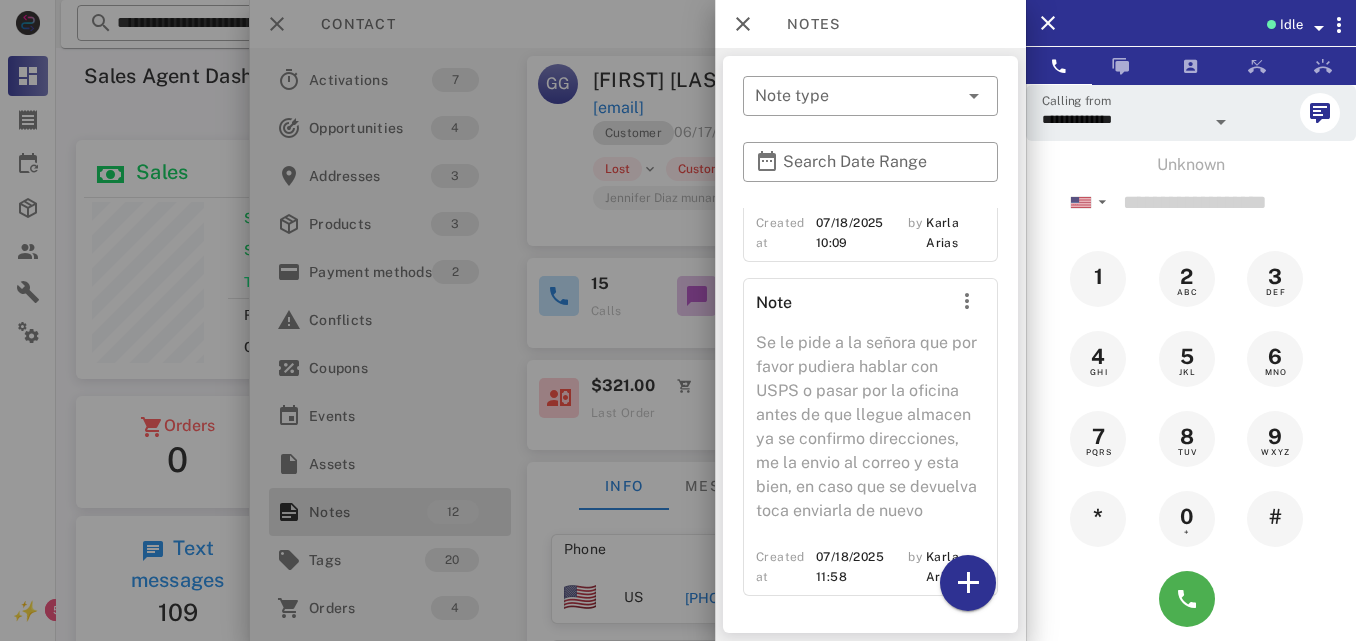 drag, startPoint x: 298, startPoint y: 30, endPoint x: 282, endPoint y: 25, distance: 16.763054 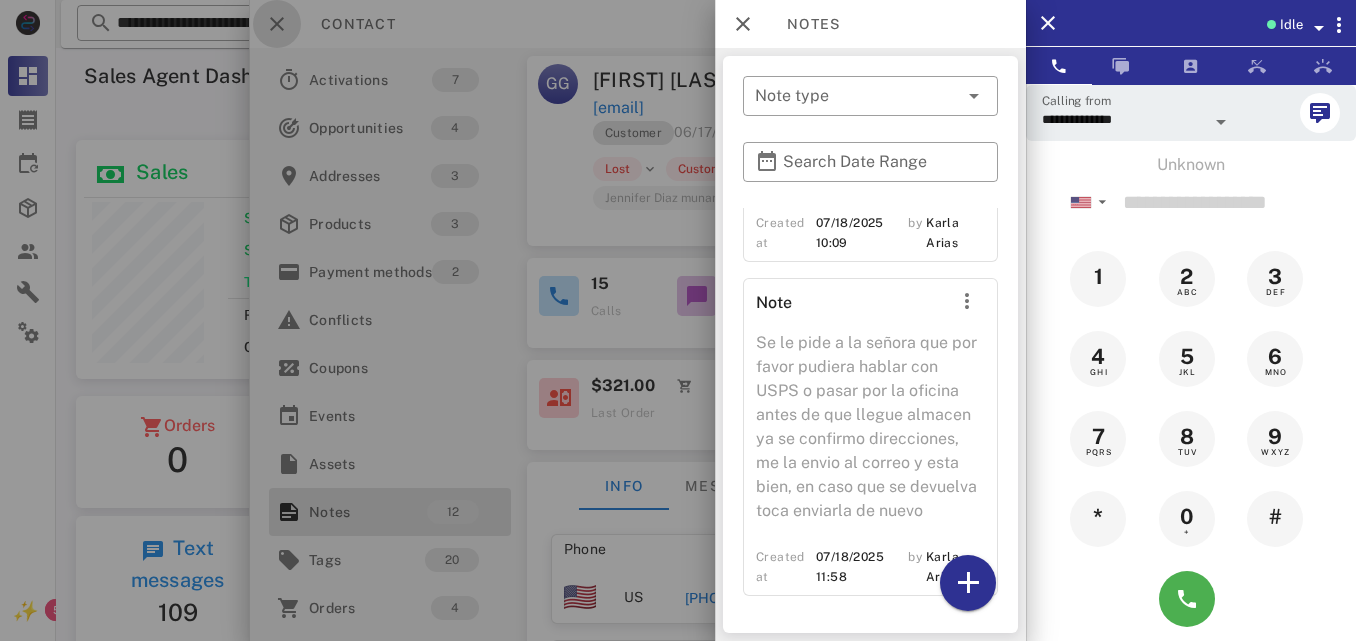click at bounding box center [277, 24] 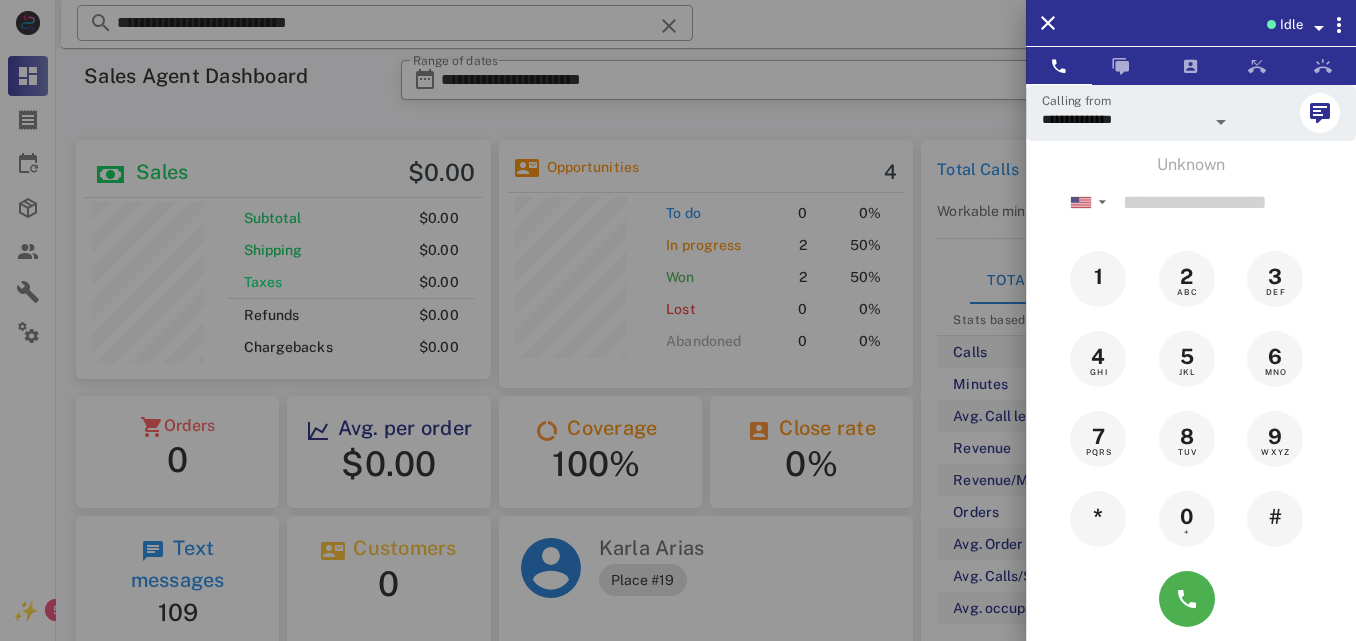 click at bounding box center (678, 320) 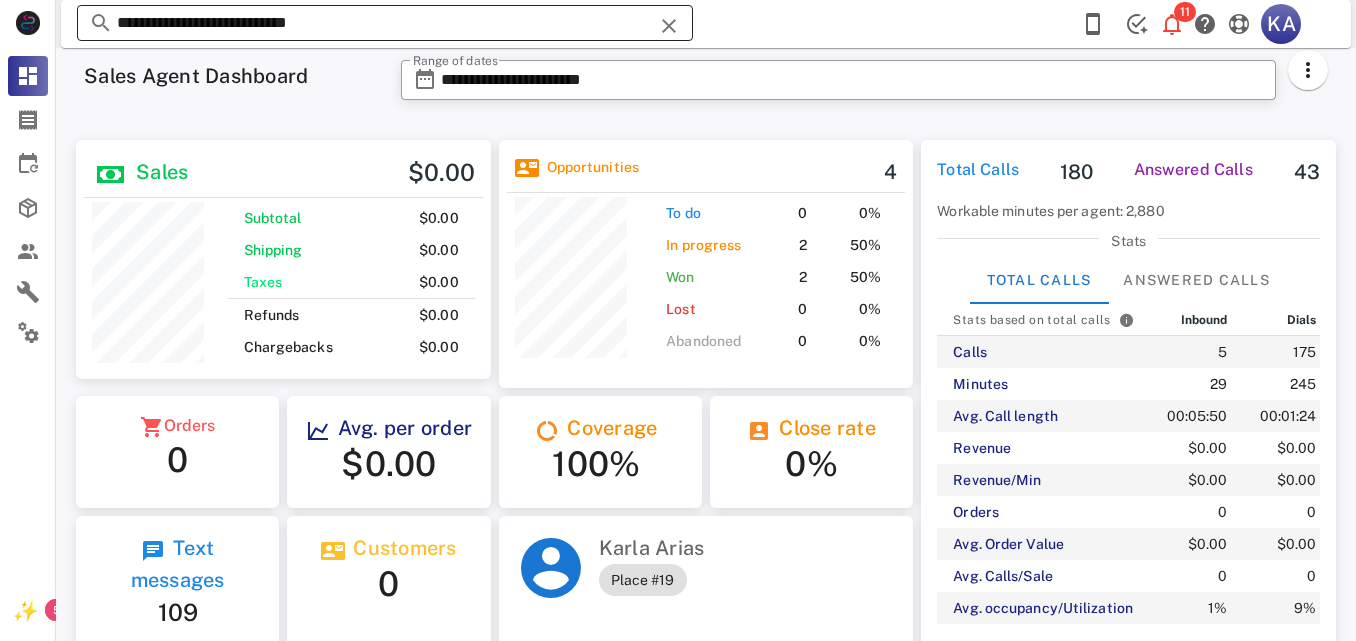 click at bounding box center [669, 26] 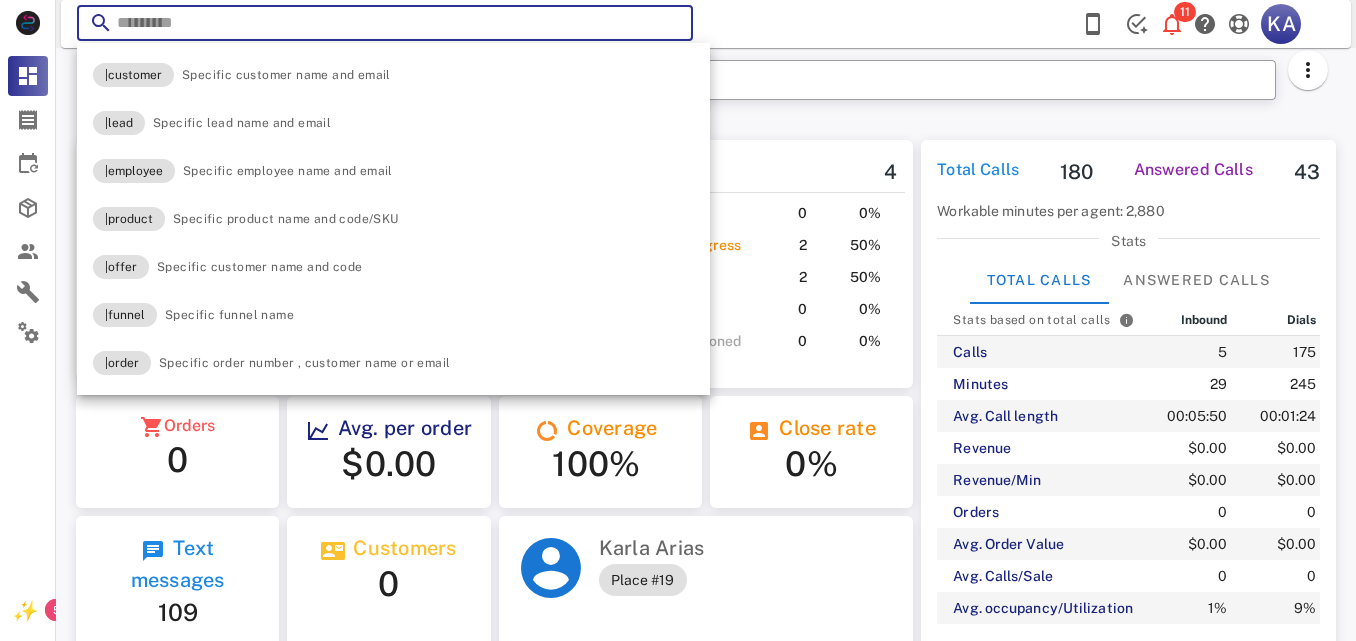 paste on "**********" 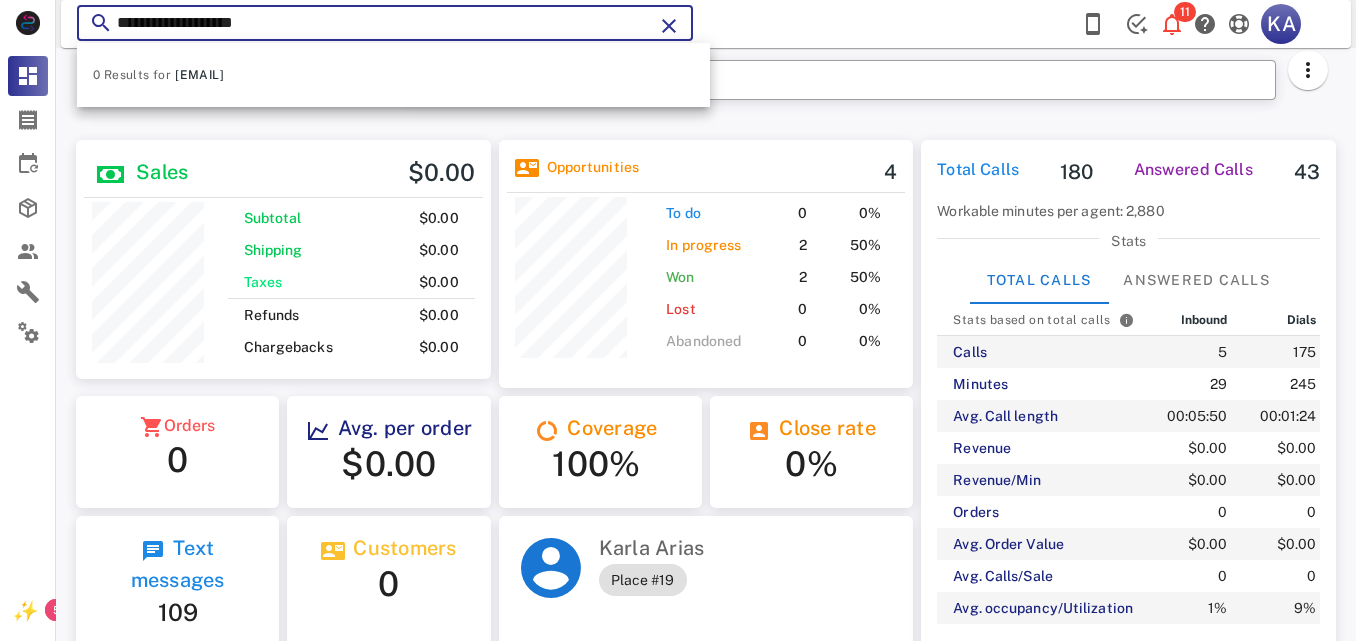 type on "**********" 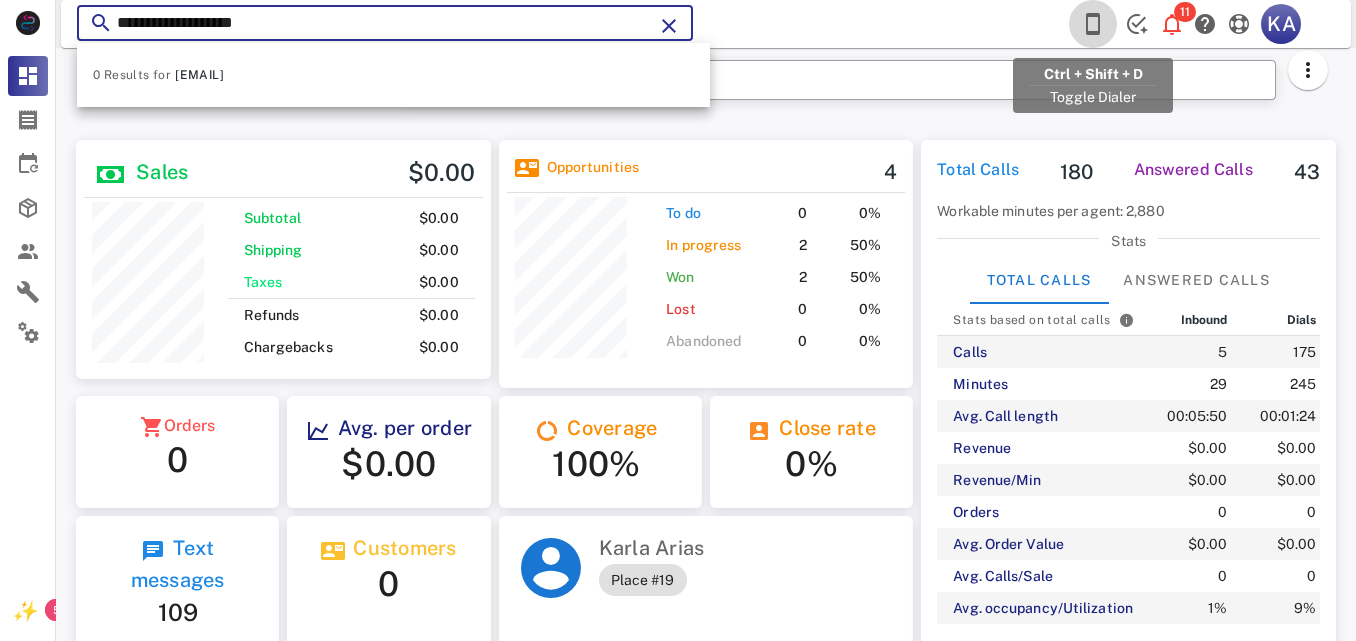 click at bounding box center [1093, 24] 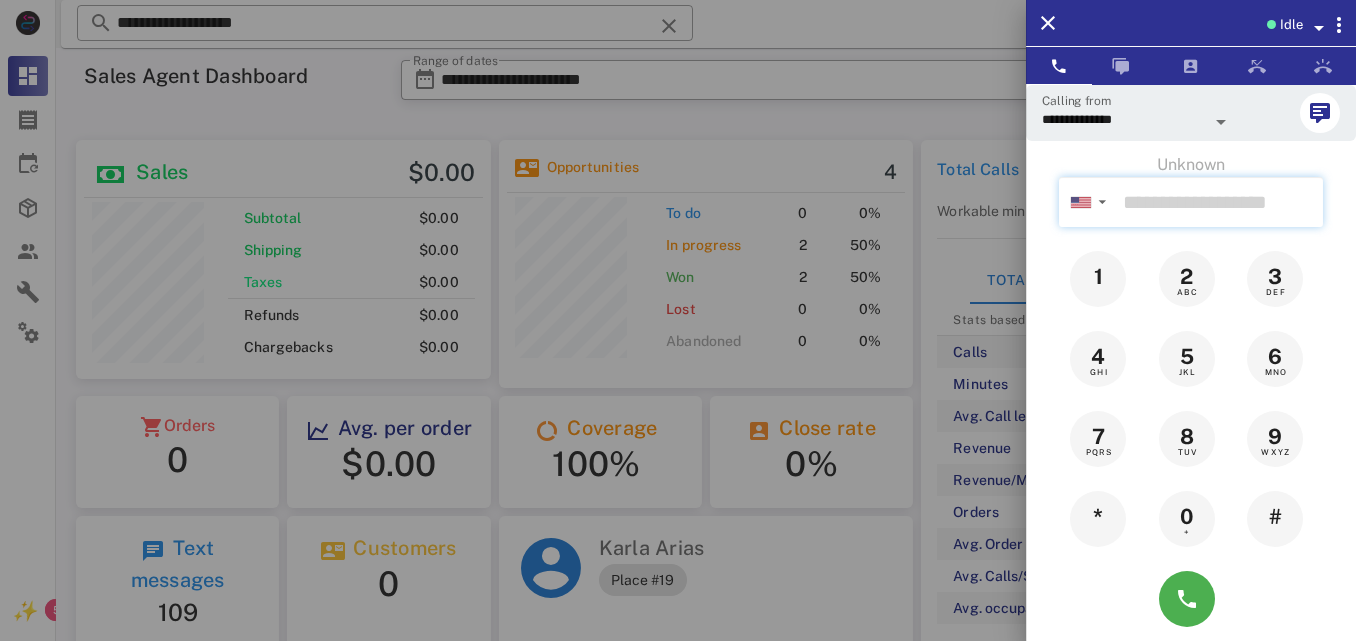 click at bounding box center (1219, 202) 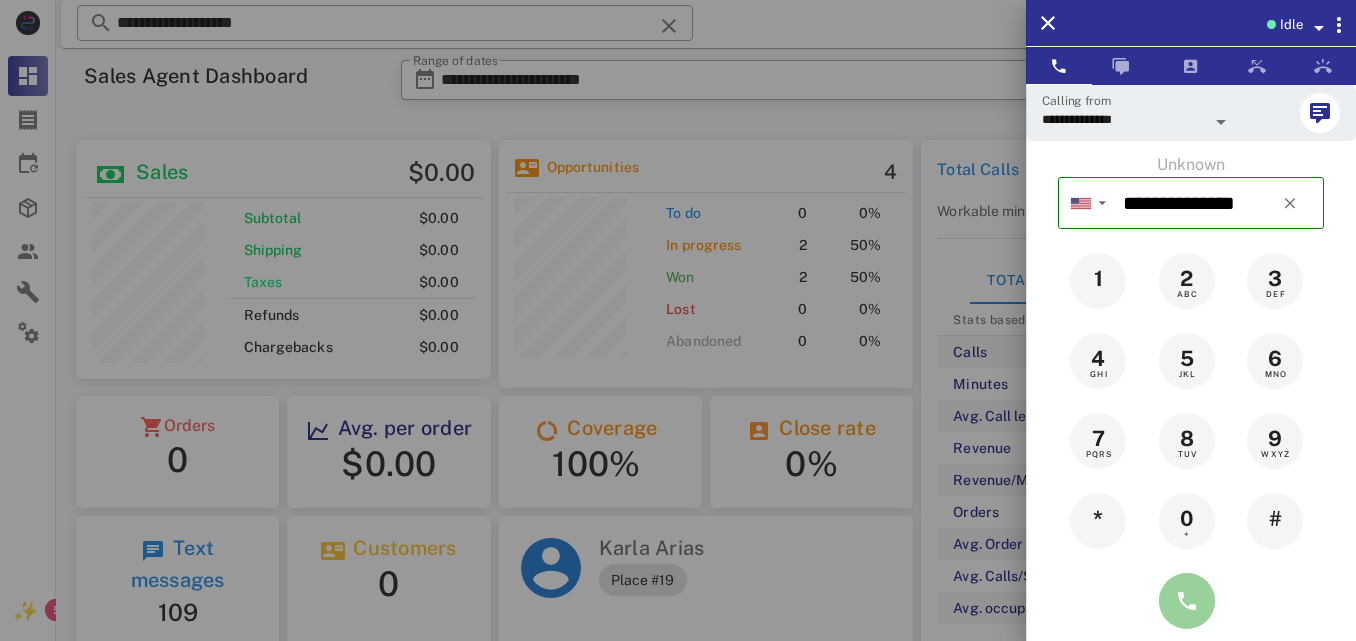 click at bounding box center (1187, 601) 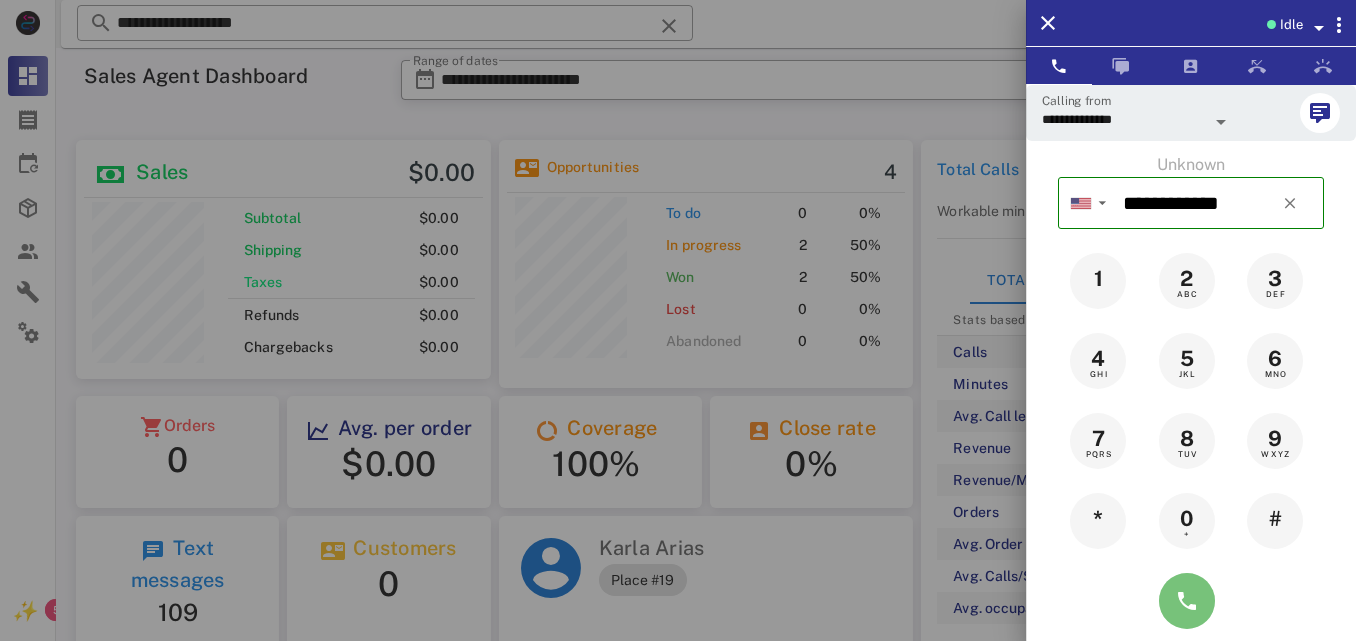 click at bounding box center [1187, 601] 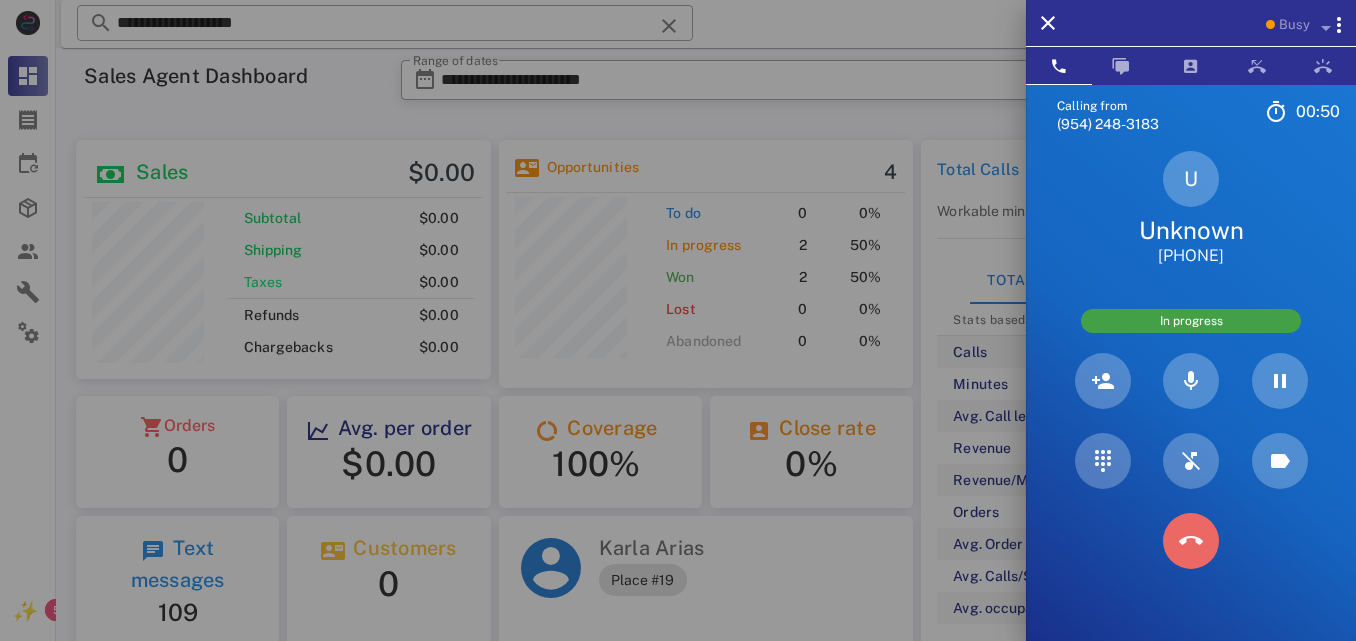 click at bounding box center [1191, 541] 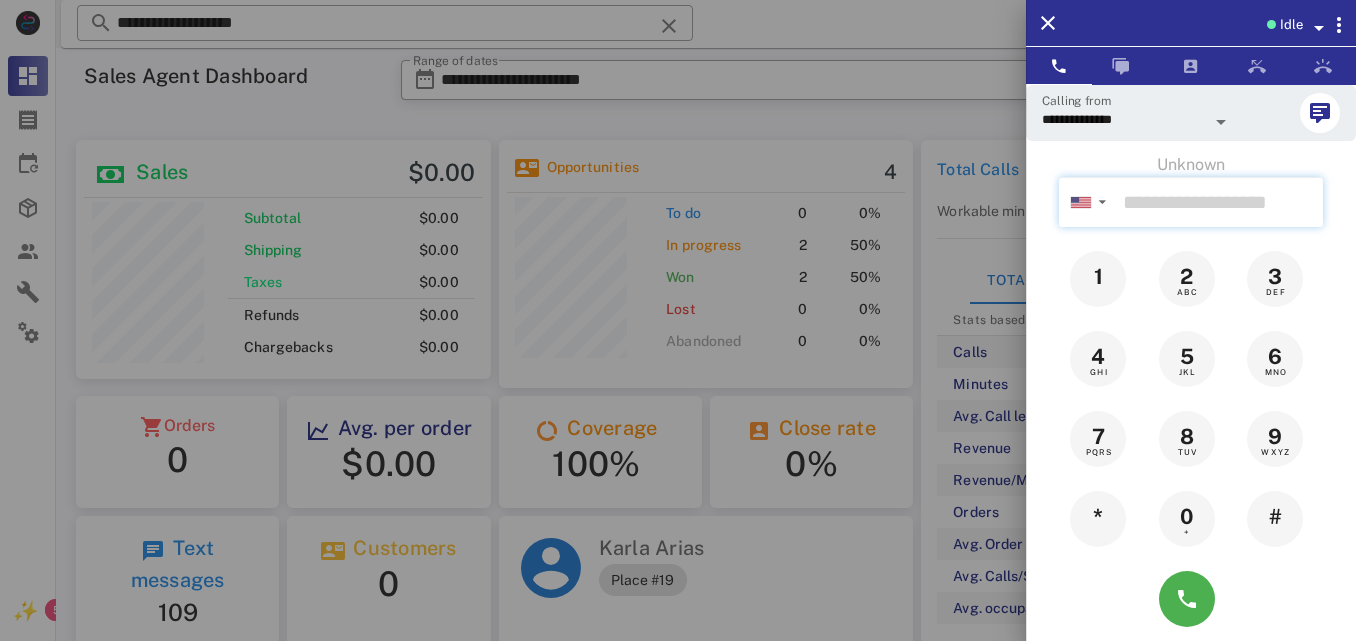 click at bounding box center [1219, 202] 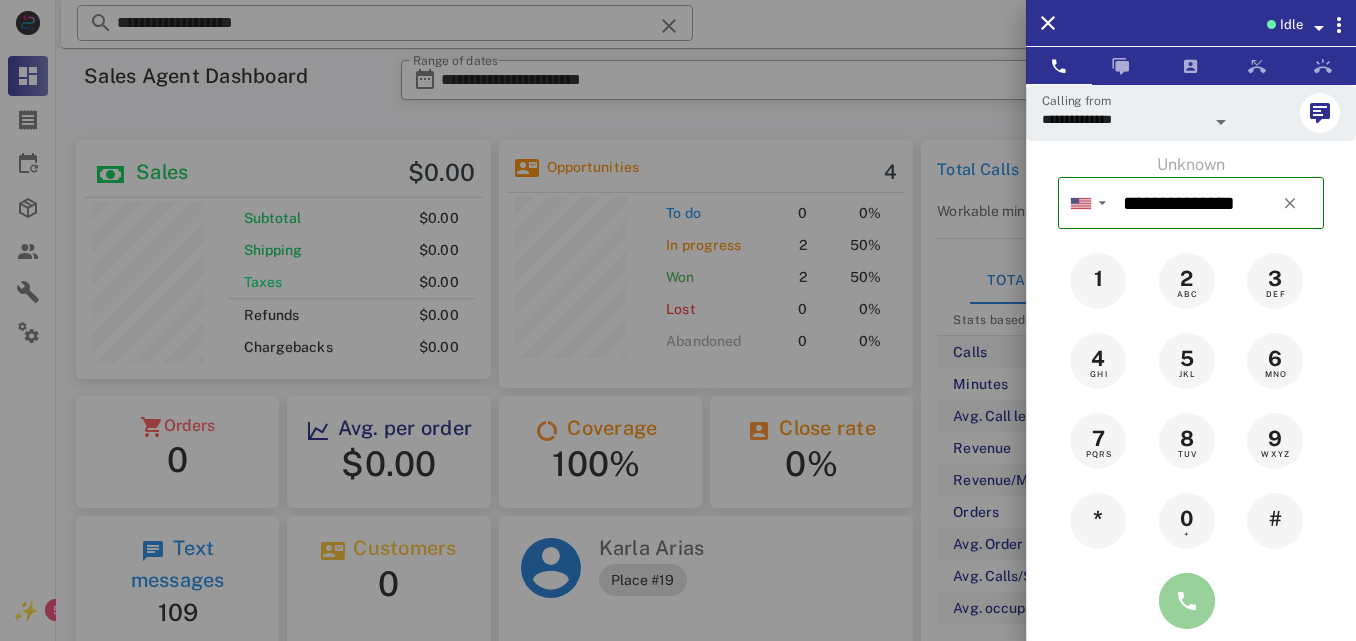 click at bounding box center [1187, 601] 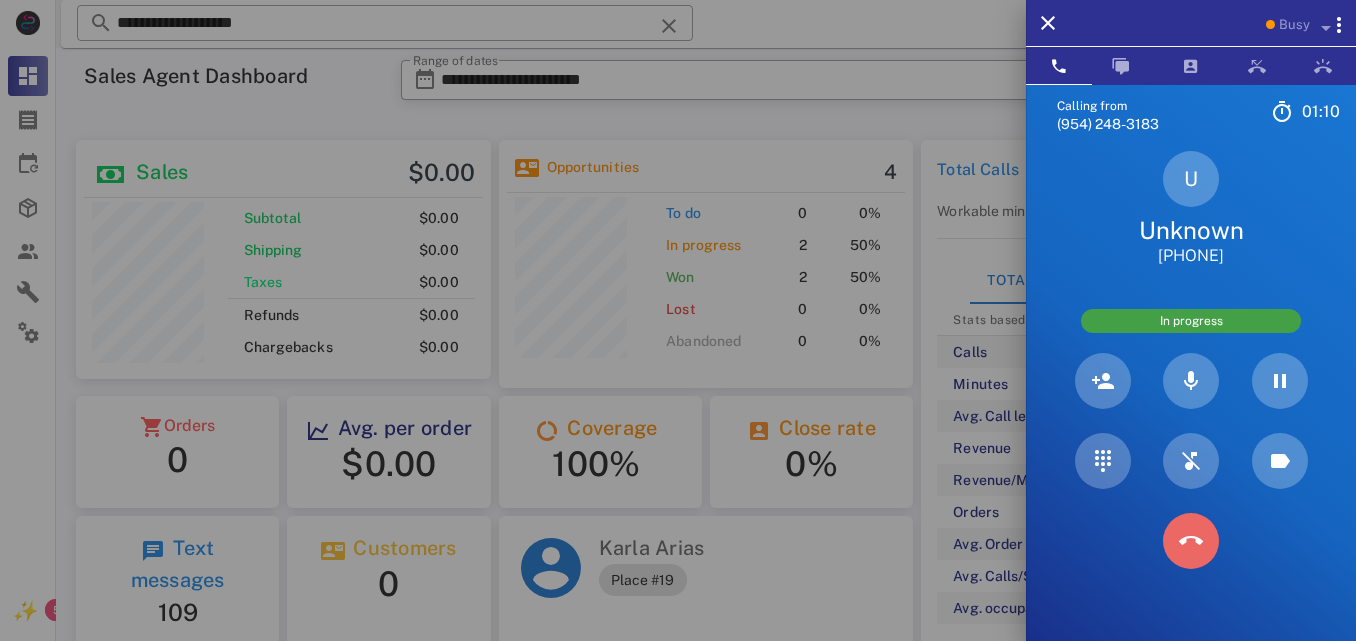 click at bounding box center (1191, 541) 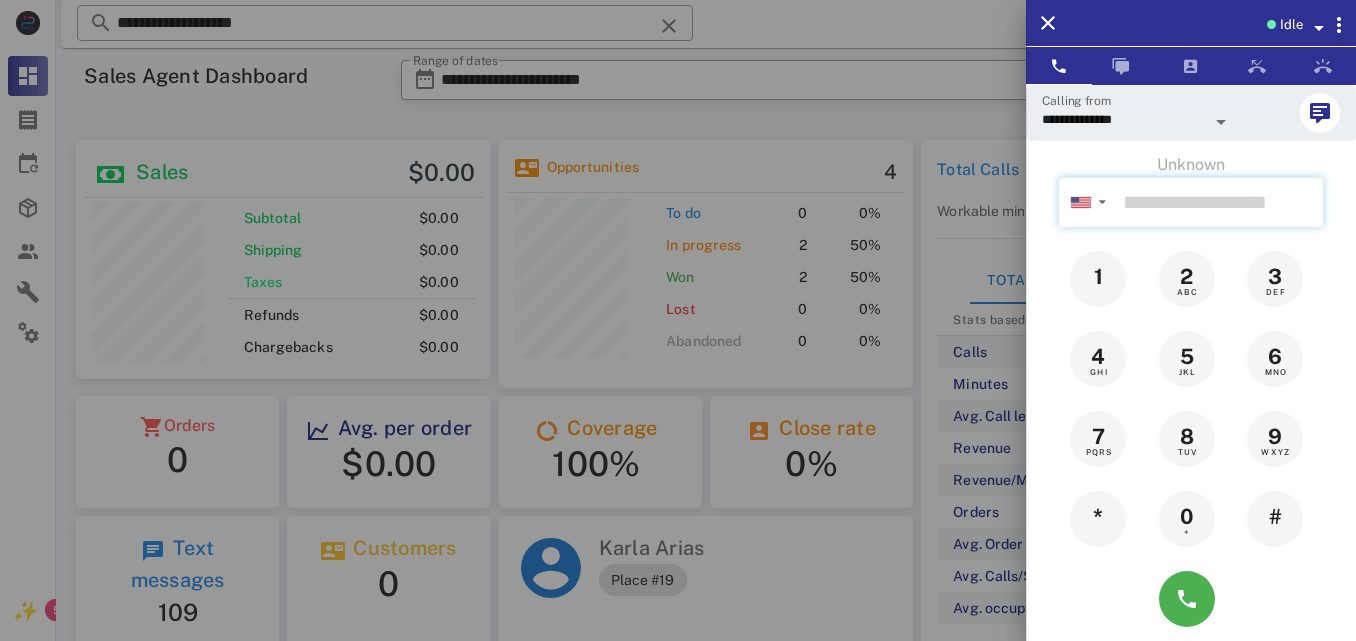 click at bounding box center (1219, 202) 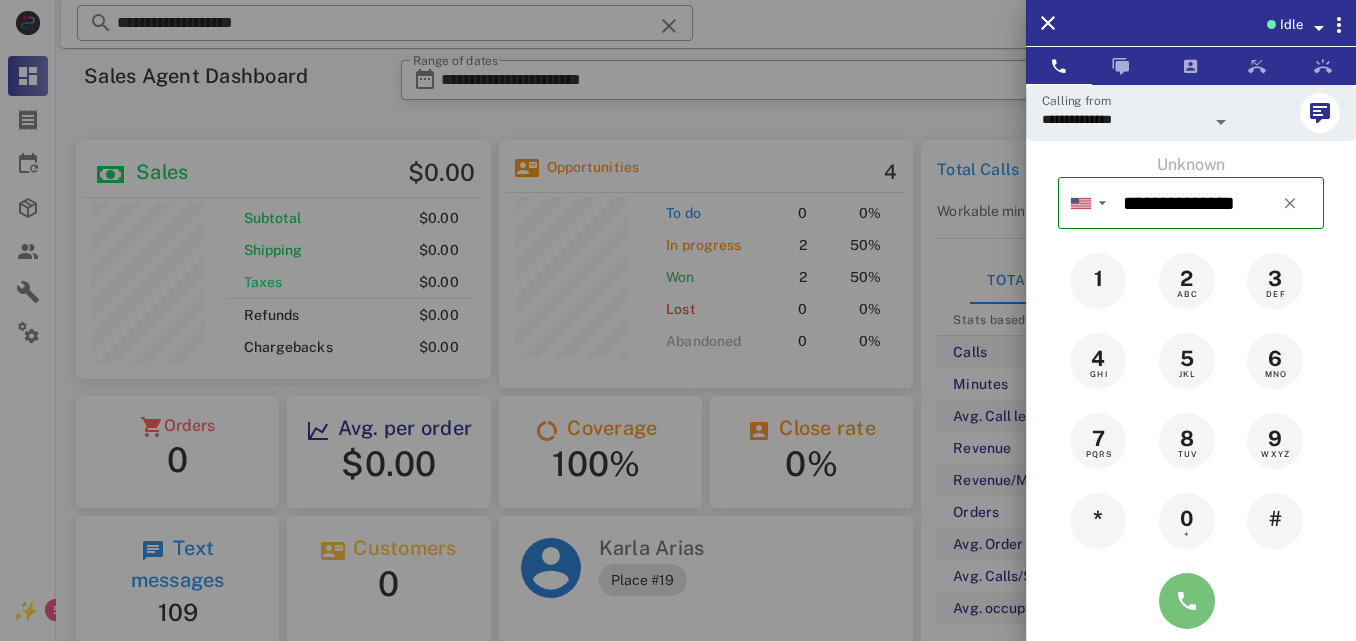 click at bounding box center [1187, 601] 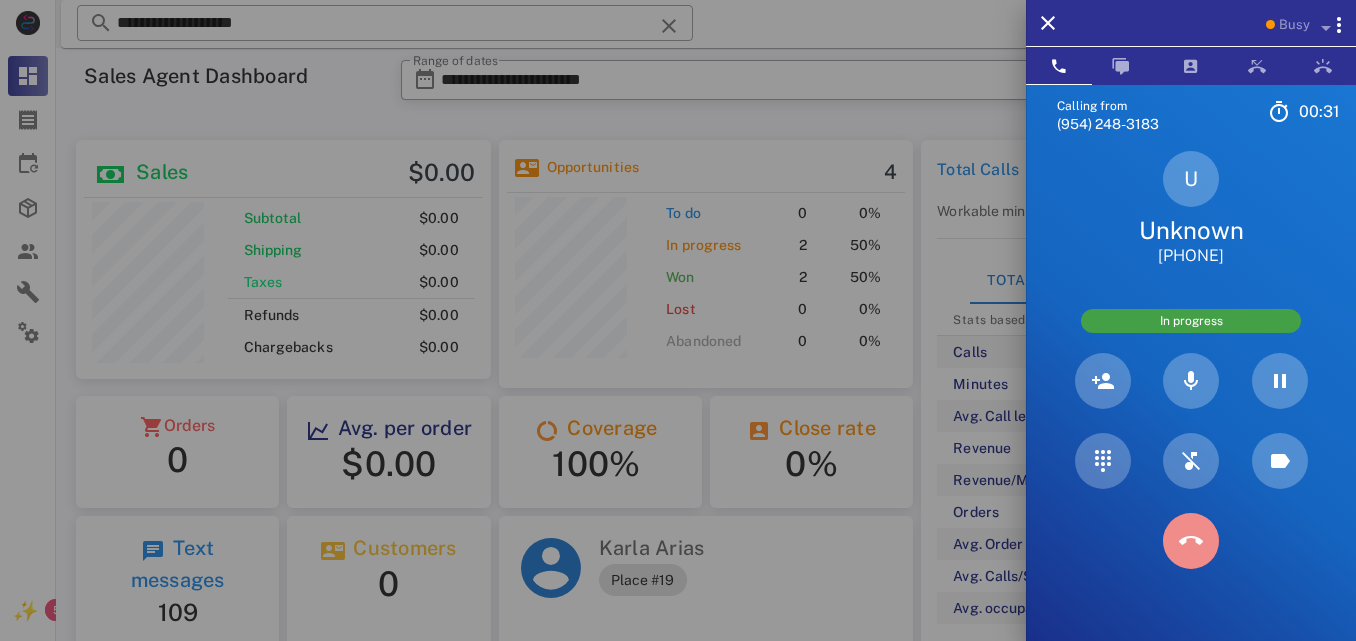 click at bounding box center [1191, 541] 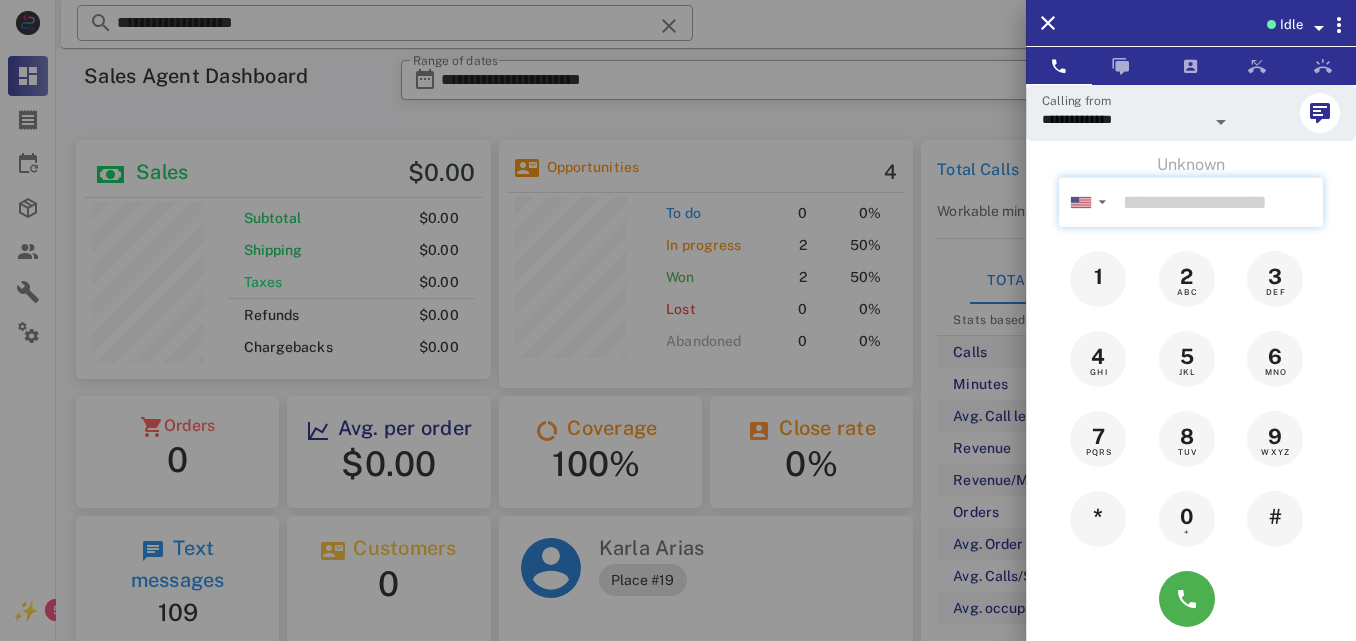 click at bounding box center [1219, 202] 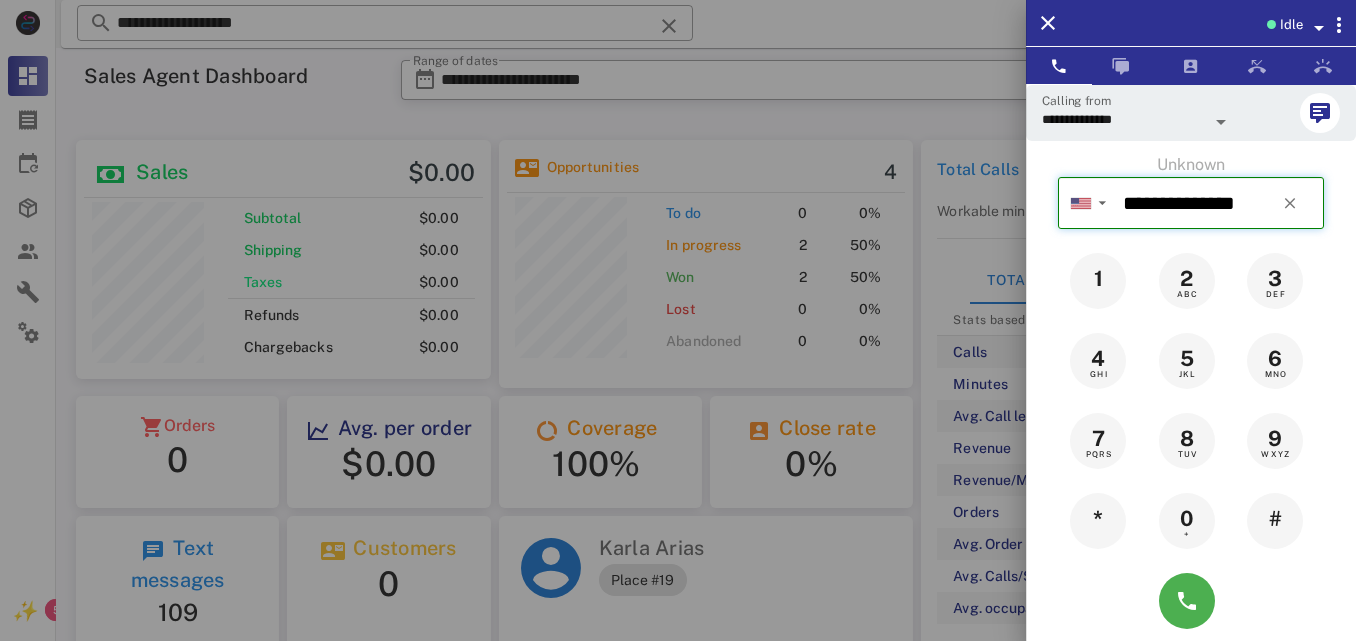 type on "**********" 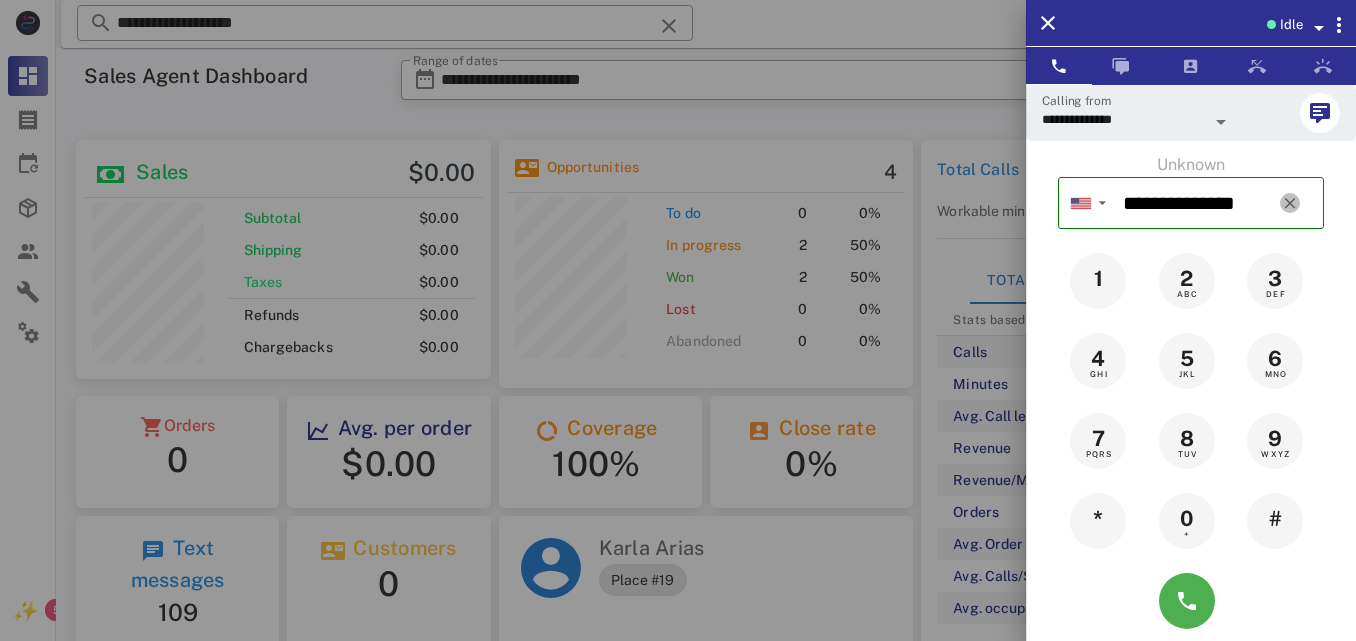 click at bounding box center [1290, 203] 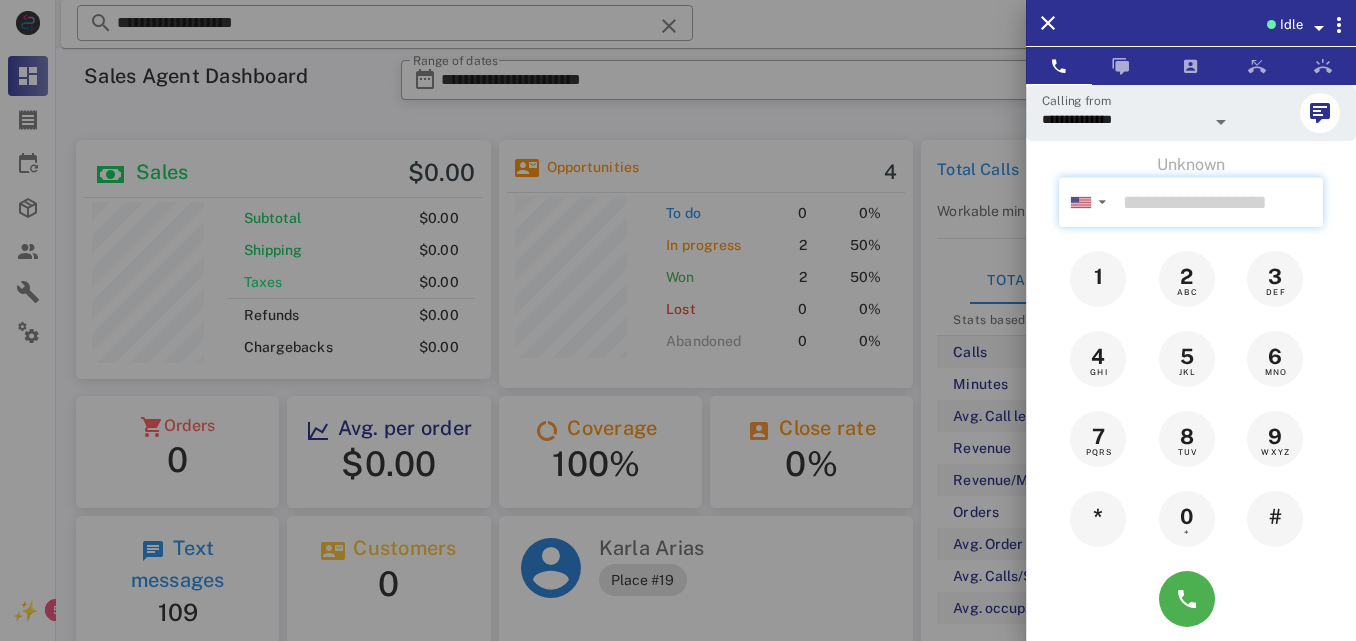 click at bounding box center (1219, 202) 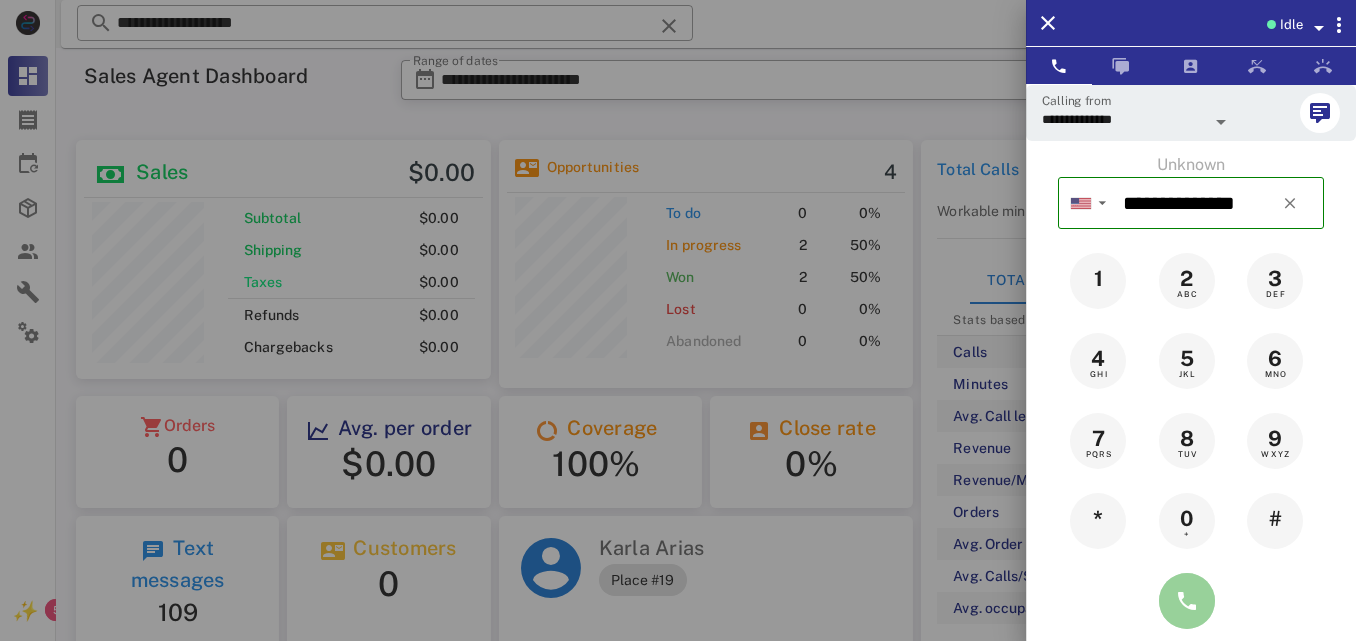 click at bounding box center [1187, 601] 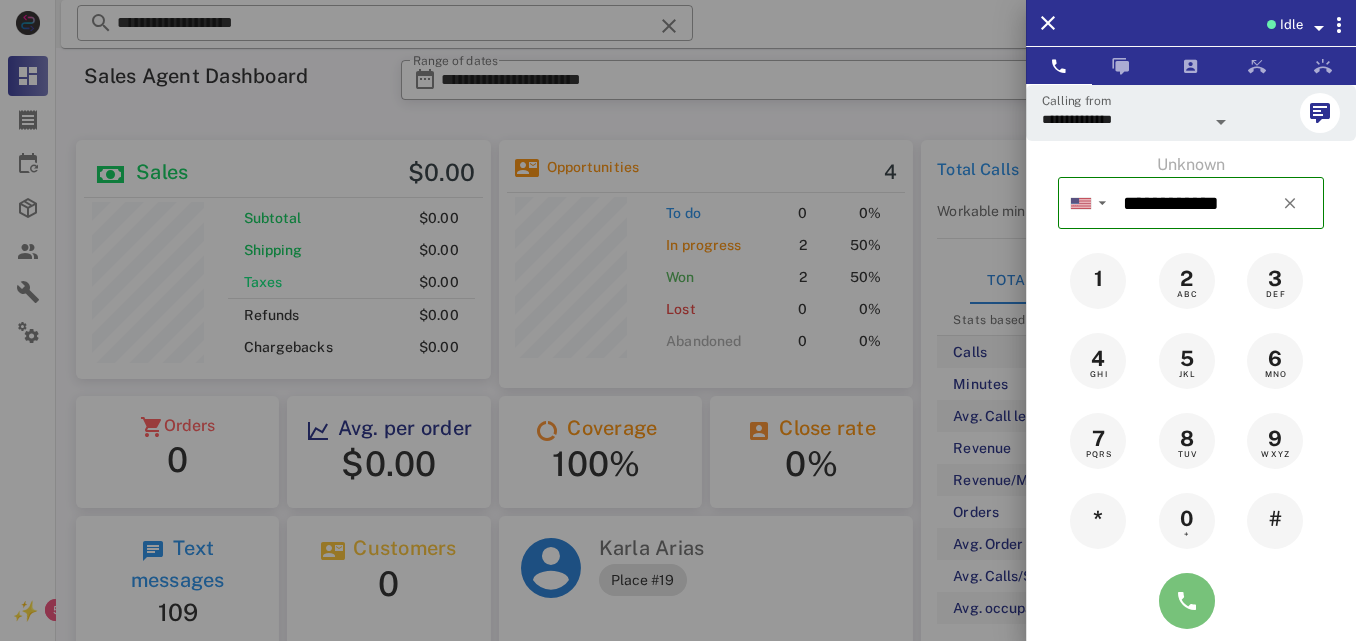 click at bounding box center [1187, 601] 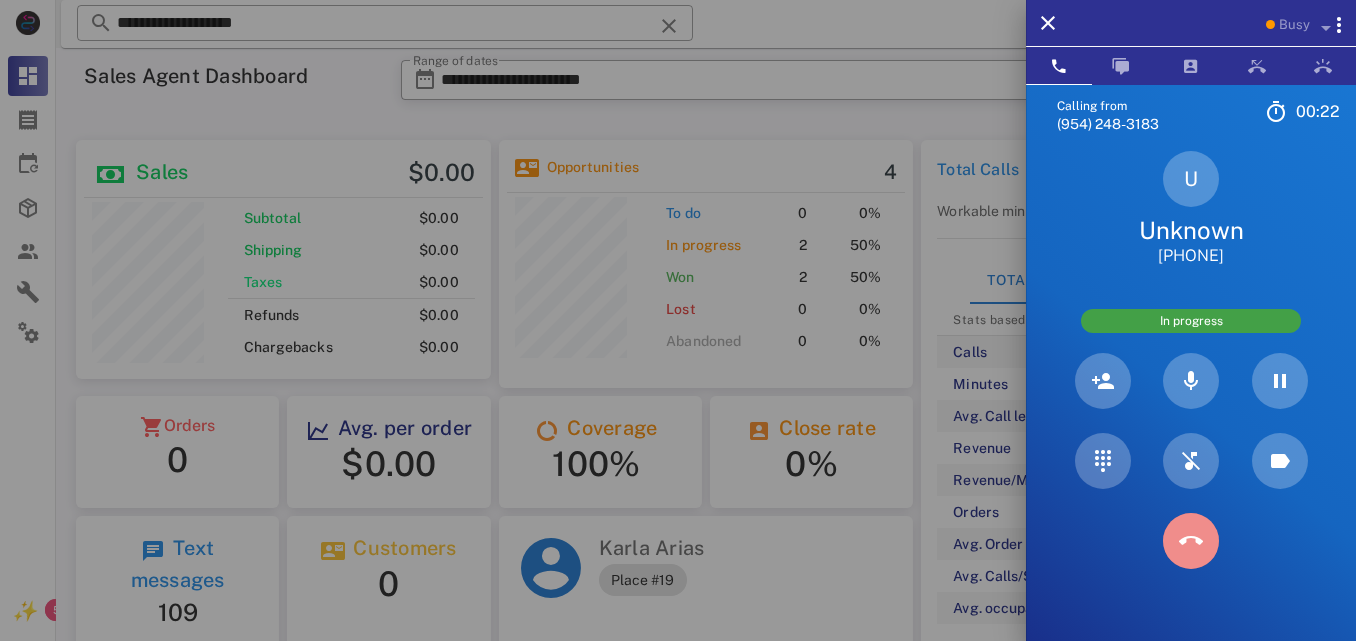 click at bounding box center (1191, 541) 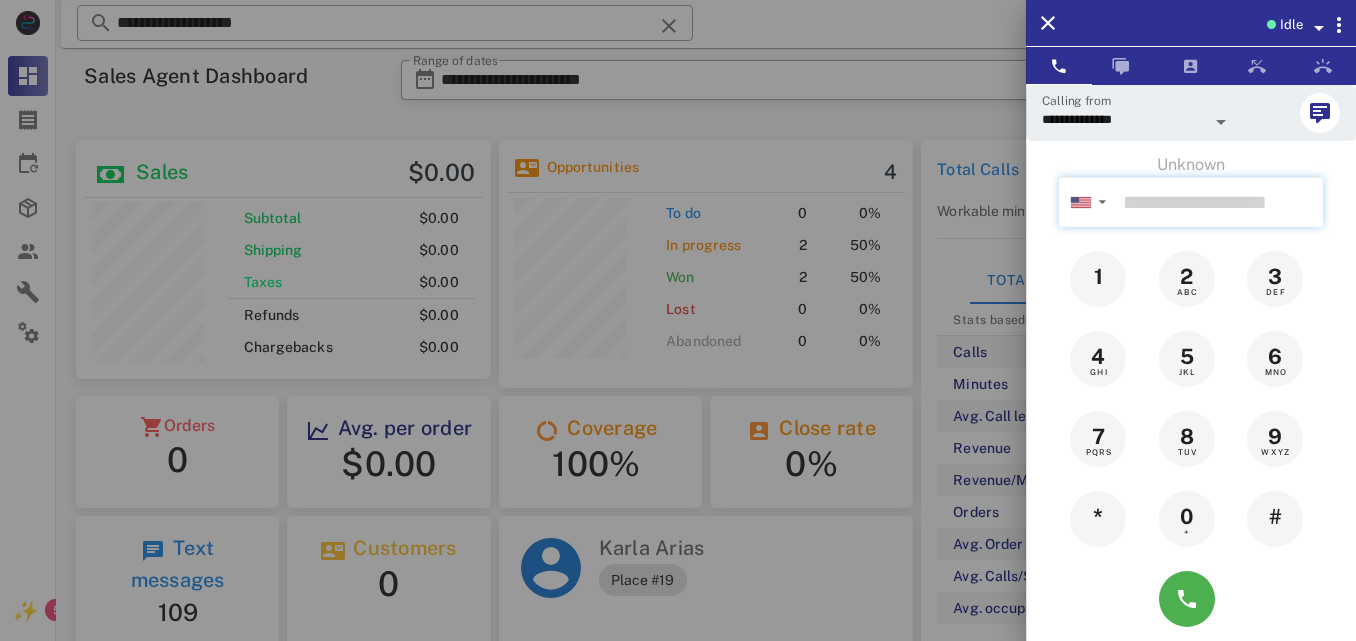 click at bounding box center (1219, 202) 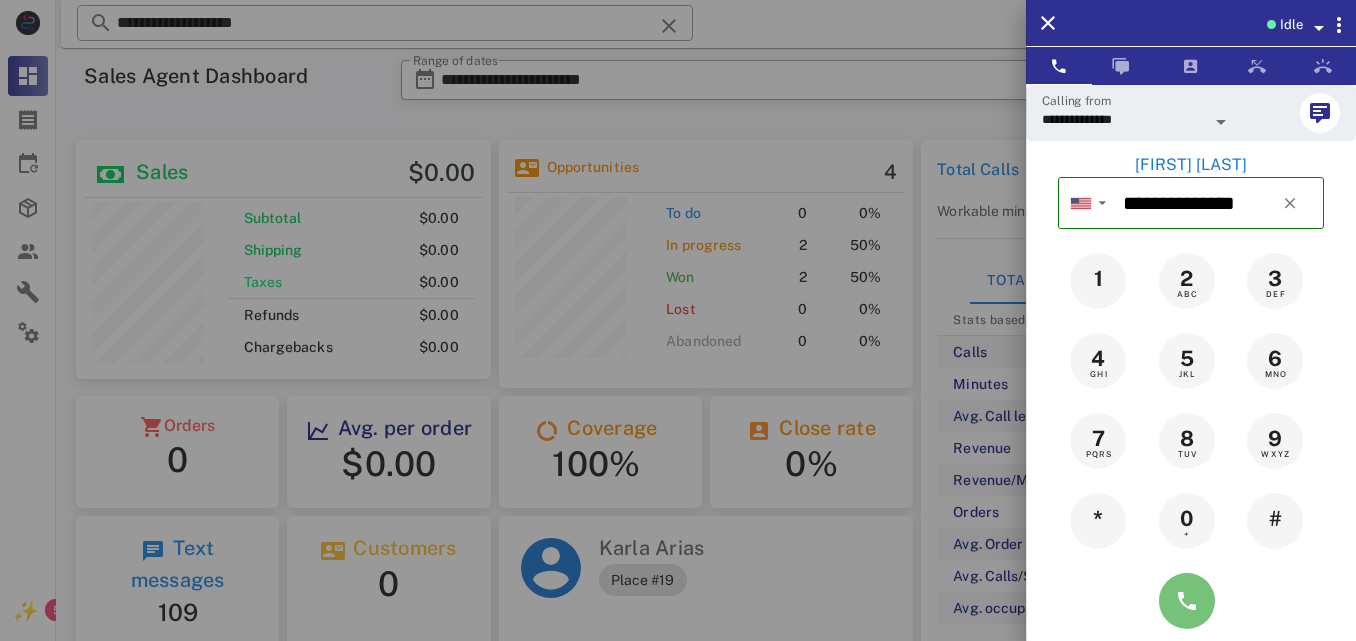 click at bounding box center [1187, 601] 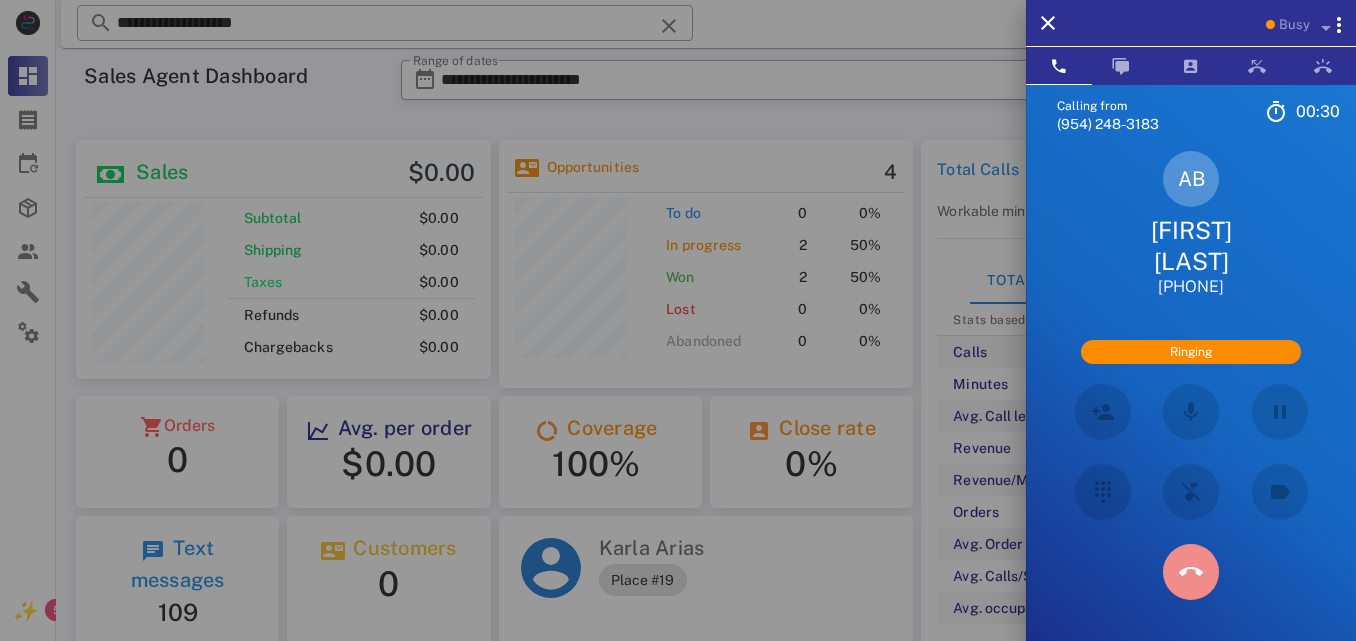 click at bounding box center [1191, 572] 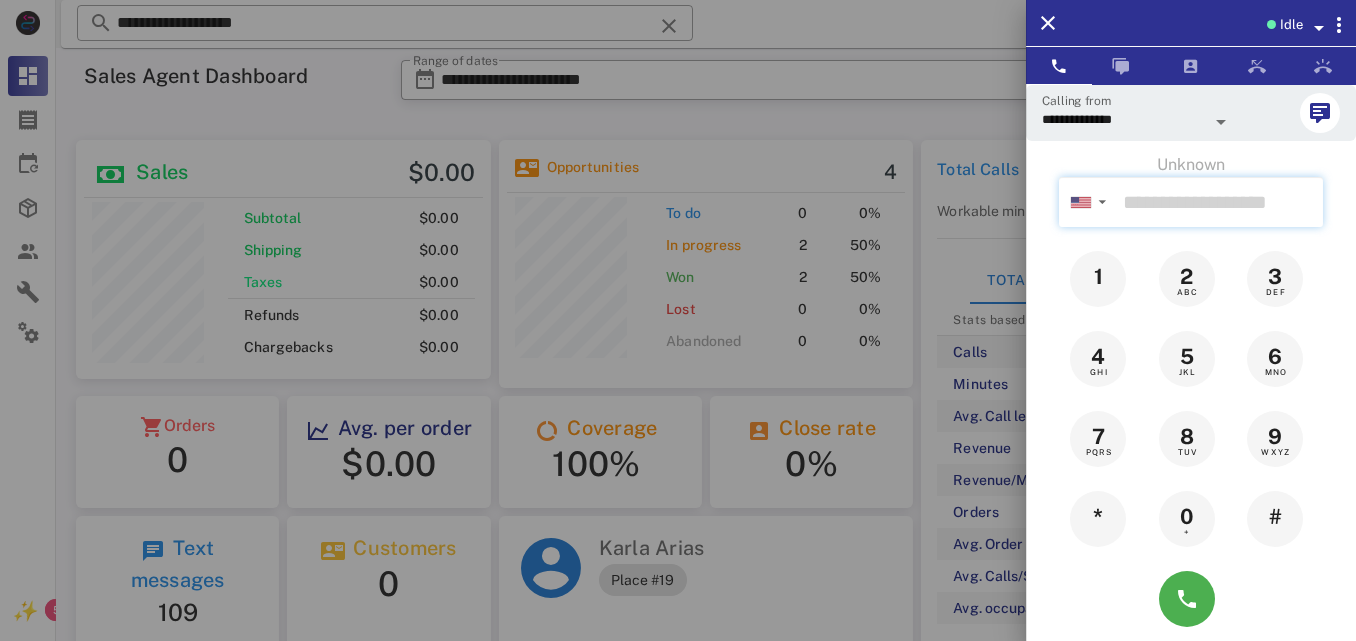 click at bounding box center [1219, 202] 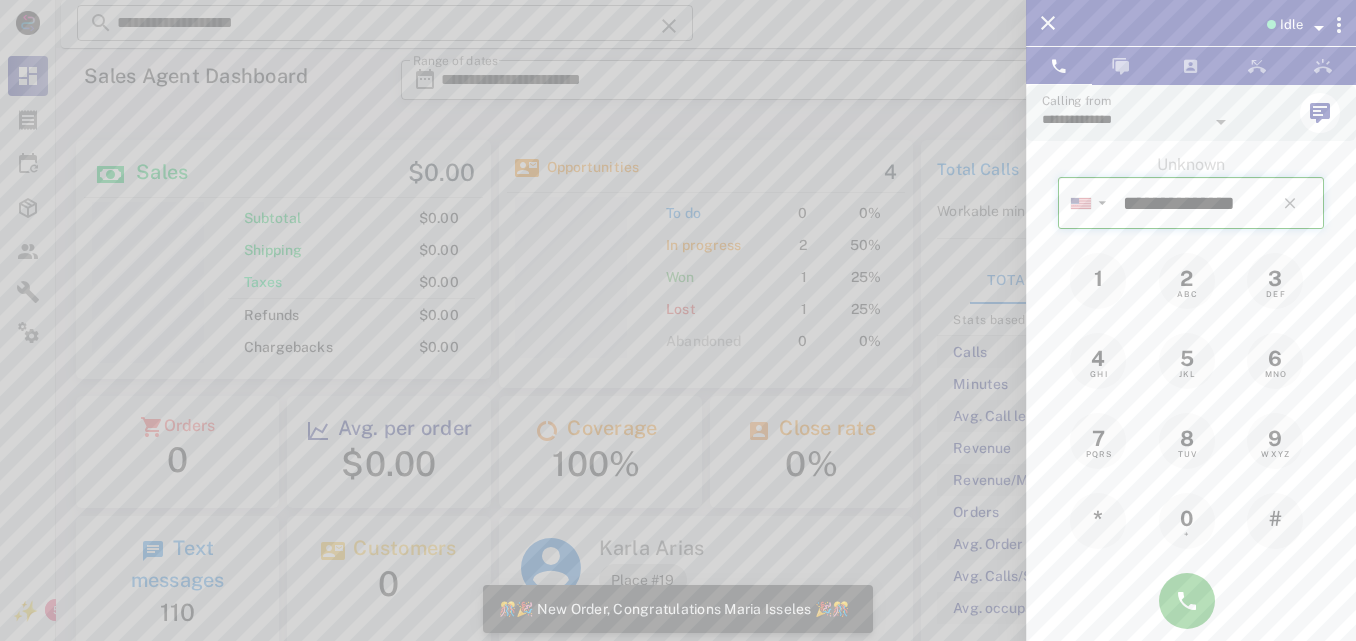 scroll, scrollTop: 999746, scrollLeft: 999585, axis: both 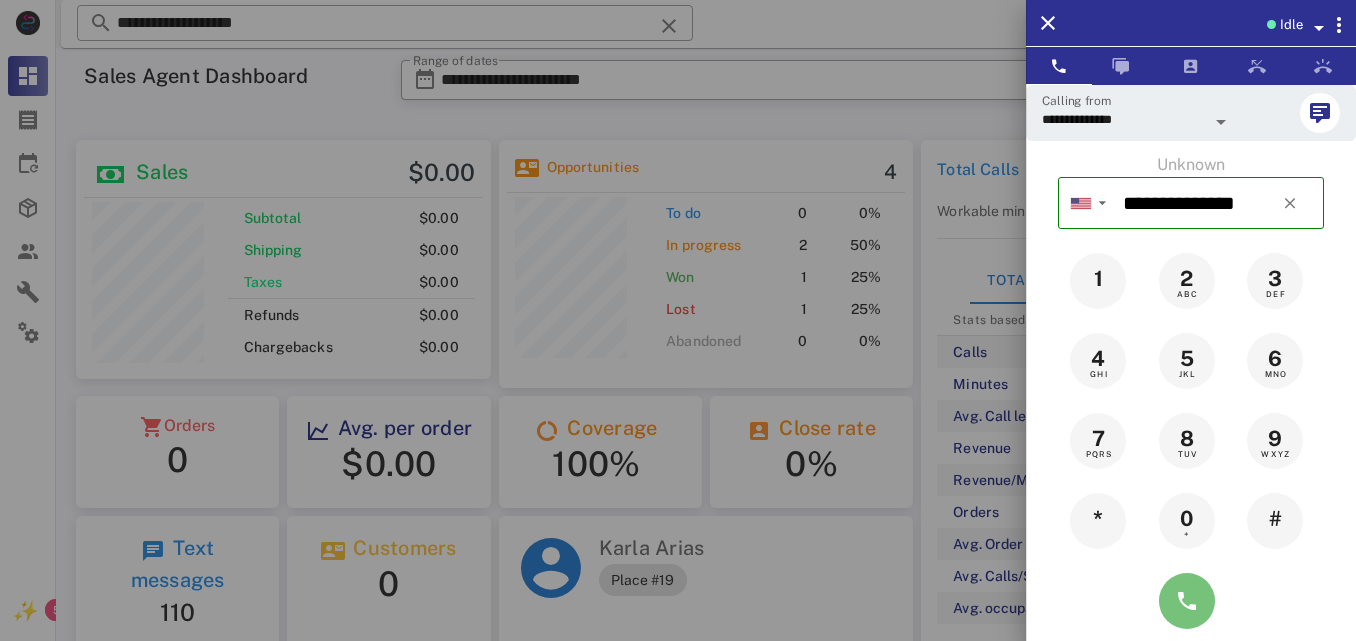 click at bounding box center [1187, 601] 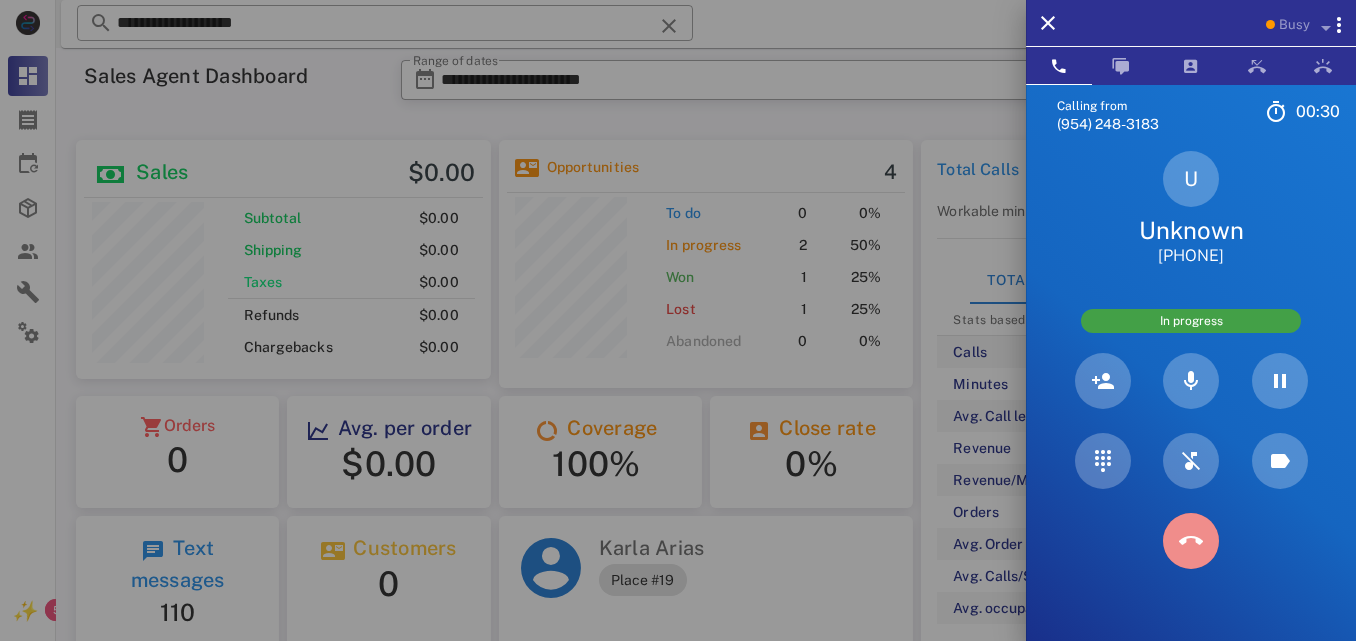 click at bounding box center (1191, 541) 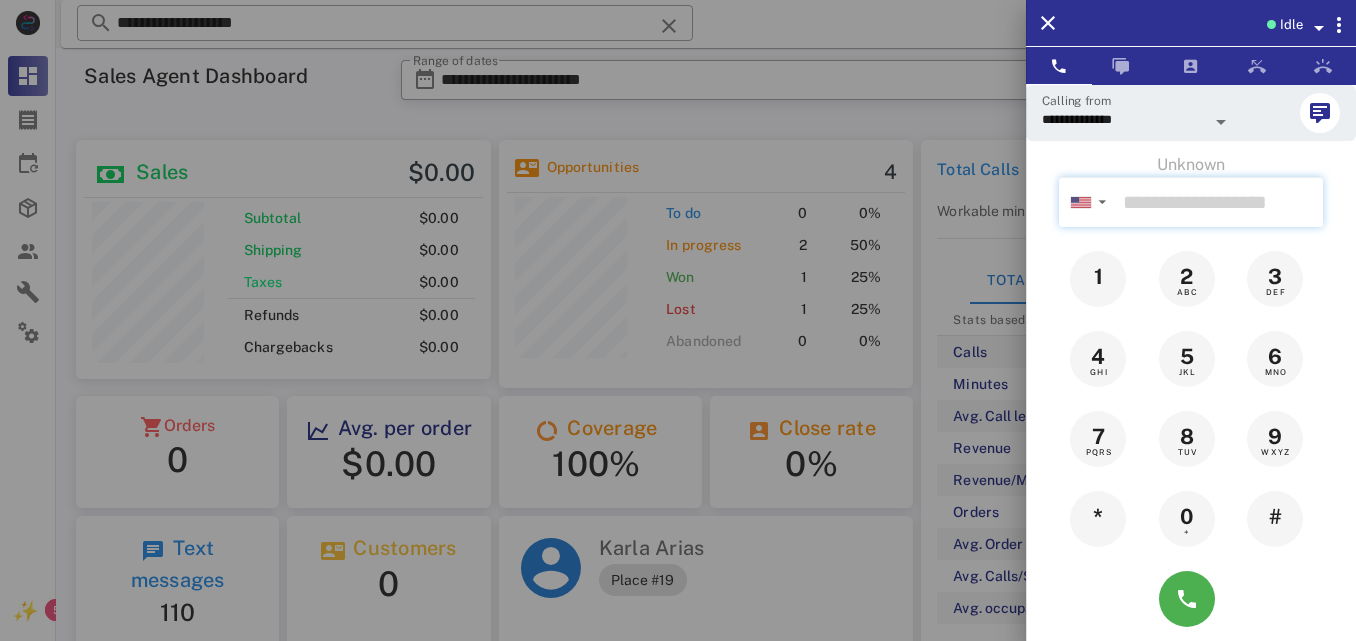 click at bounding box center (1219, 202) 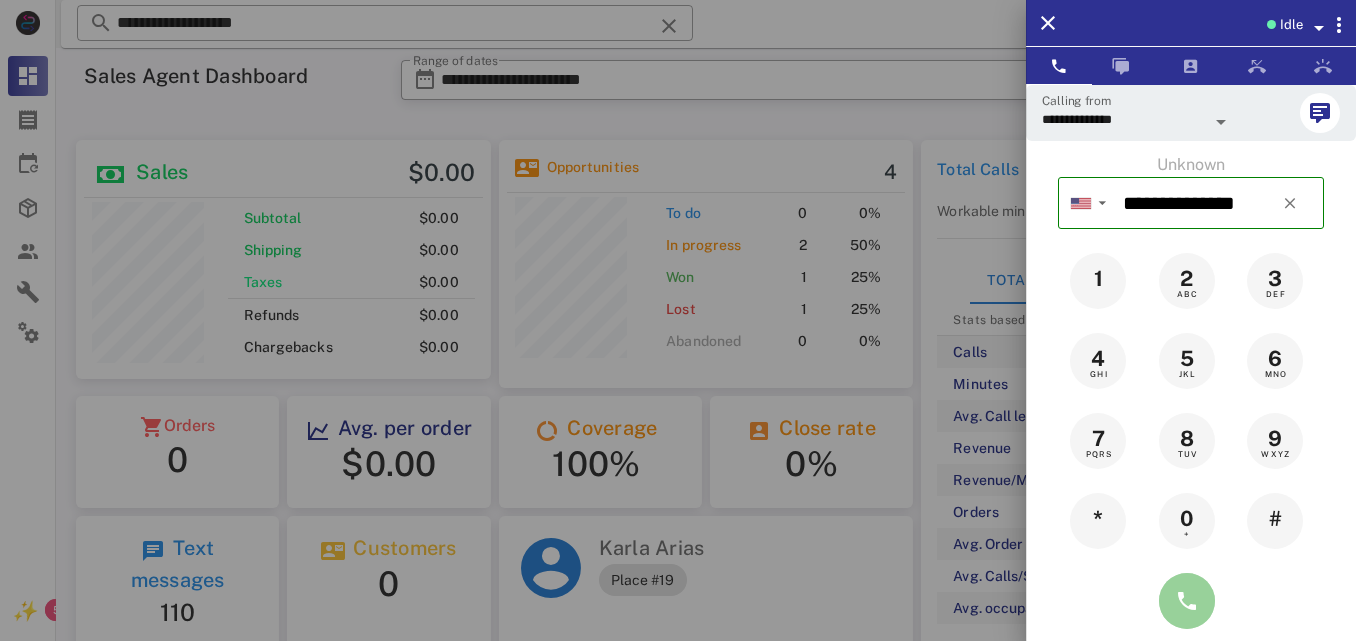 click at bounding box center [1187, 601] 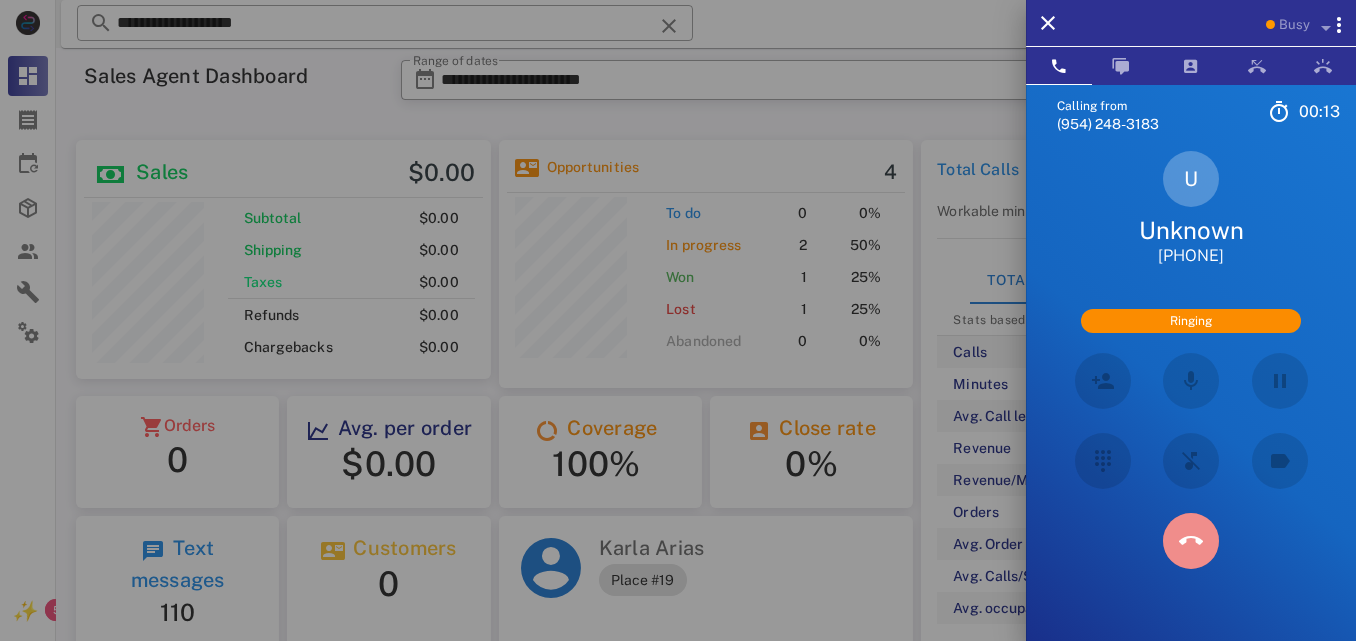 click at bounding box center (1191, 541) 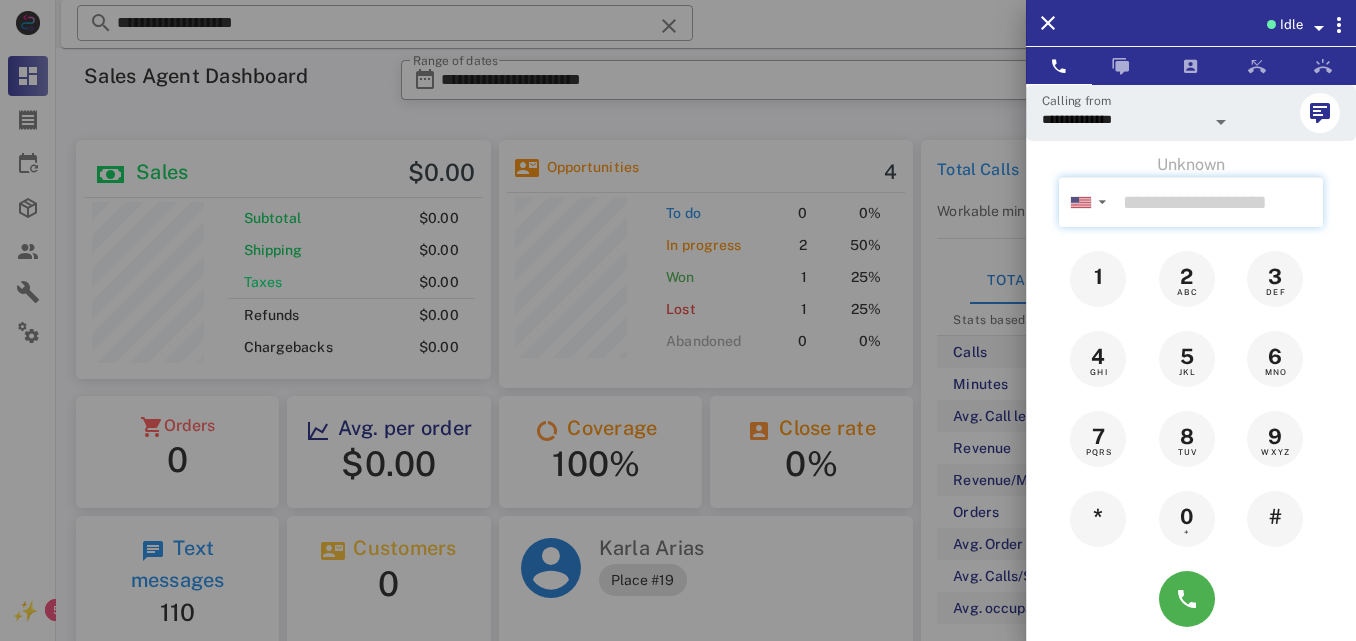 click at bounding box center (1219, 202) 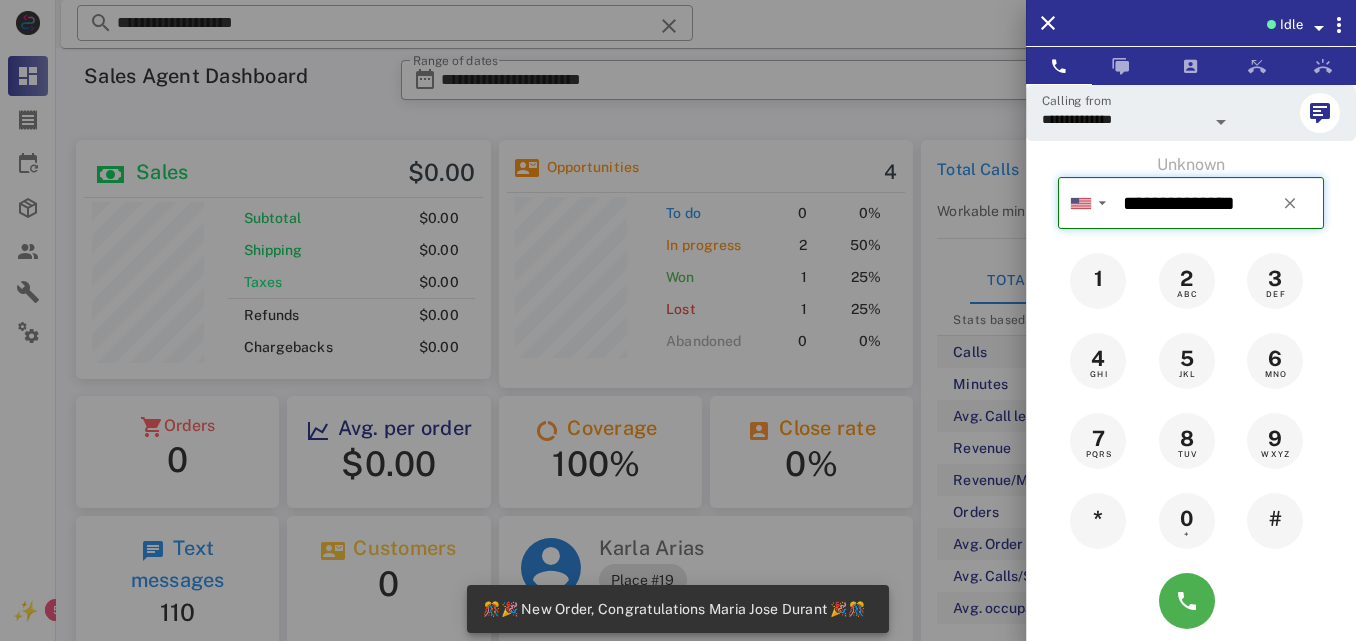 scroll, scrollTop: 999746, scrollLeft: 999585, axis: both 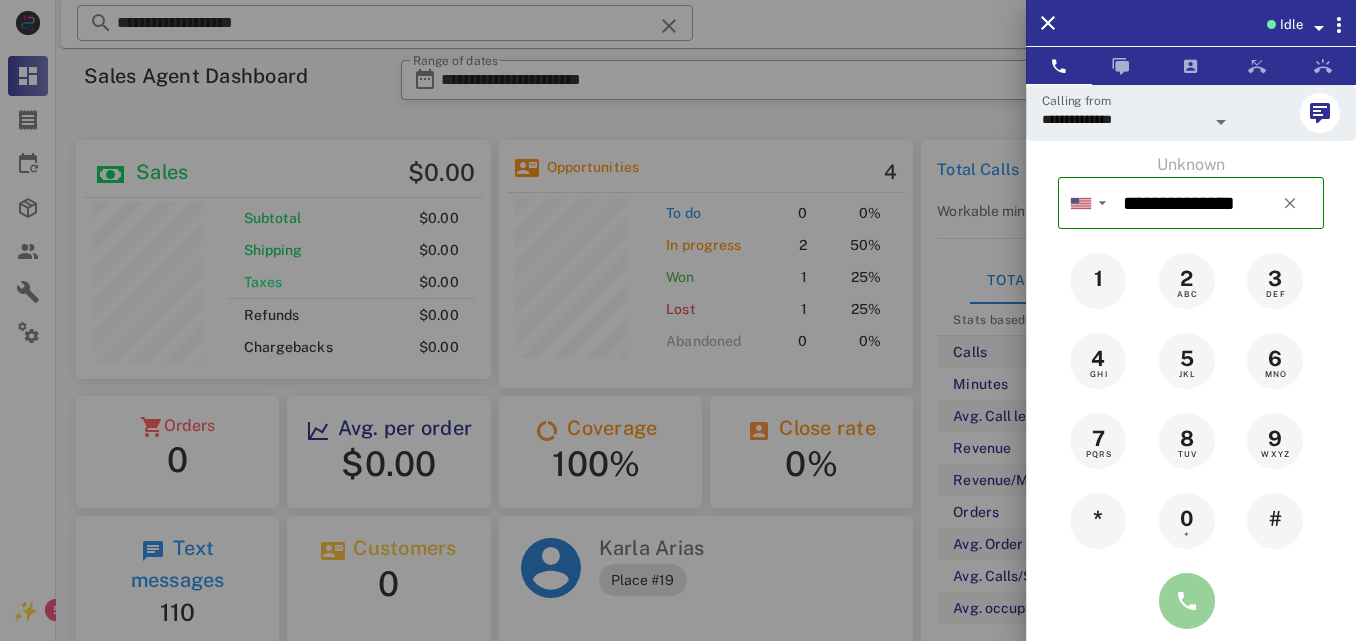 click at bounding box center (1187, 601) 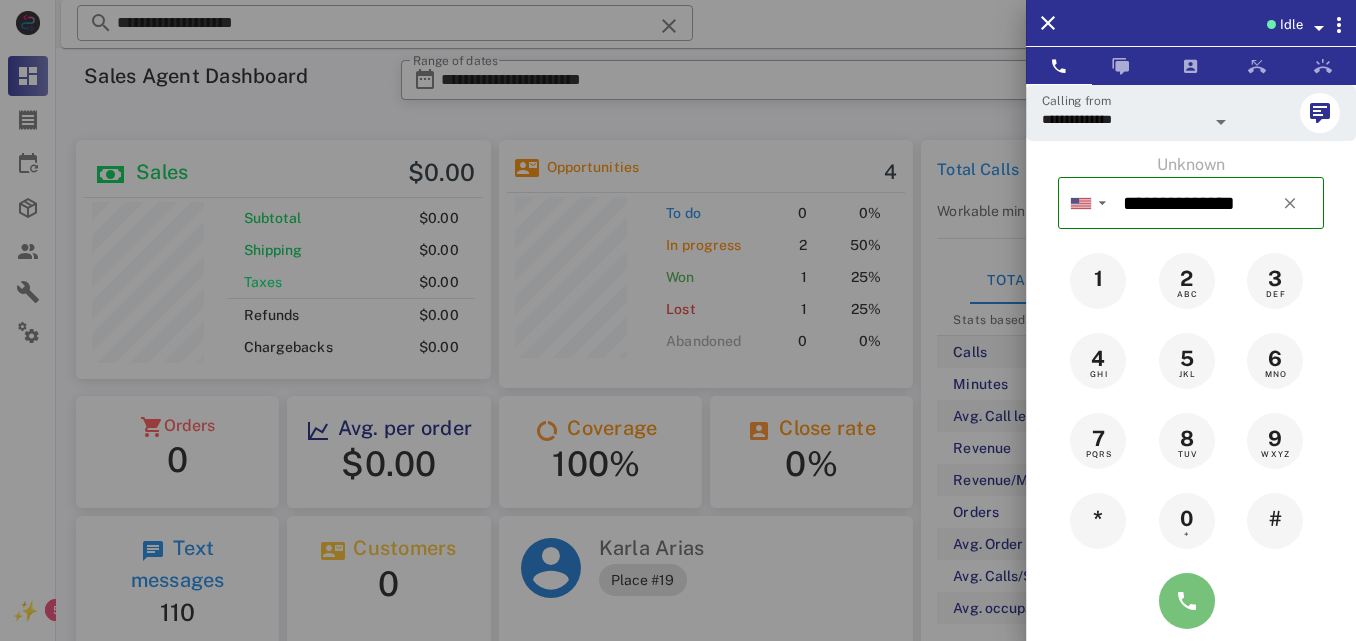 type on "**********" 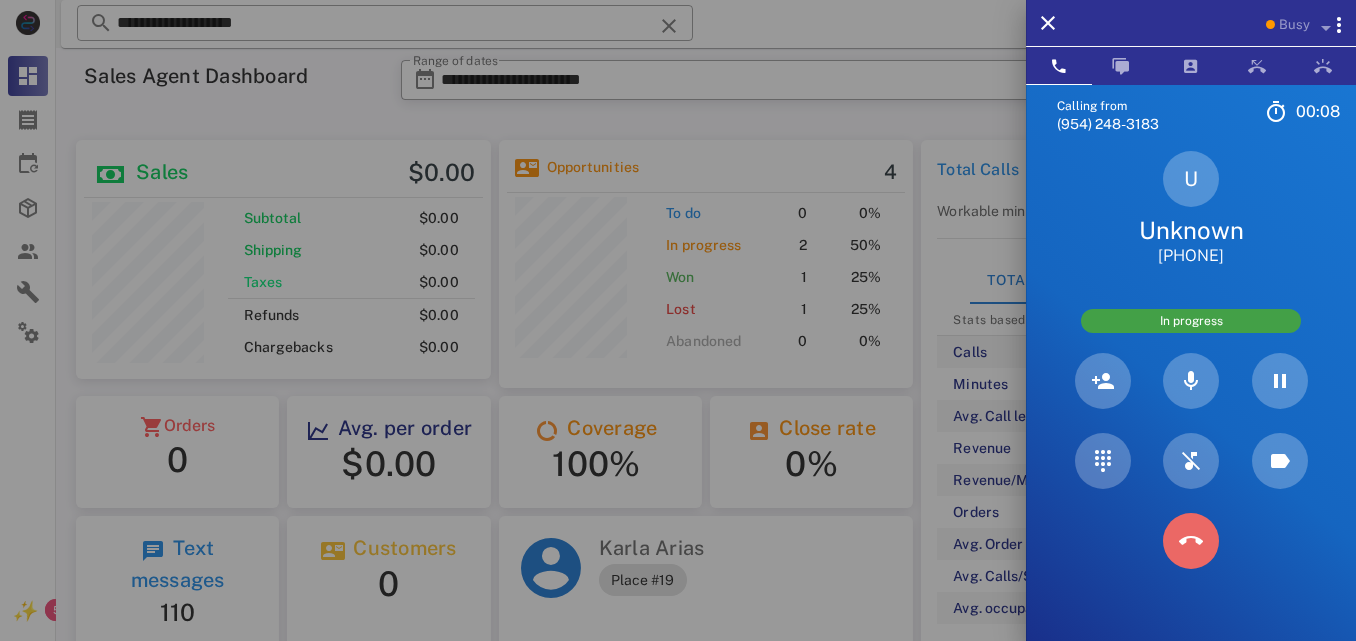 click at bounding box center (1191, 541) 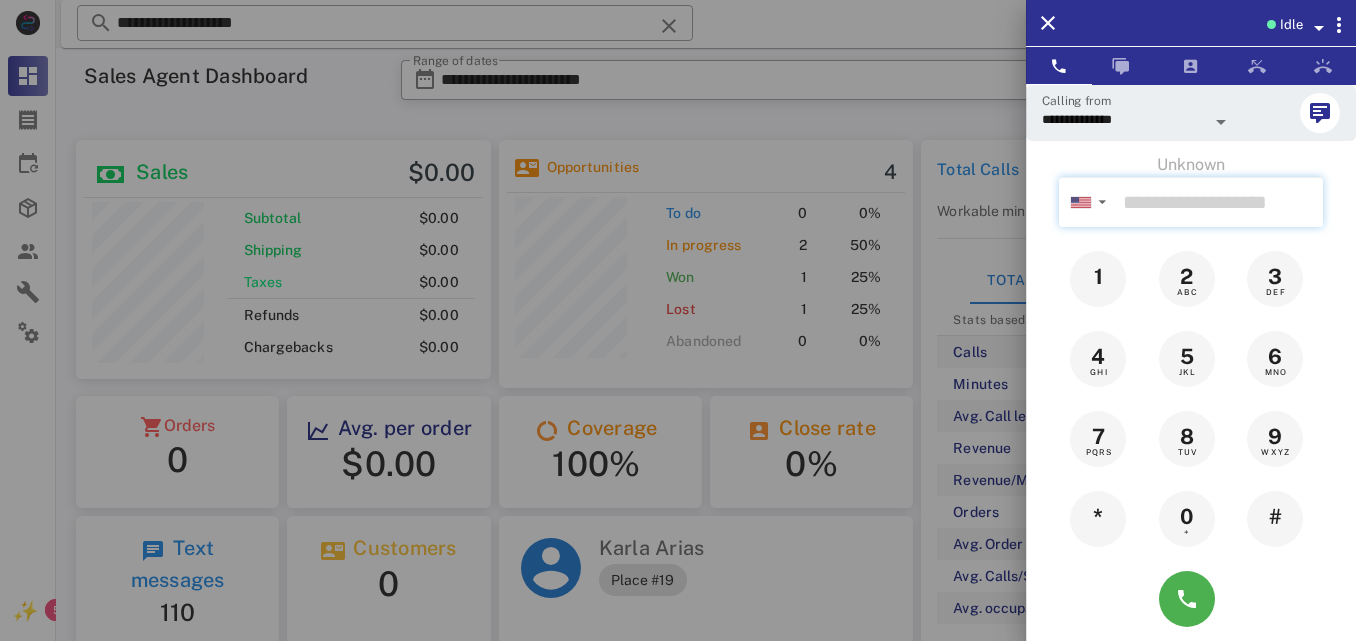 click at bounding box center (1219, 202) 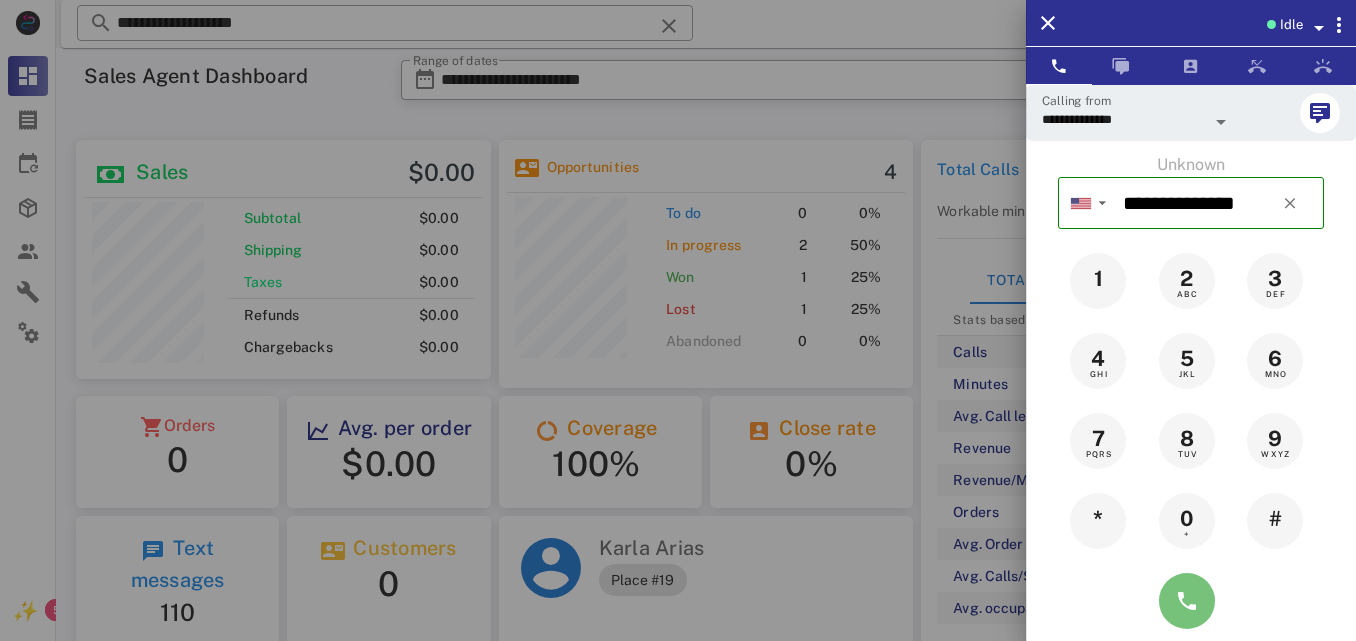 click at bounding box center (1187, 601) 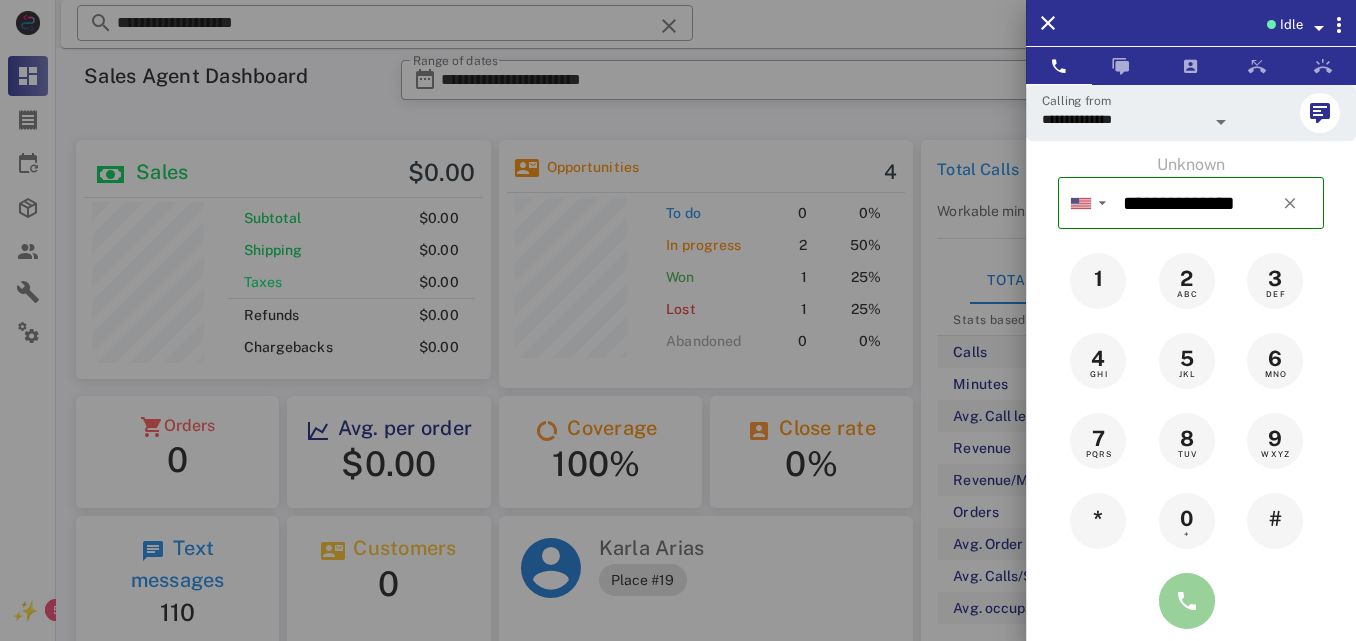 type on "**********" 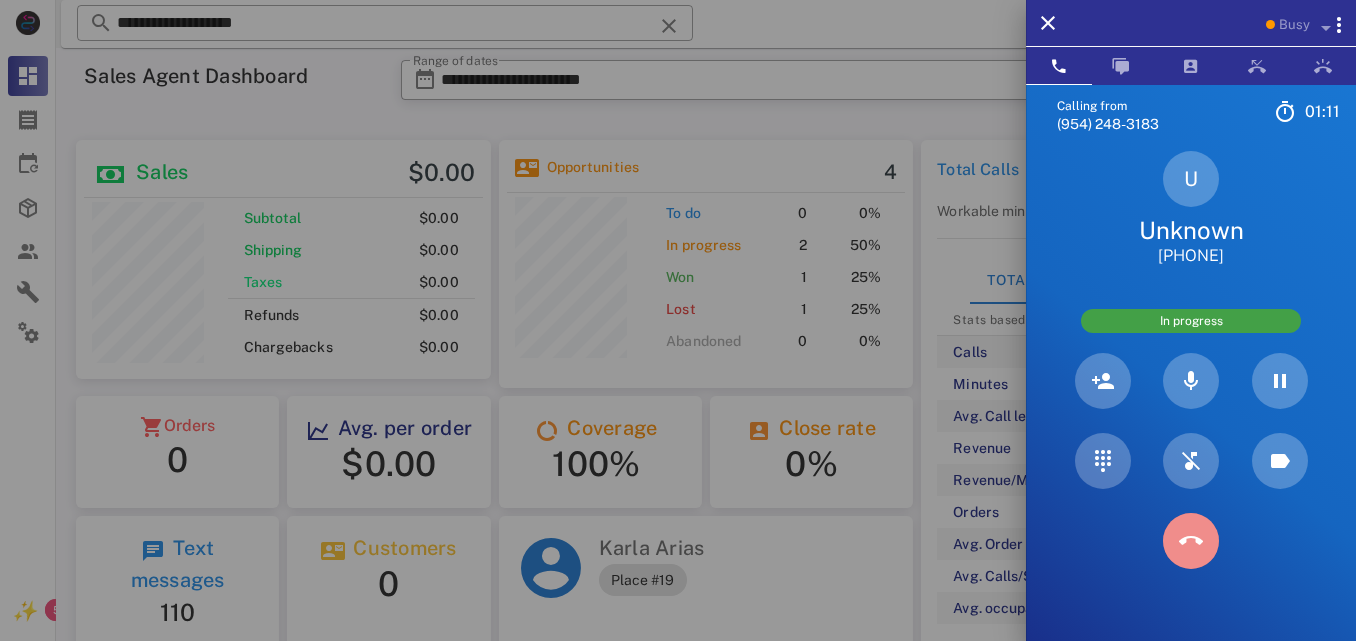 click at bounding box center [1191, 541] 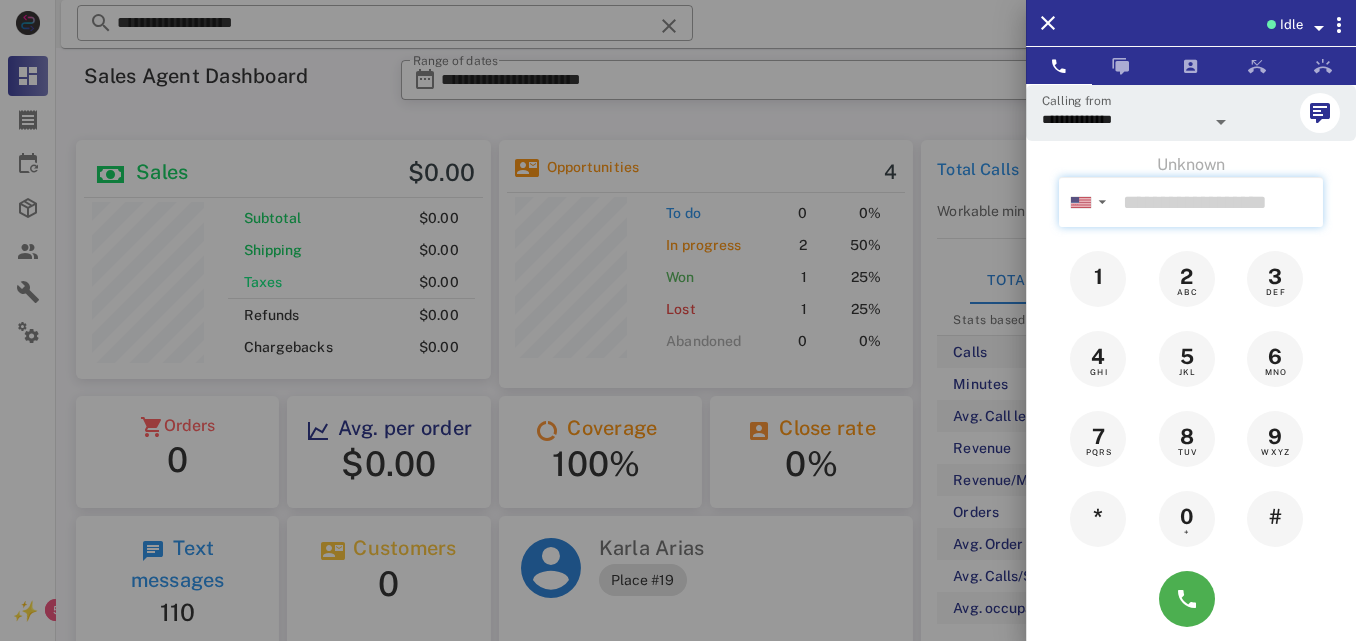 click at bounding box center [1219, 202] 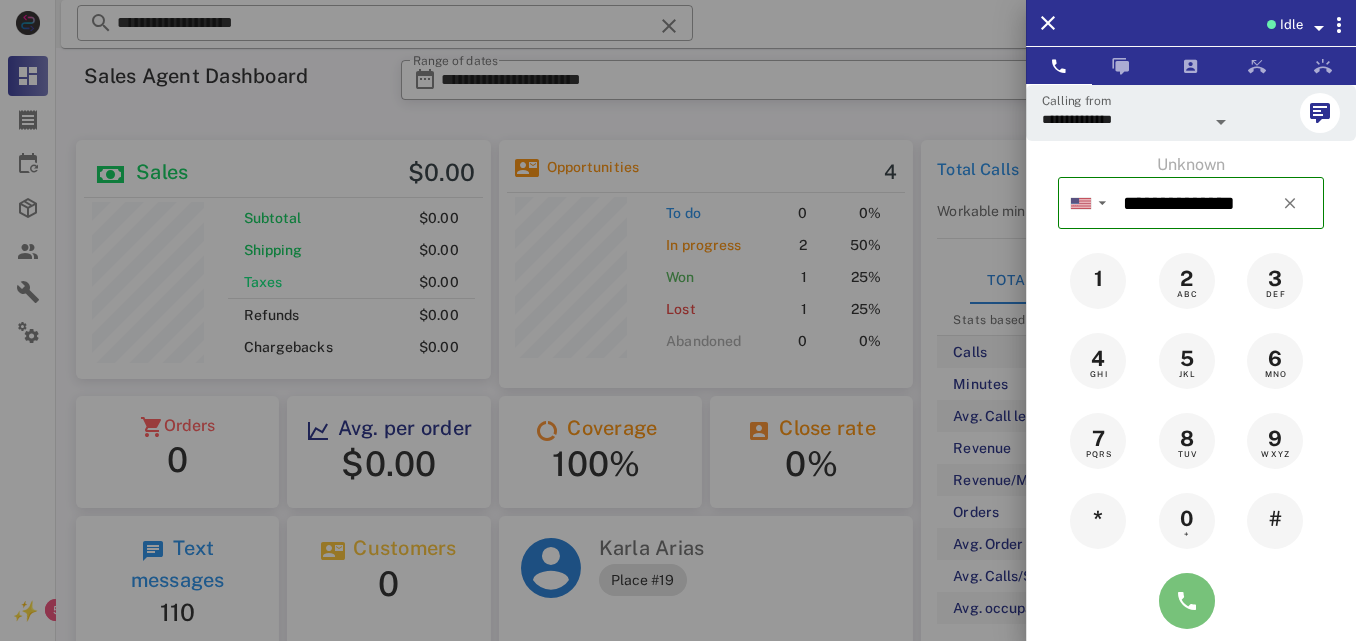 click at bounding box center [1187, 601] 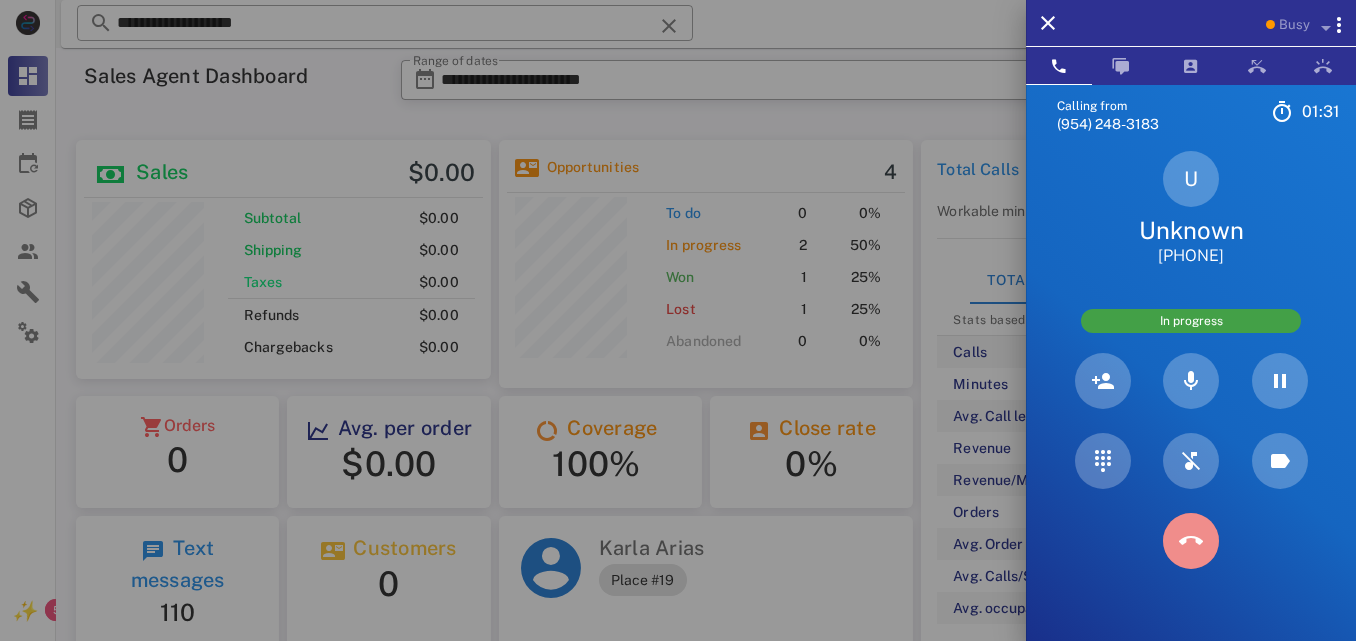 click at bounding box center [1191, 541] 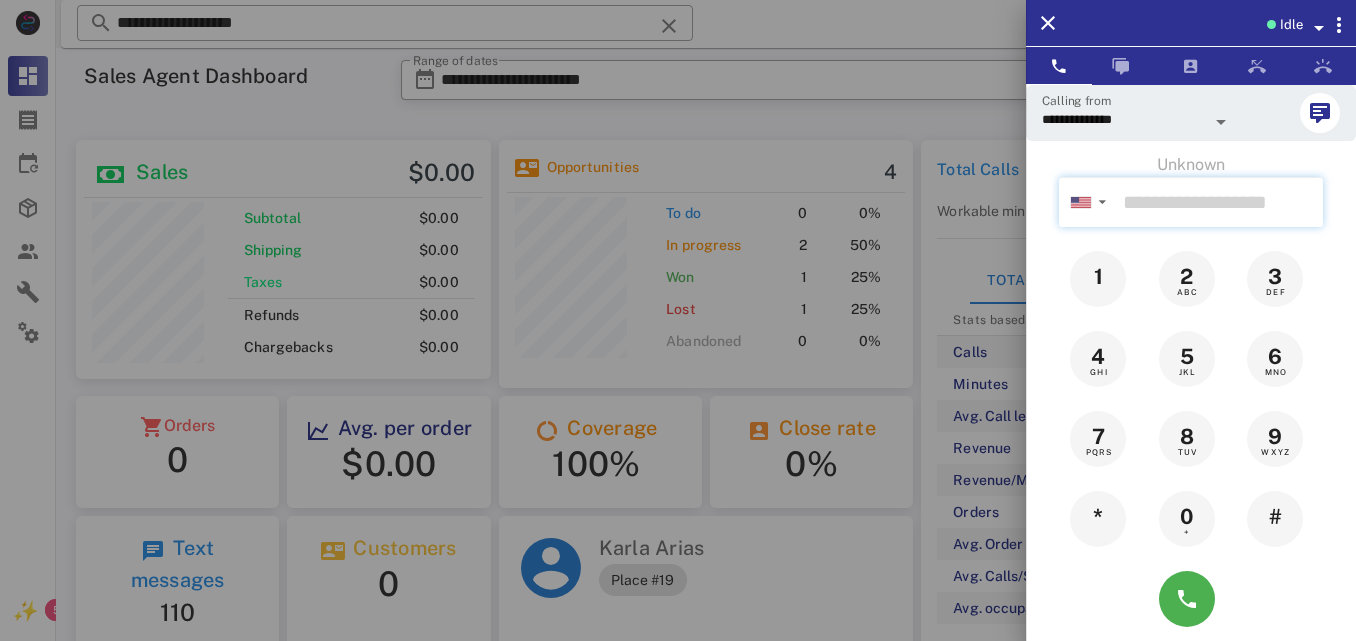click at bounding box center [1219, 202] 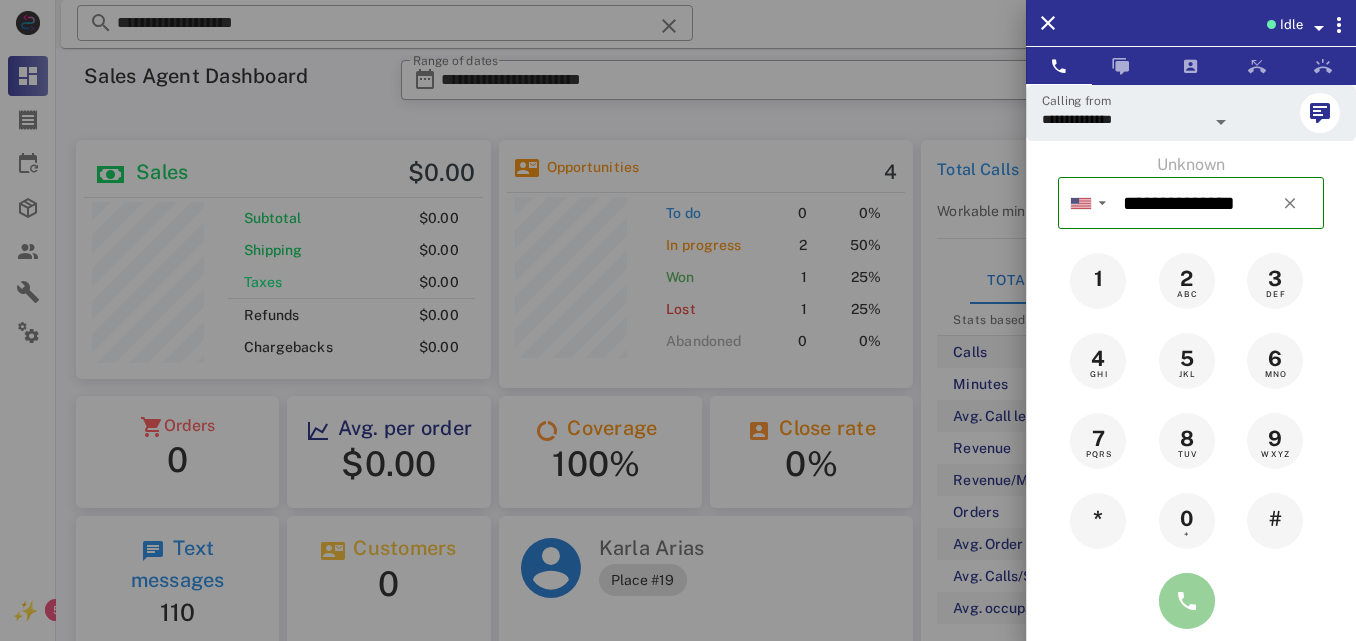 click at bounding box center [1187, 601] 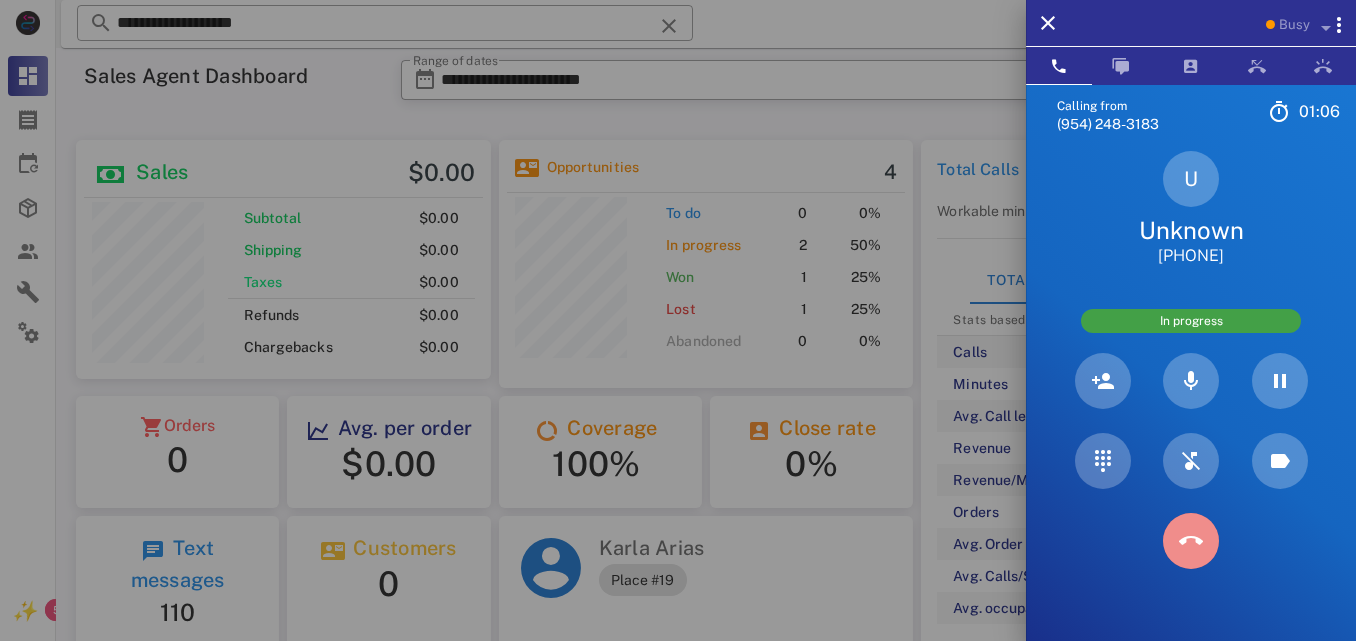 click at bounding box center [1191, 541] 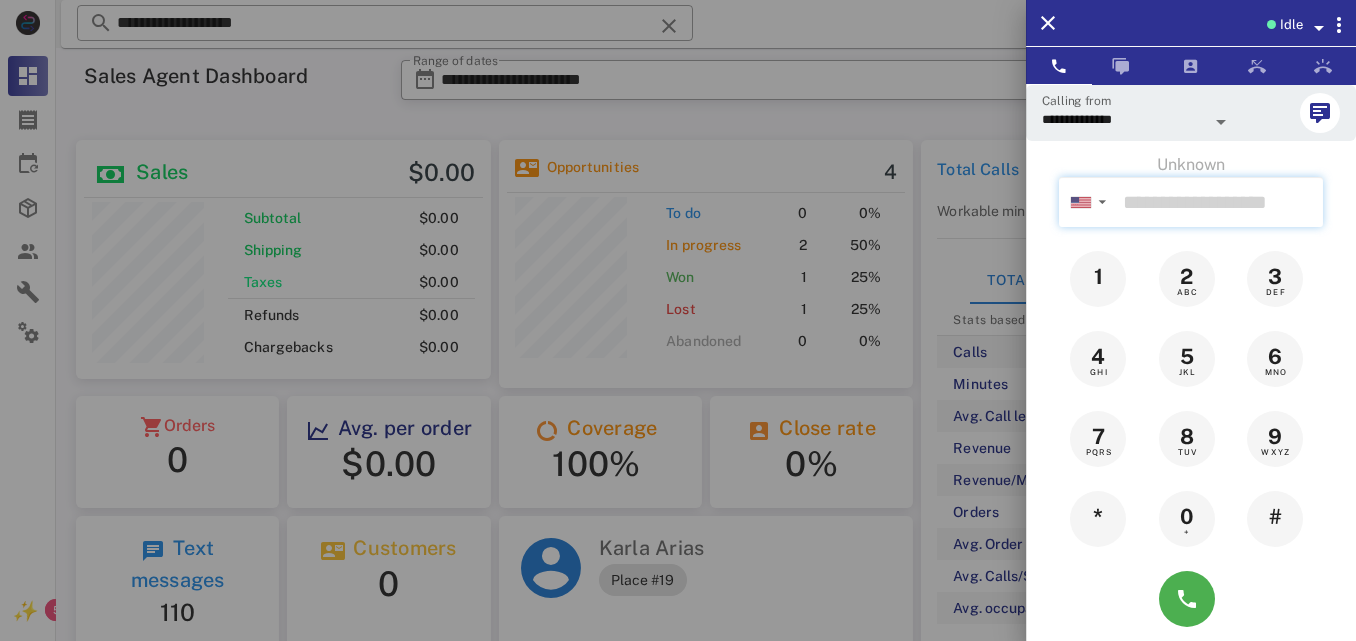 click at bounding box center [1219, 202] 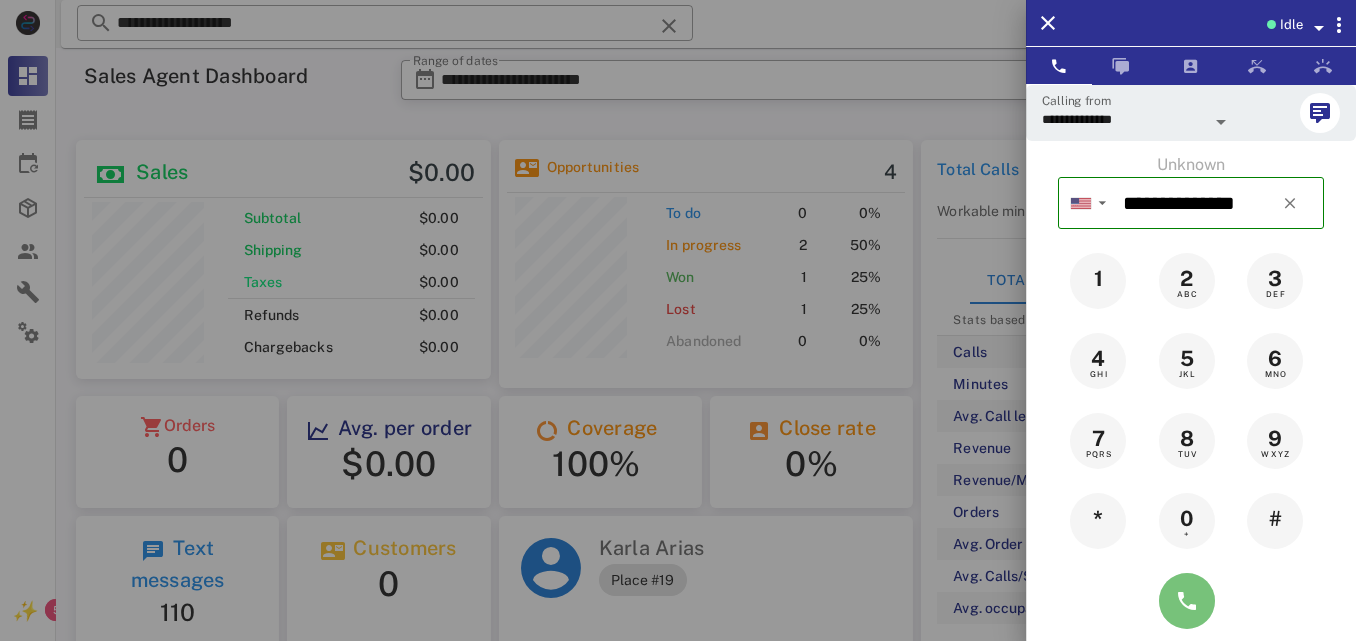 click at bounding box center [1187, 601] 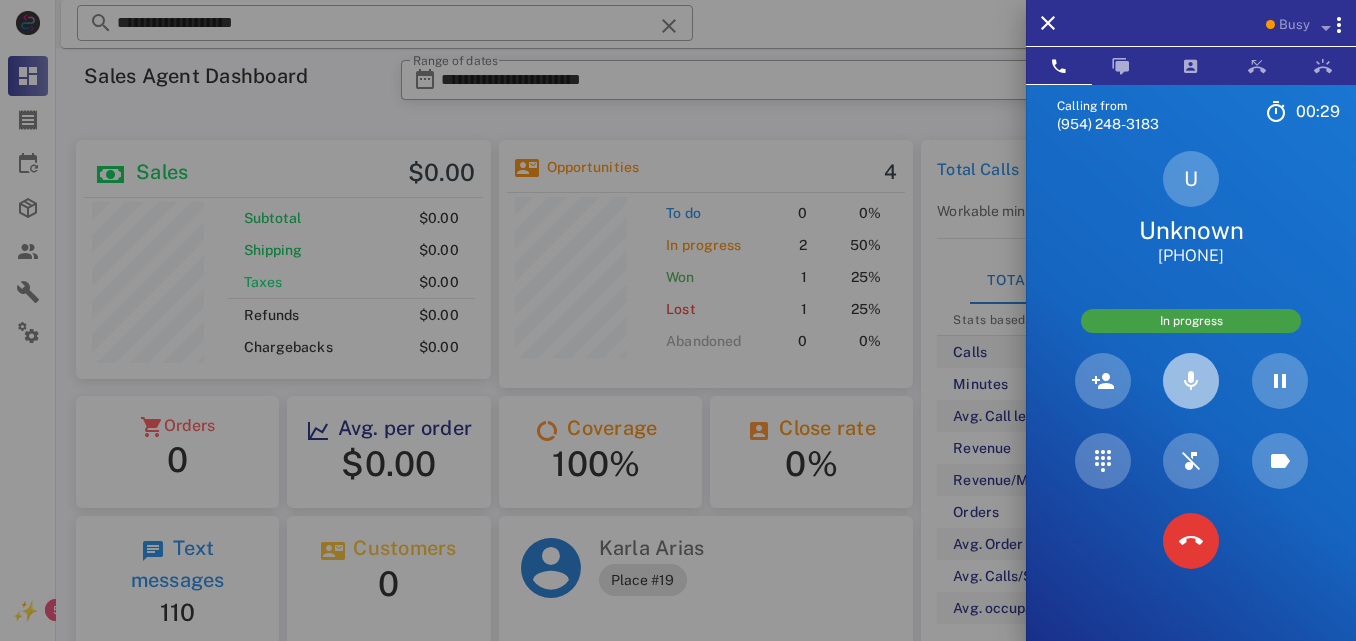 click at bounding box center (1191, 381) 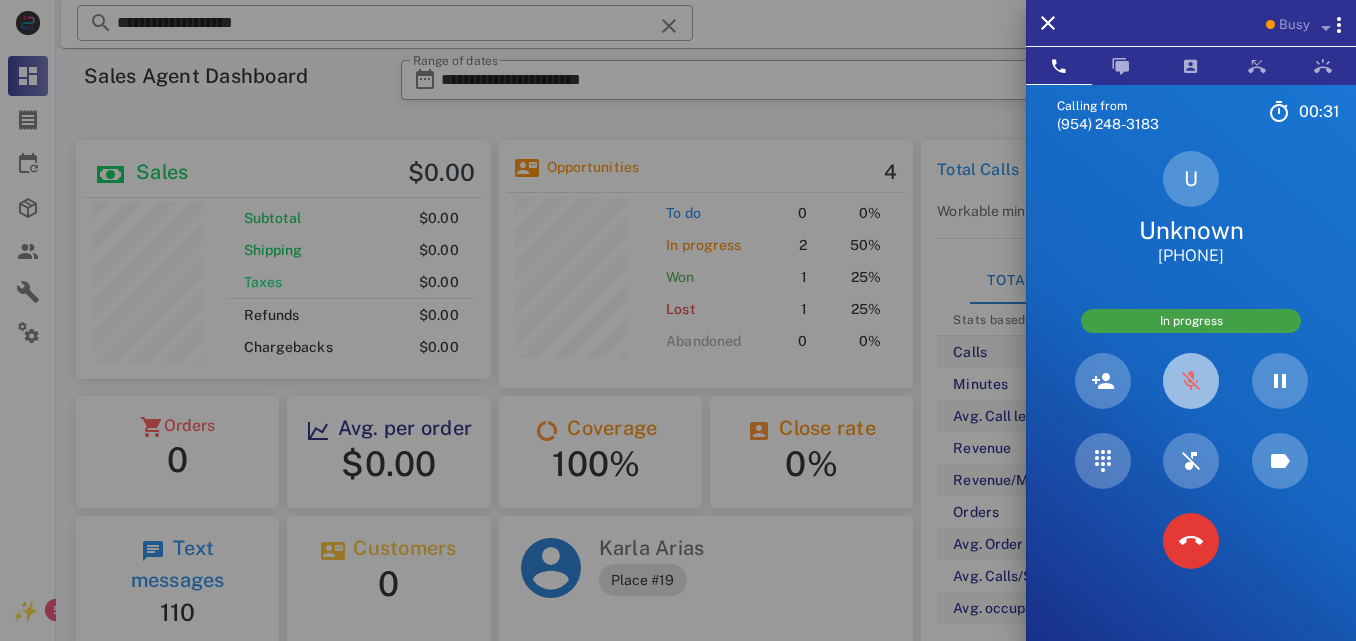click at bounding box center [1191, 381] 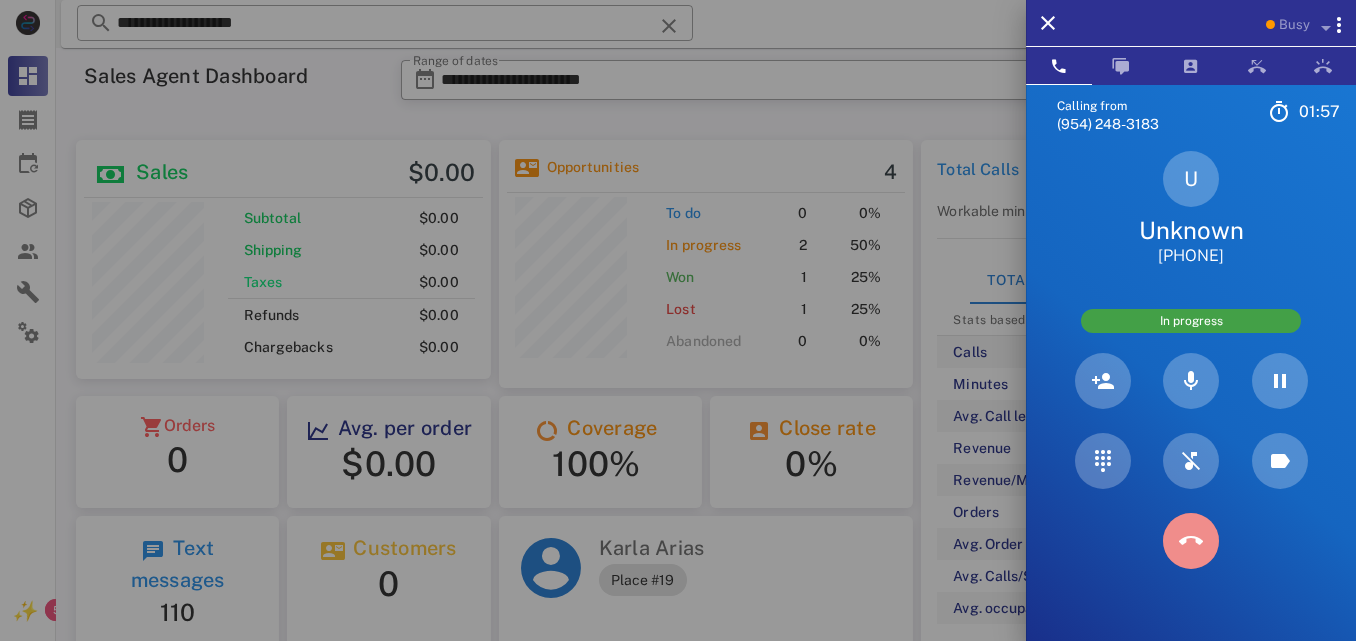 click at bounding box center (1191, 541) 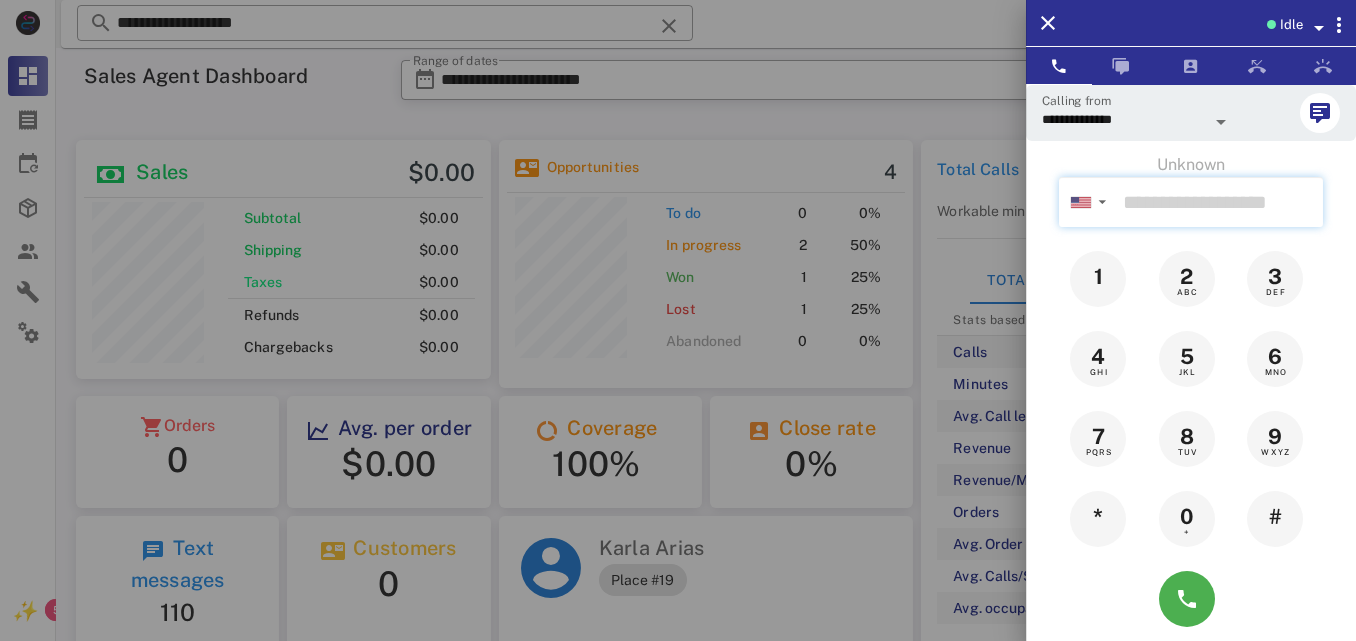click at bounding box center (1219, 202) 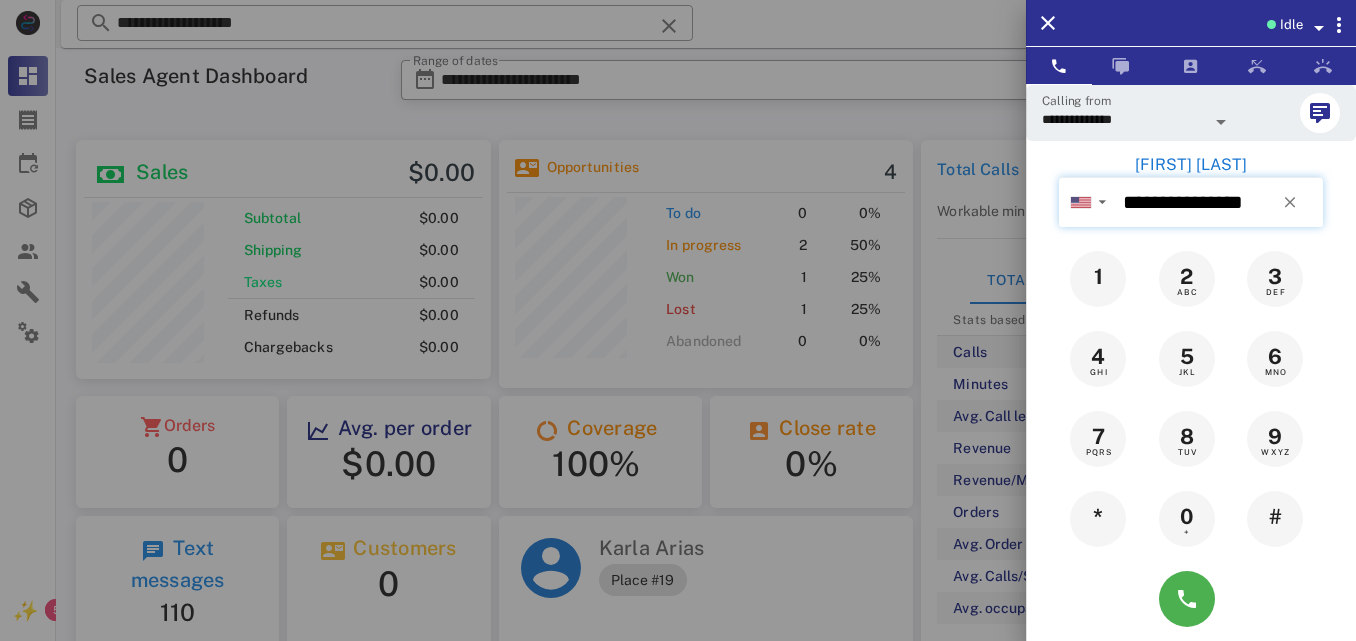 type on "**********" 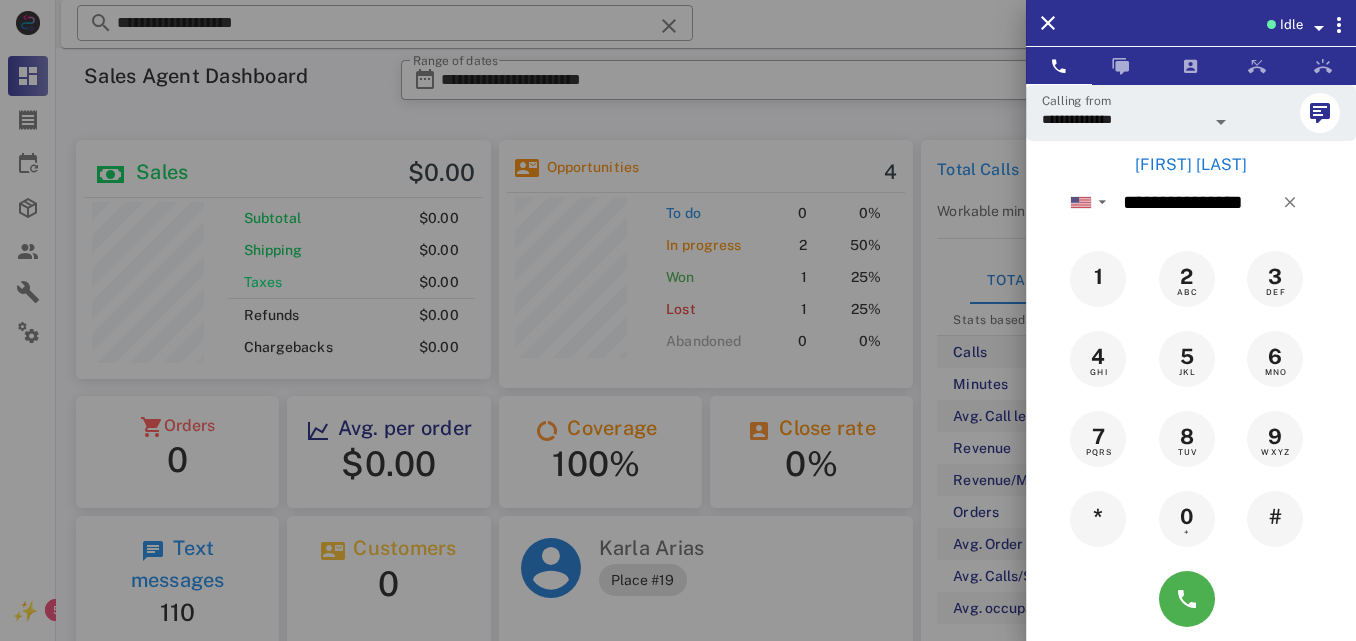 click on "[FIRST] [LAST]" at bounding box center [1191, 165] 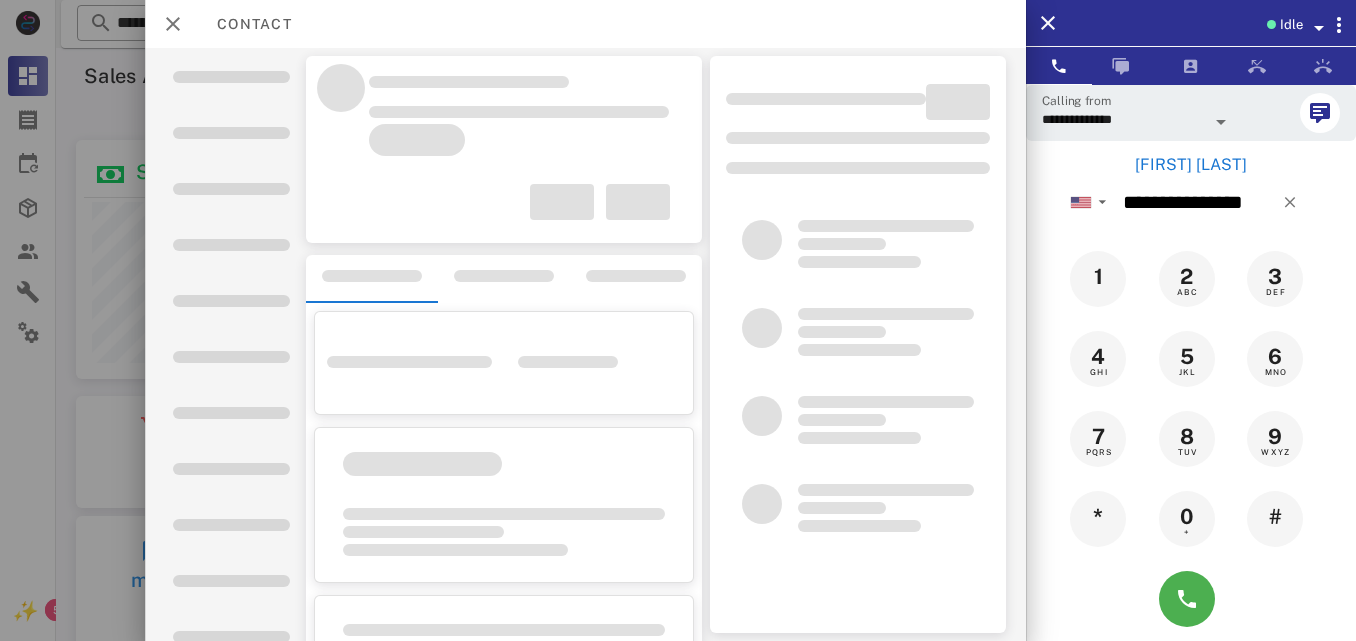 click on "[FIRST] [LAST]" at bounding box center (1191, 165) 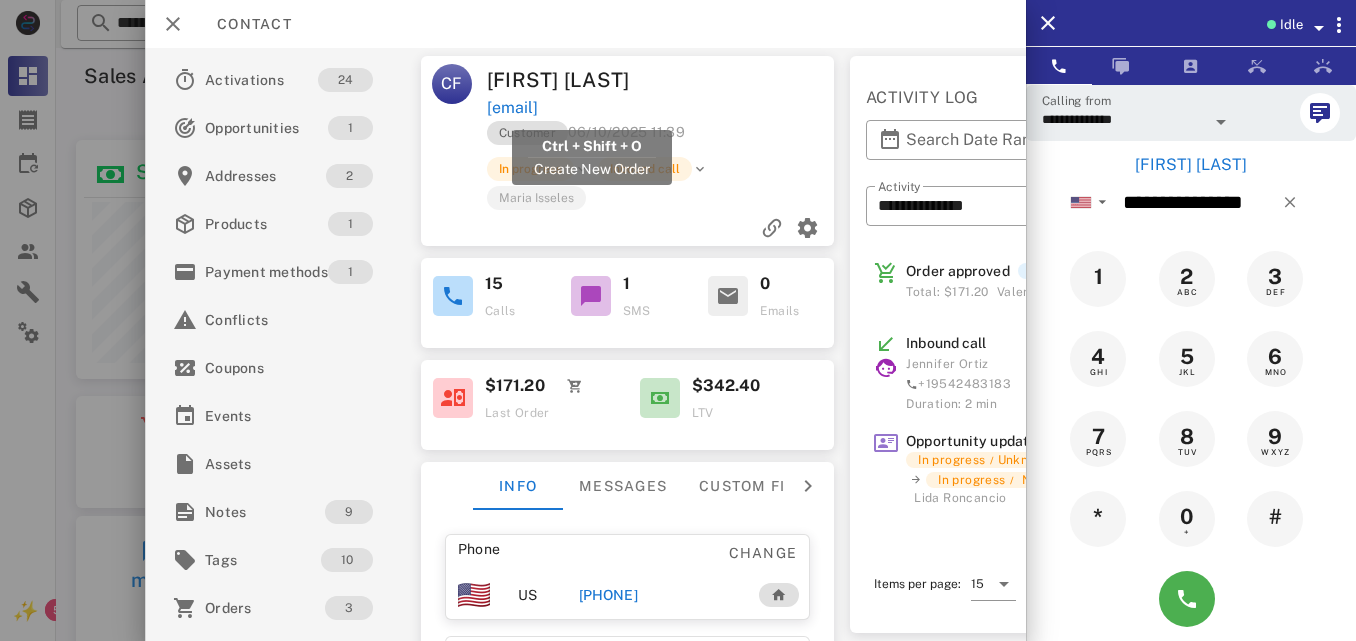 drag, startPoint x: 703, startPoint y: 116, endPoint x: 485, endPoint y: 112, distance: 218.0367 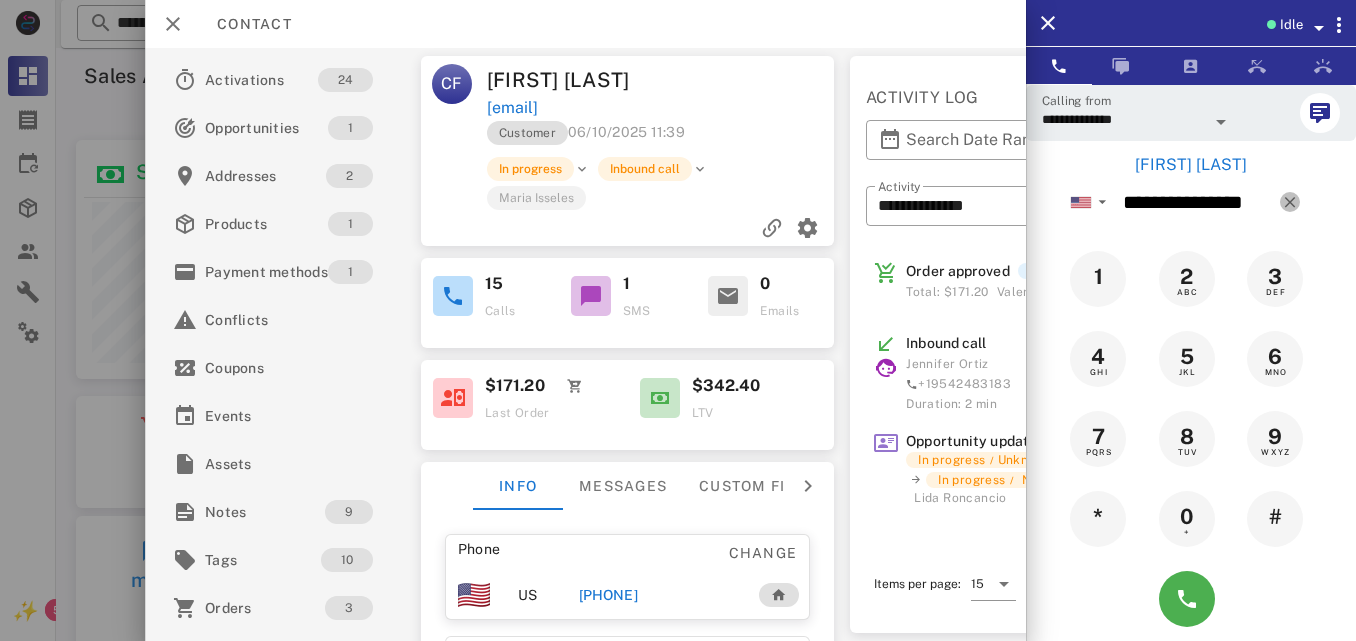 click at bounding box center [1290, 202] 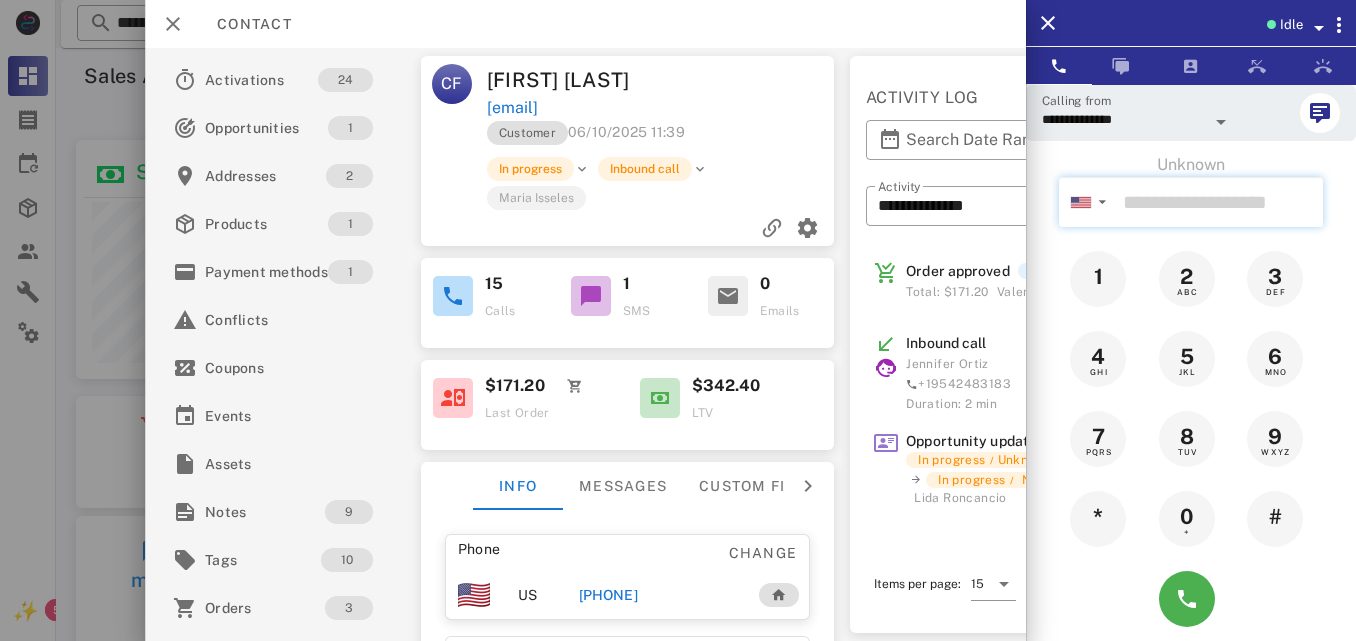 click at bounding box center [1219, 202] 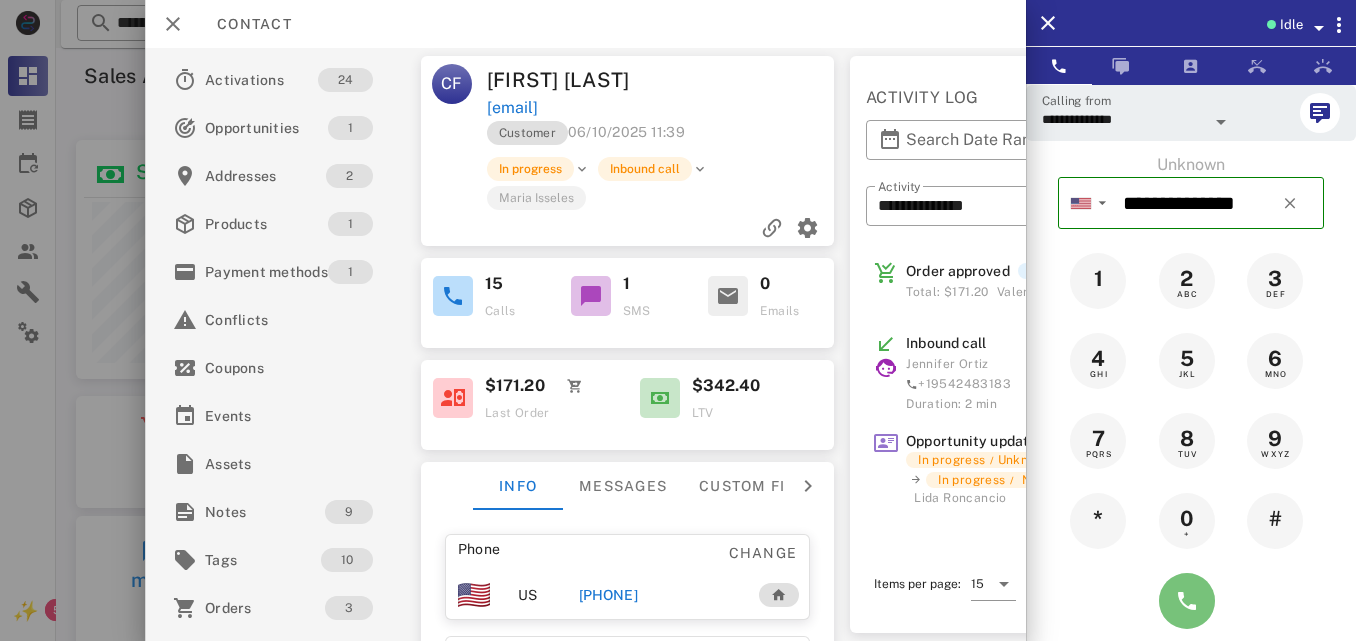 click at bounding box center (1187, 601) 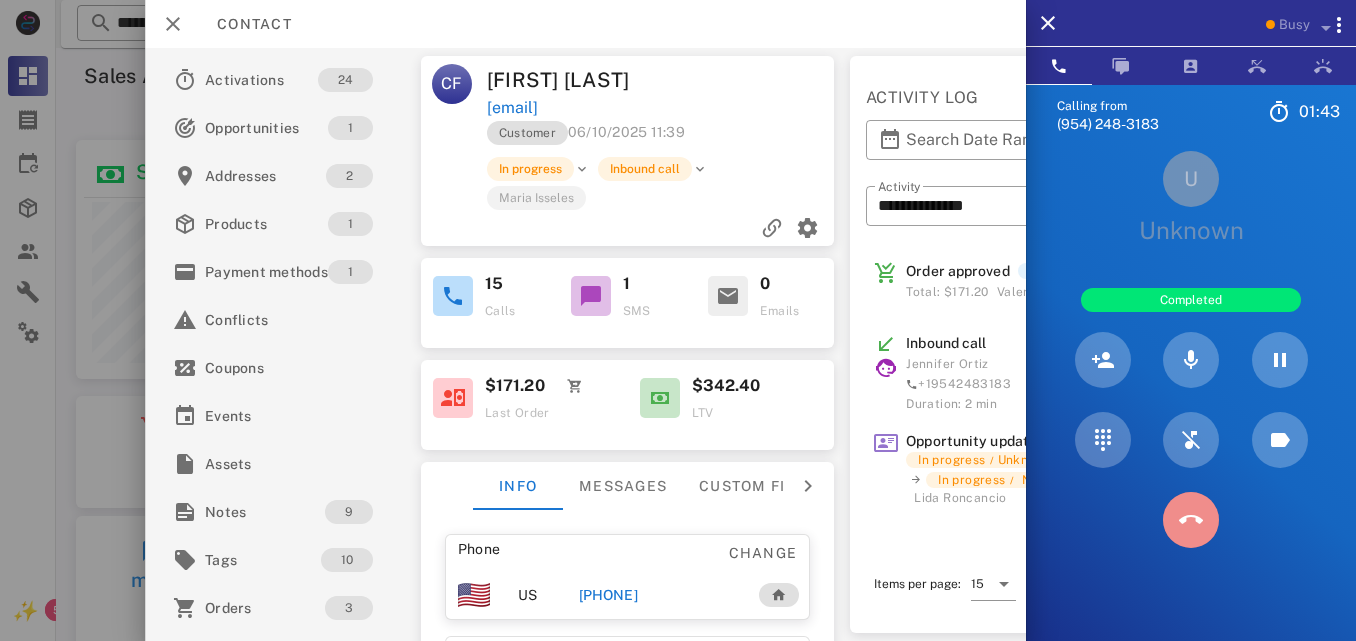click at bounding box center [1191, 520] 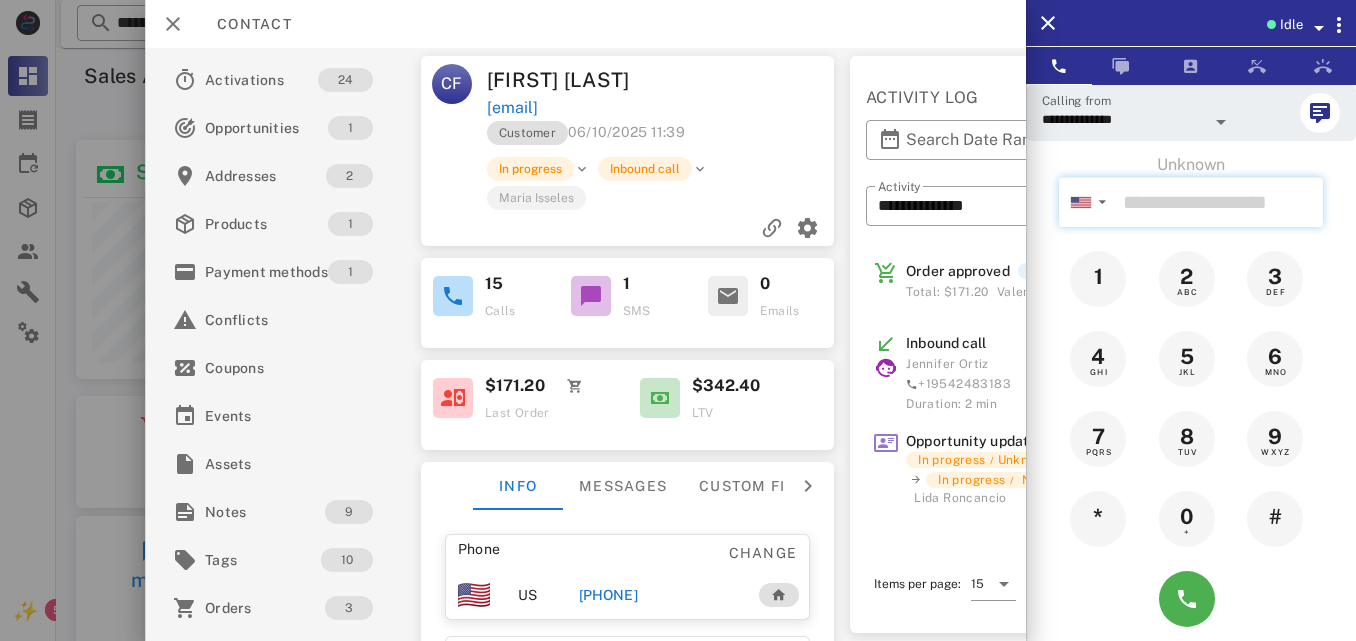 click at bounding box center (1219, 202) 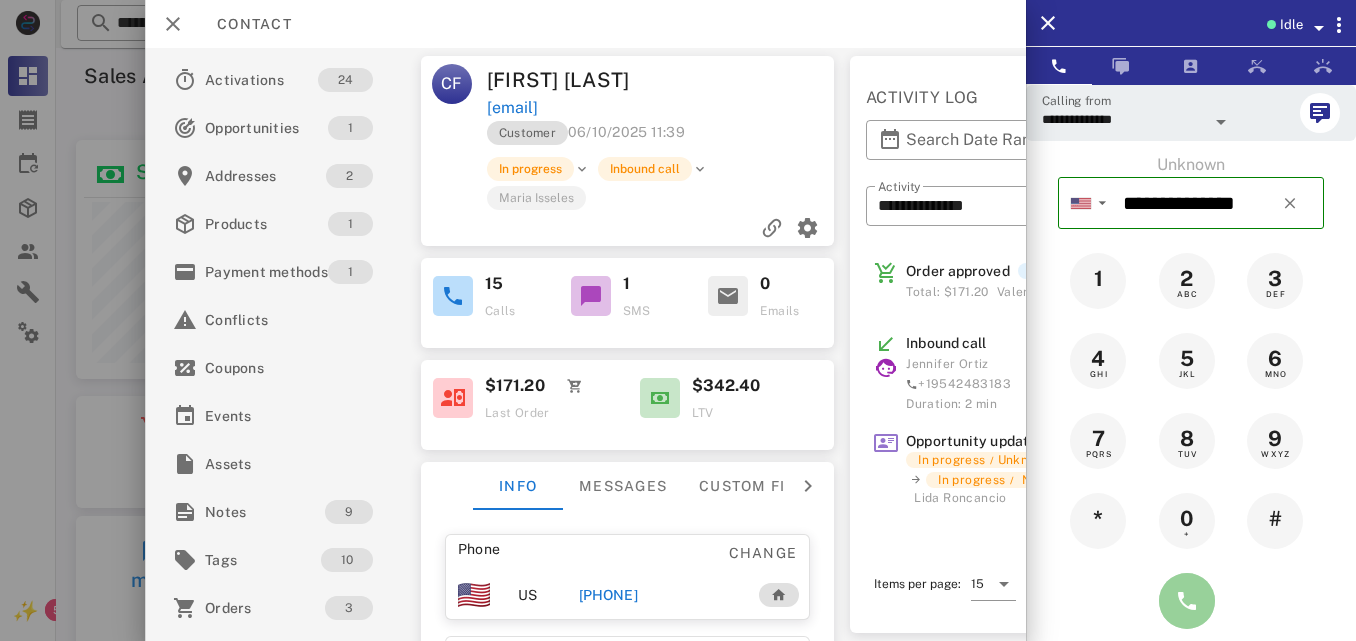 click at bounding box center (1187, 601) 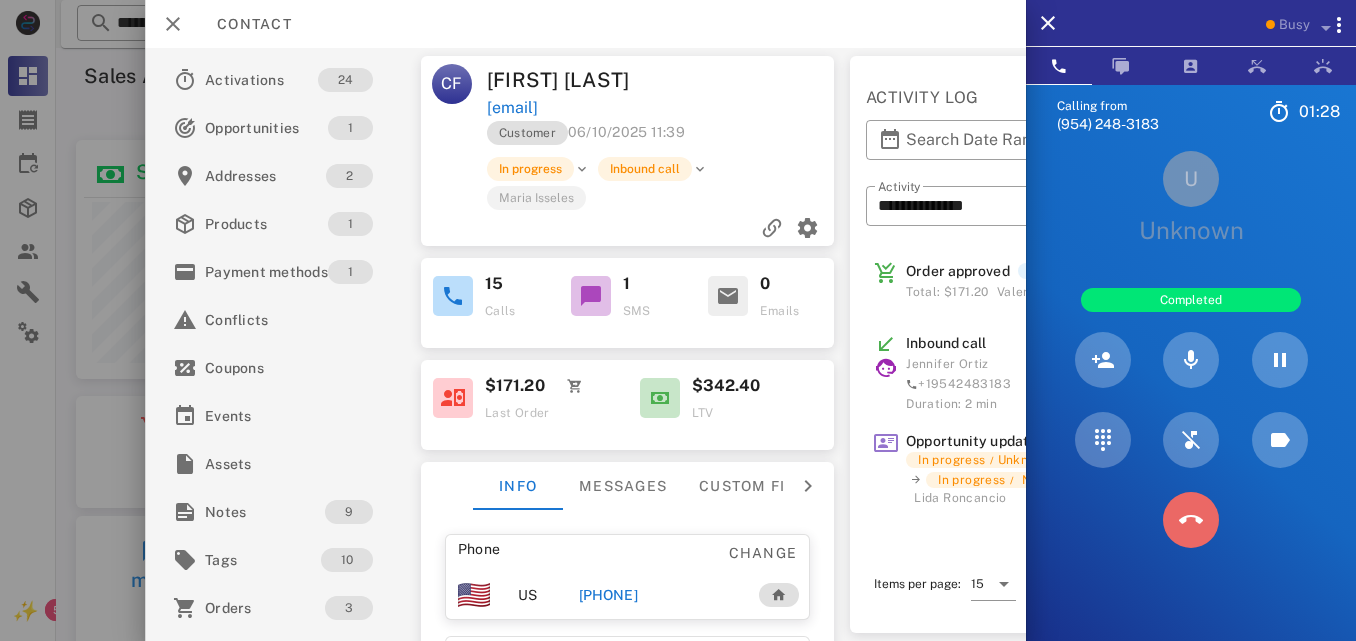 click at bounding box center [1191, 520] 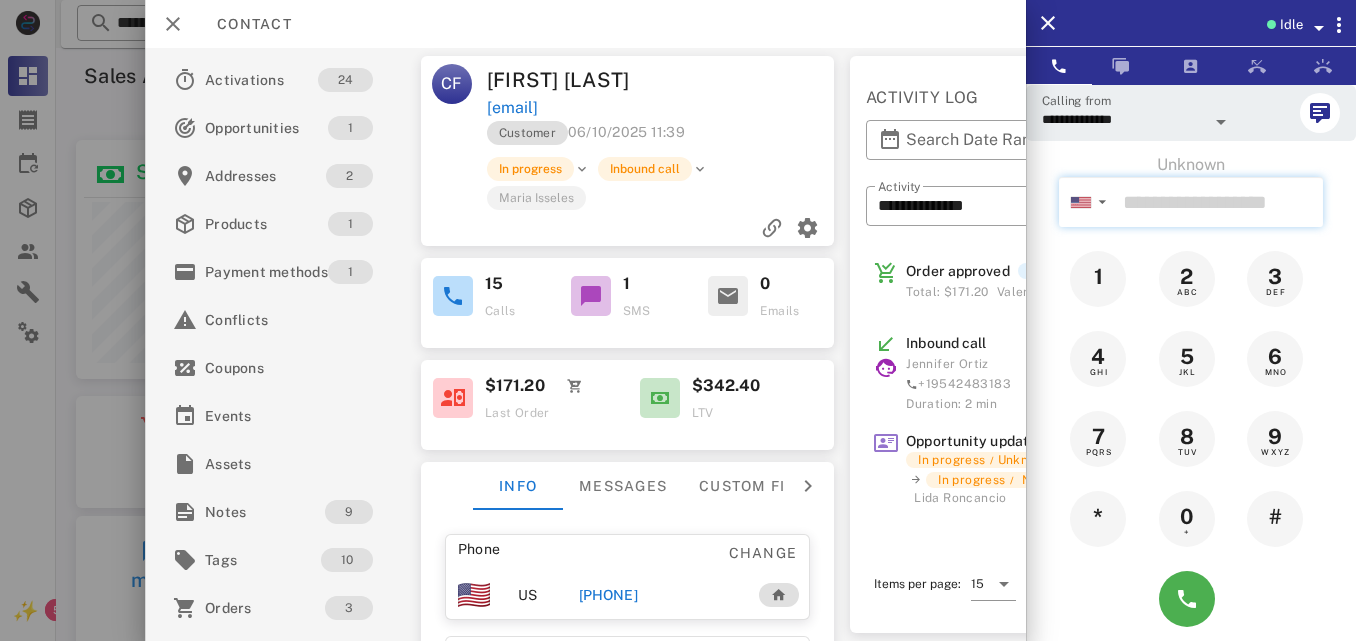 click at bounding box center [1219, 202] 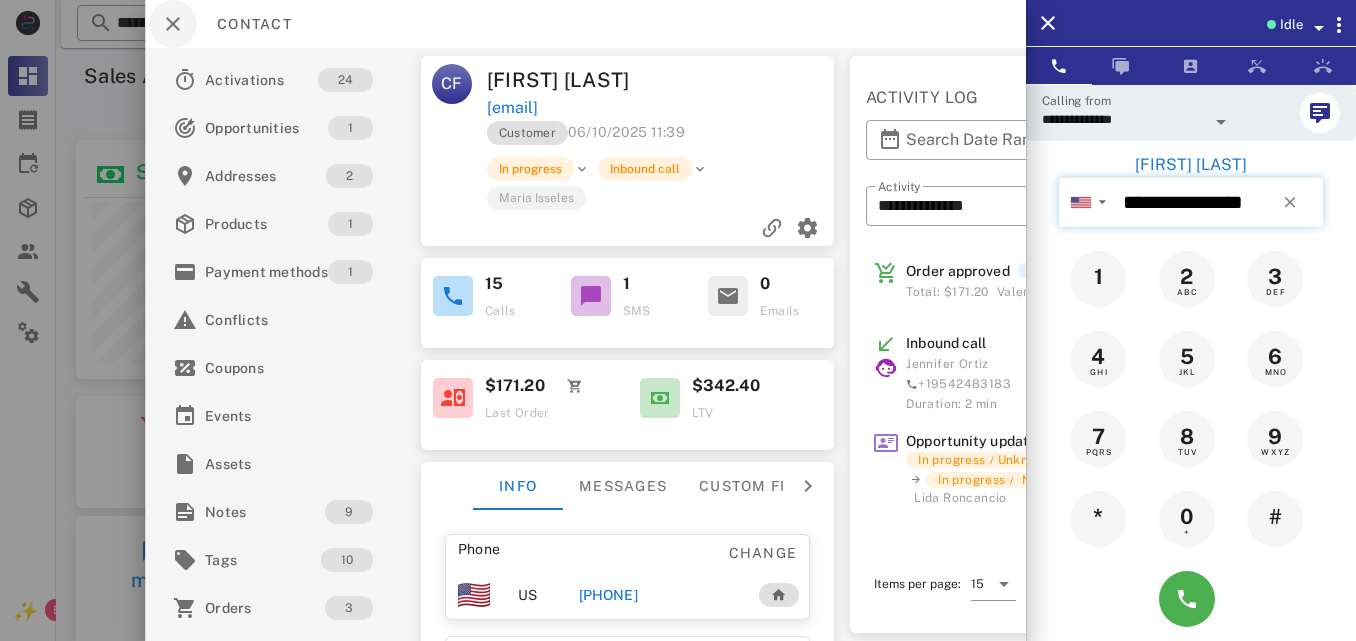 type on "**********" 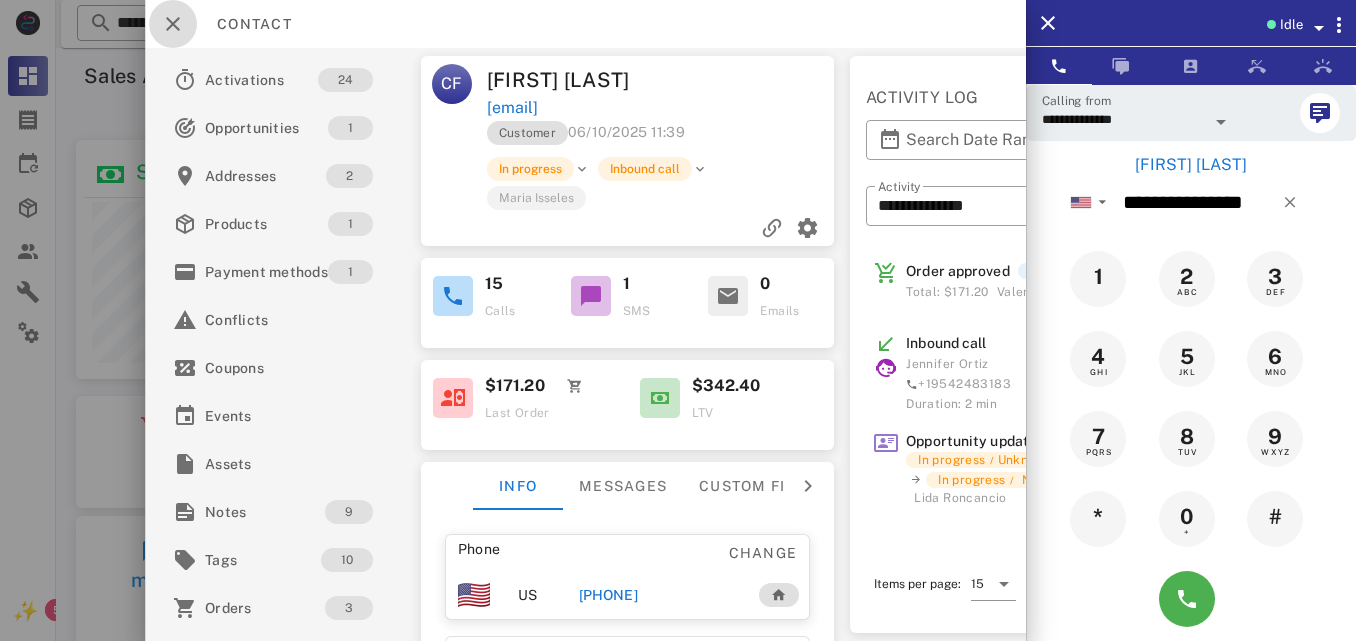 click at bounding box center (173, 24) 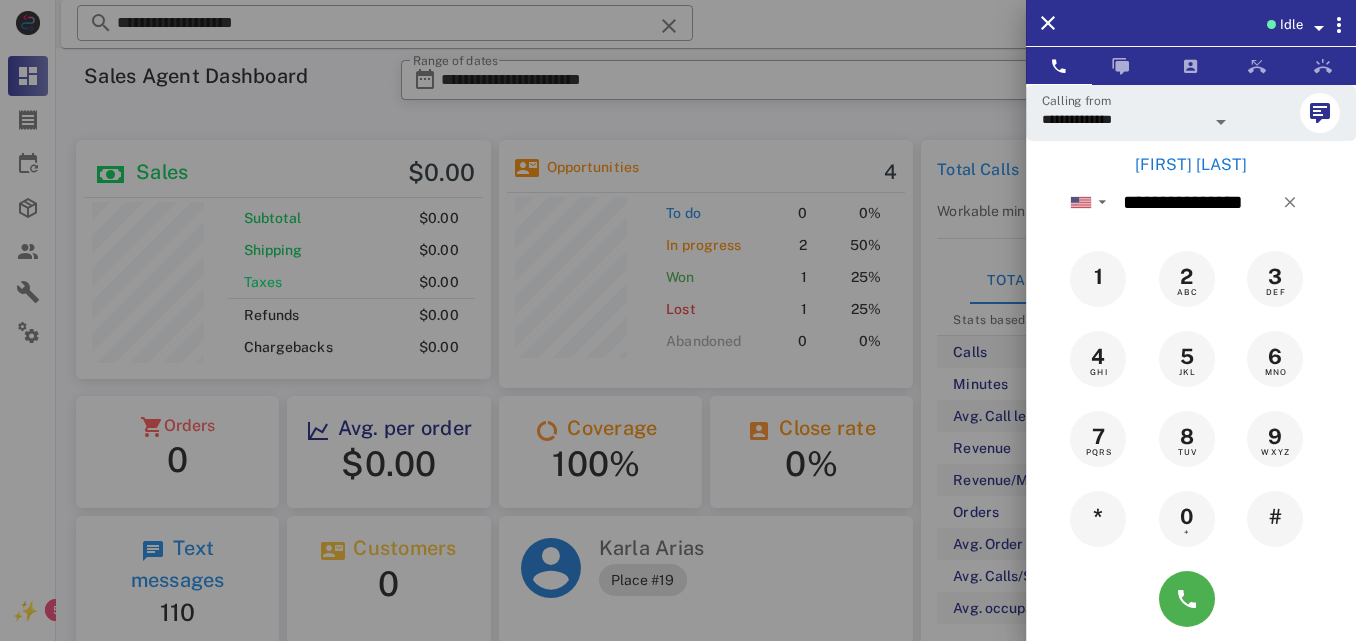 click on "[FIRST] [LAST]" at bounding box center (1191, 165) 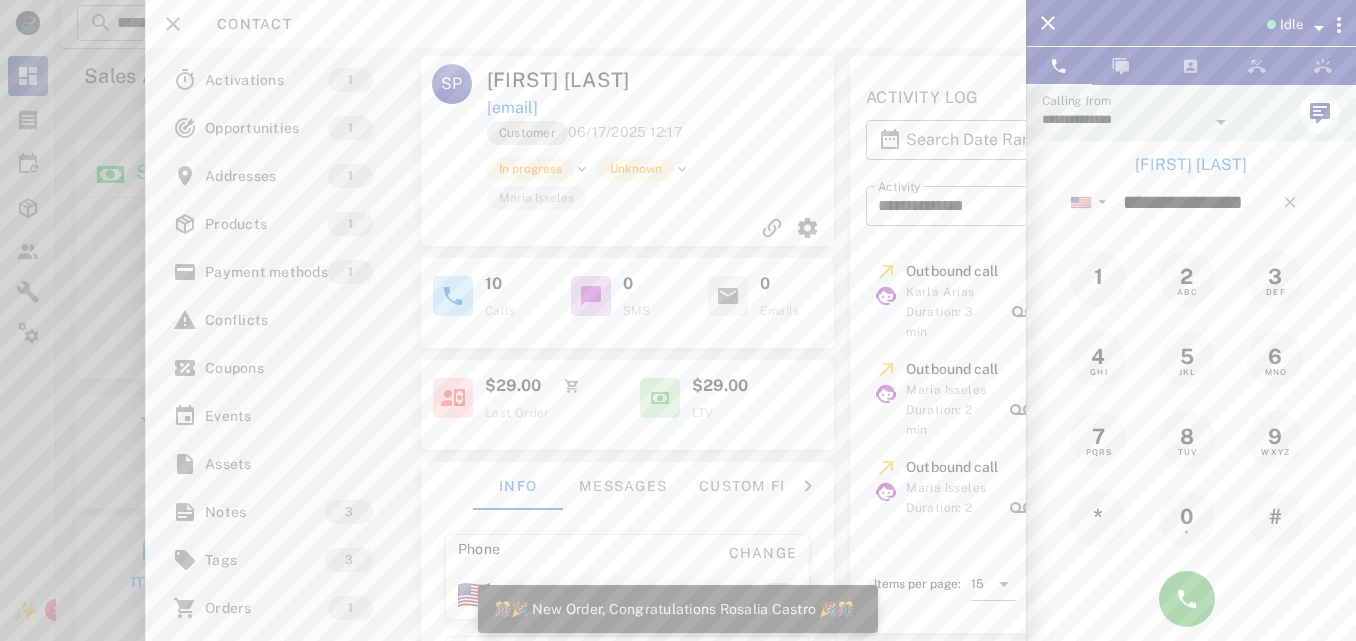 scroll, scrollTop: 999761, scrollLeft: 999585, axis: both 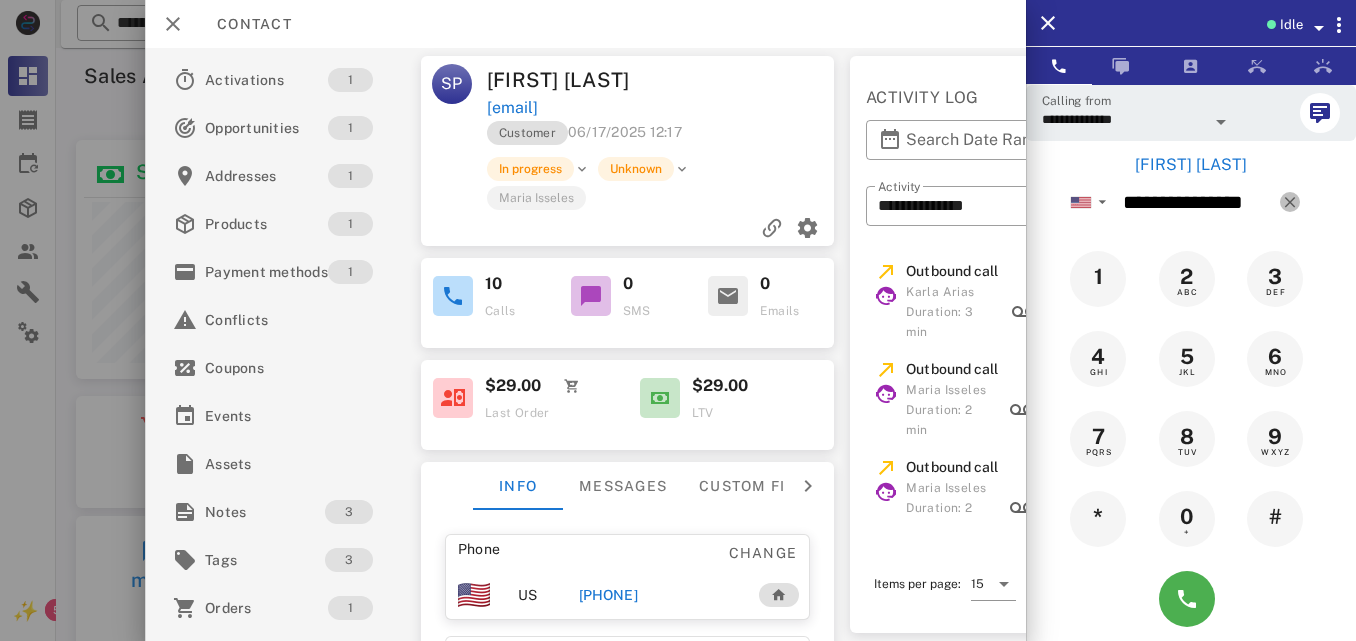 click at bounding box center (1290, 202) 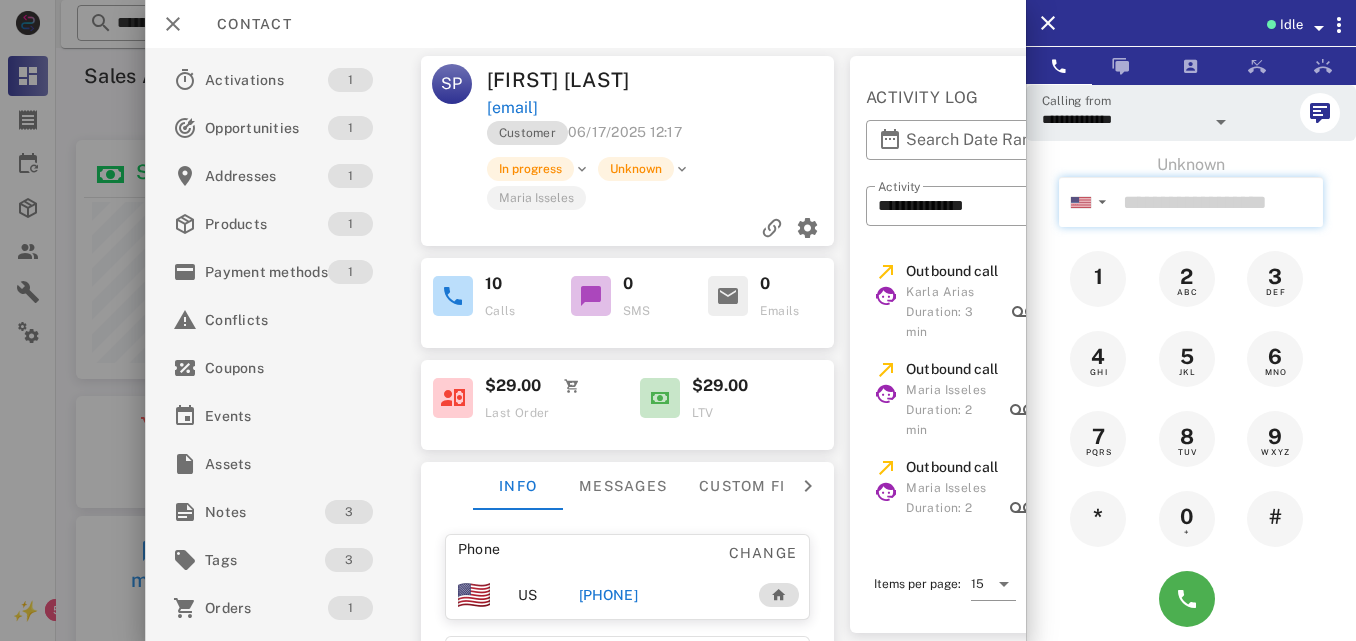 click at bounding box center (1219, 202) 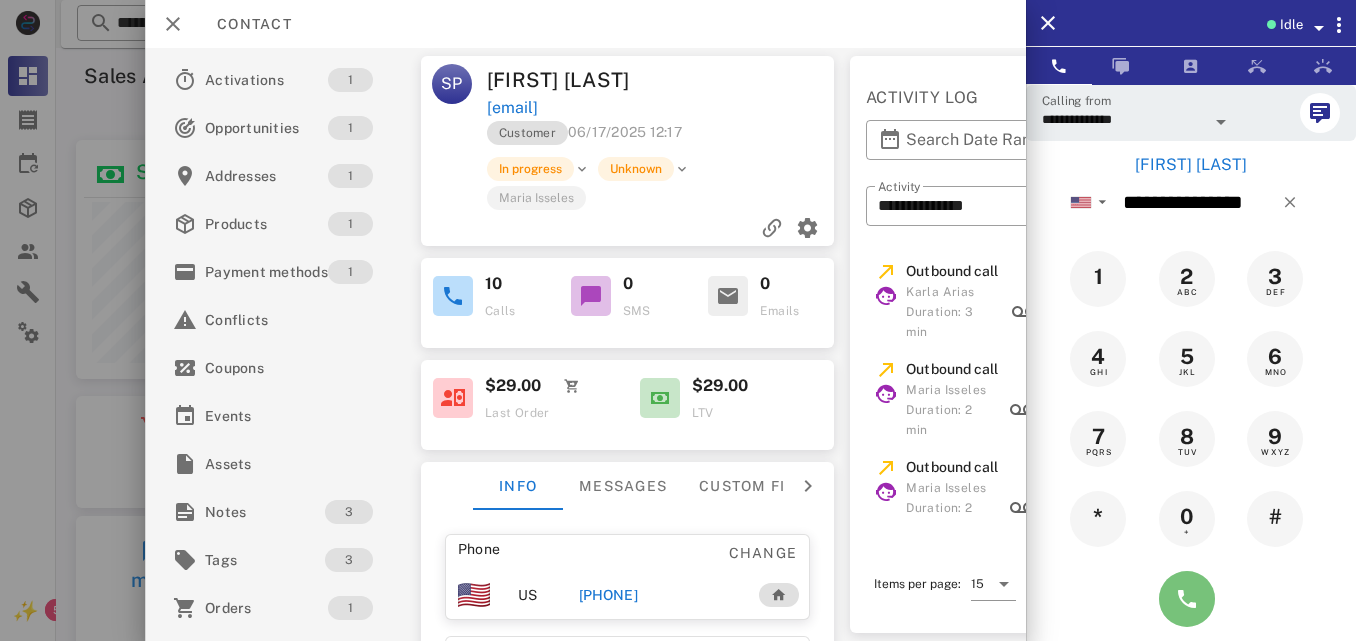 click at bounding box center [1187, 599] 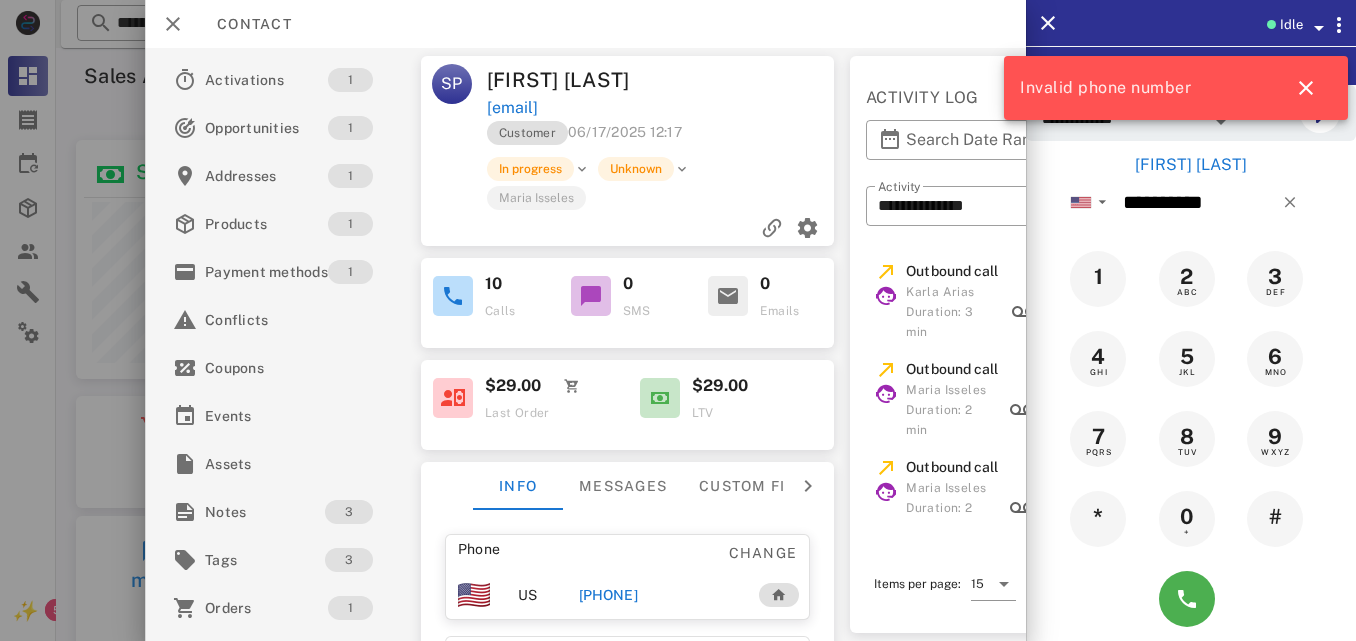 click on "[PHONE]" at bounding box center [658, 595] 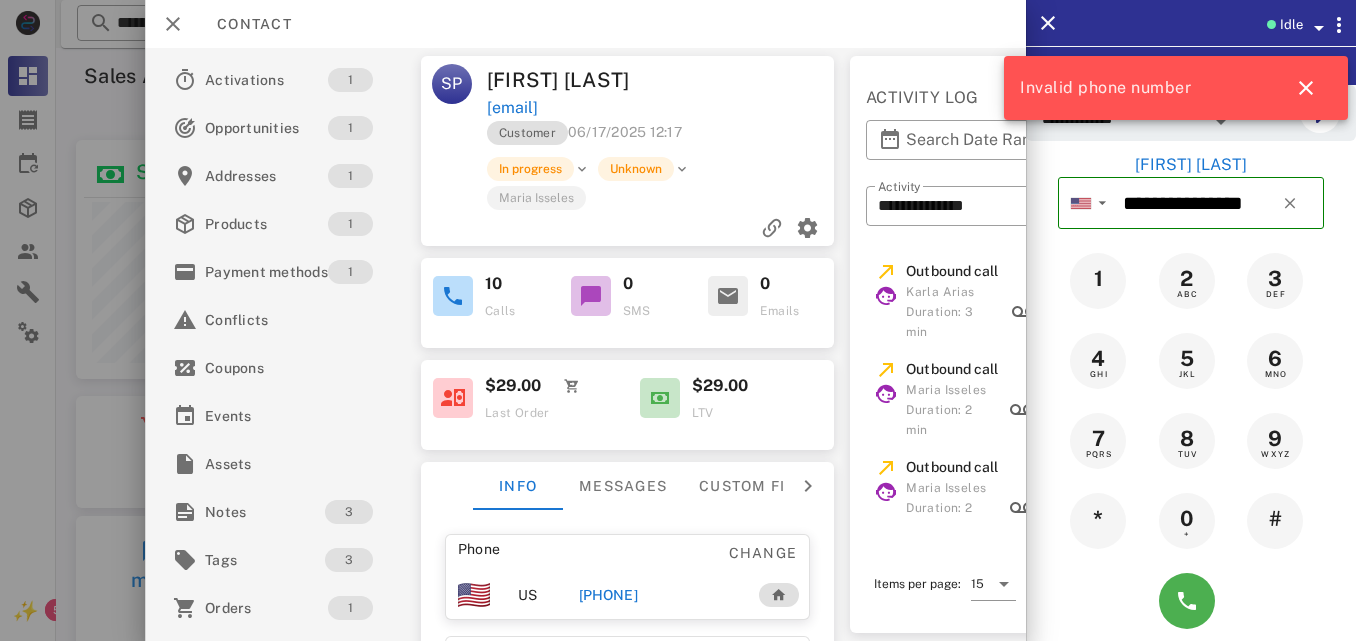 click on "[PHONE]" at bounding box center (608, 595) 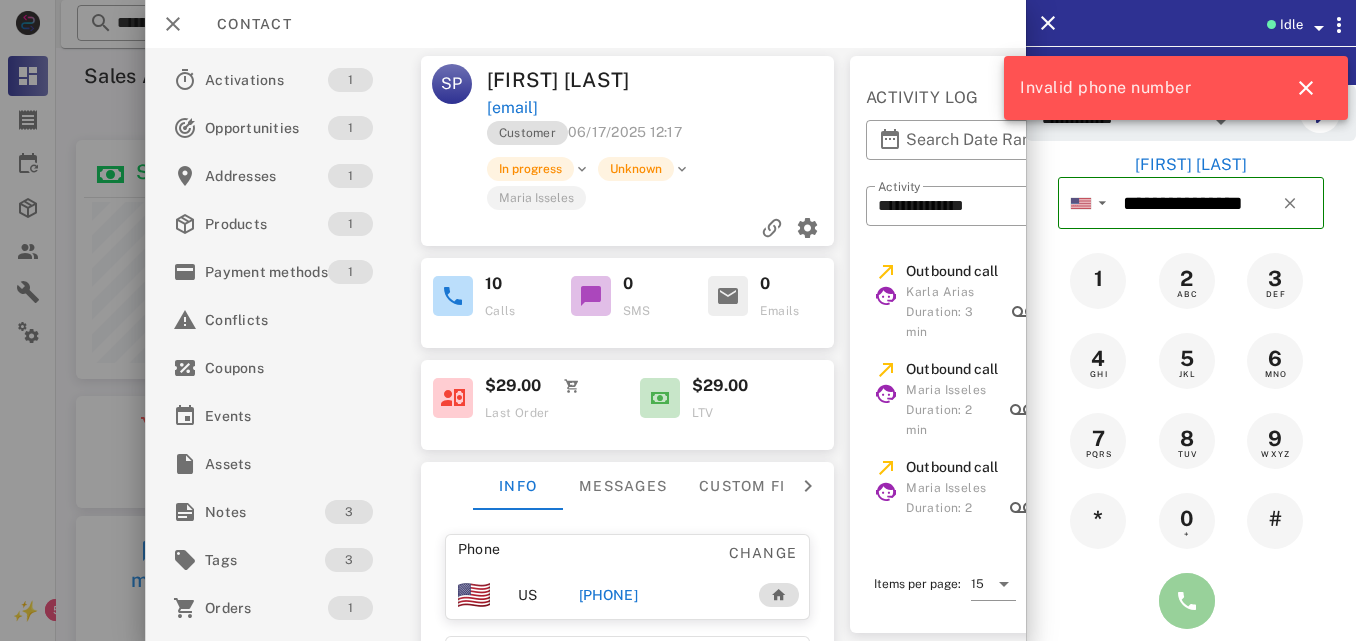 click at bounding box center [1187, 601] 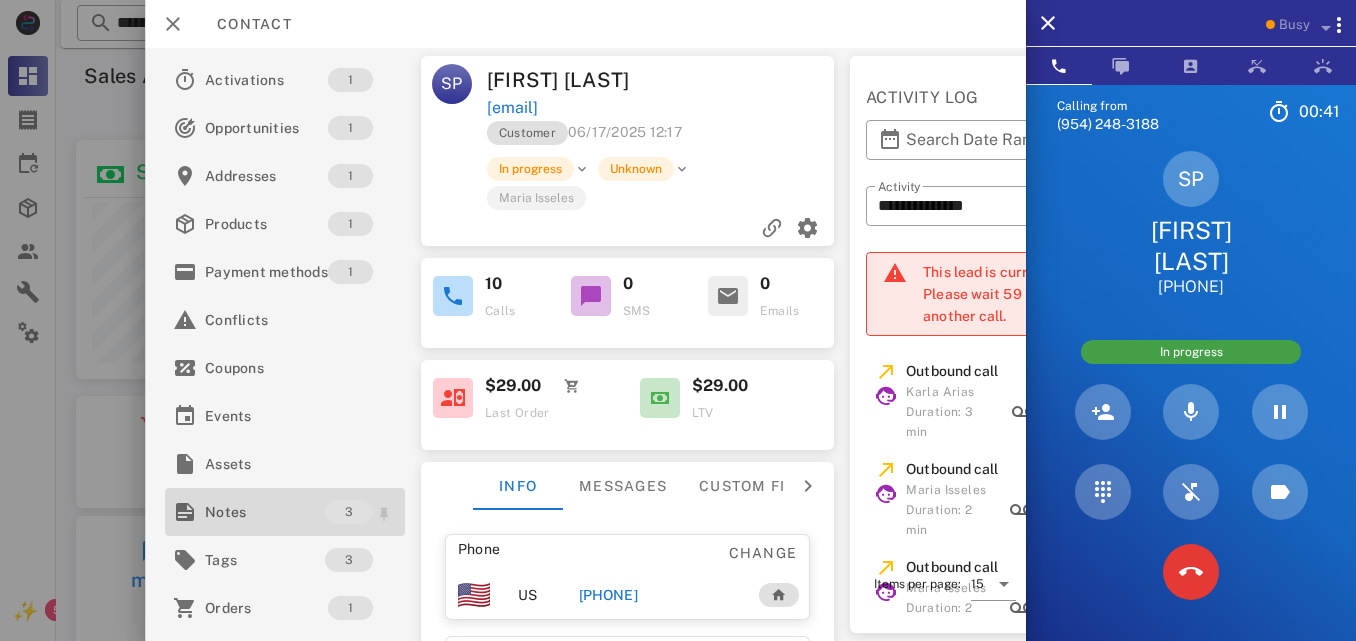 click on "Notes" at bounding box center (265, 512) 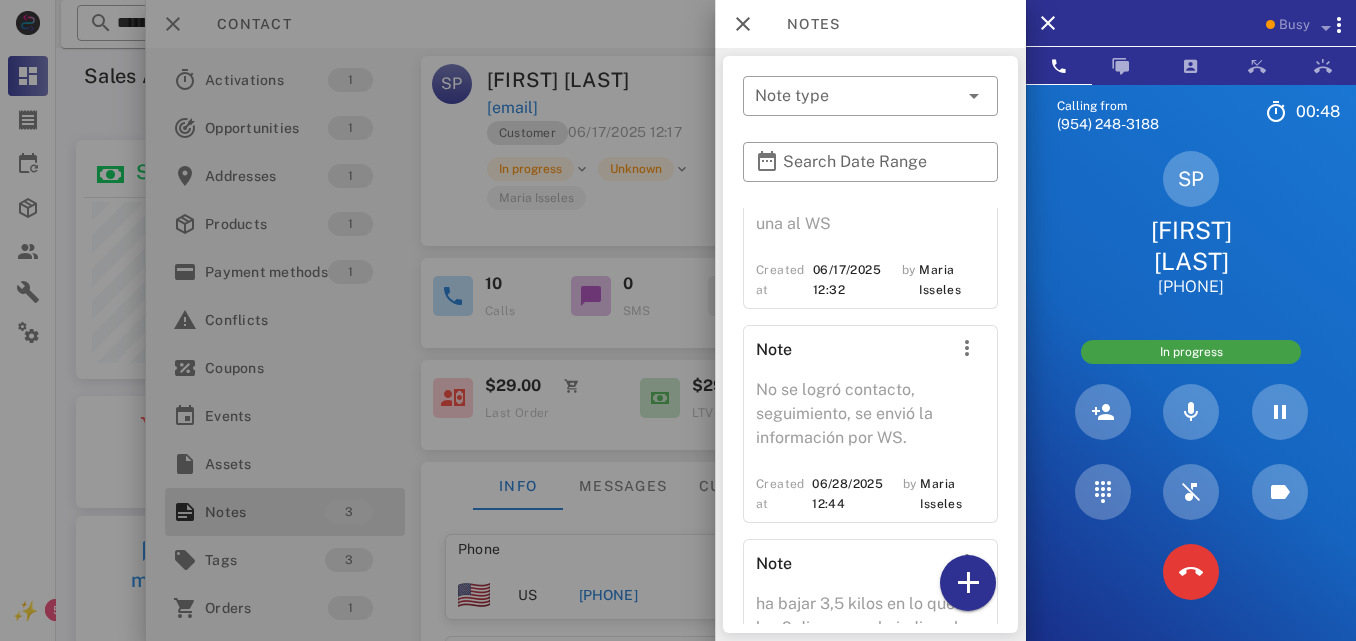 scroll, scrollTop: 382, scrollLeft: 0, axis: vertical 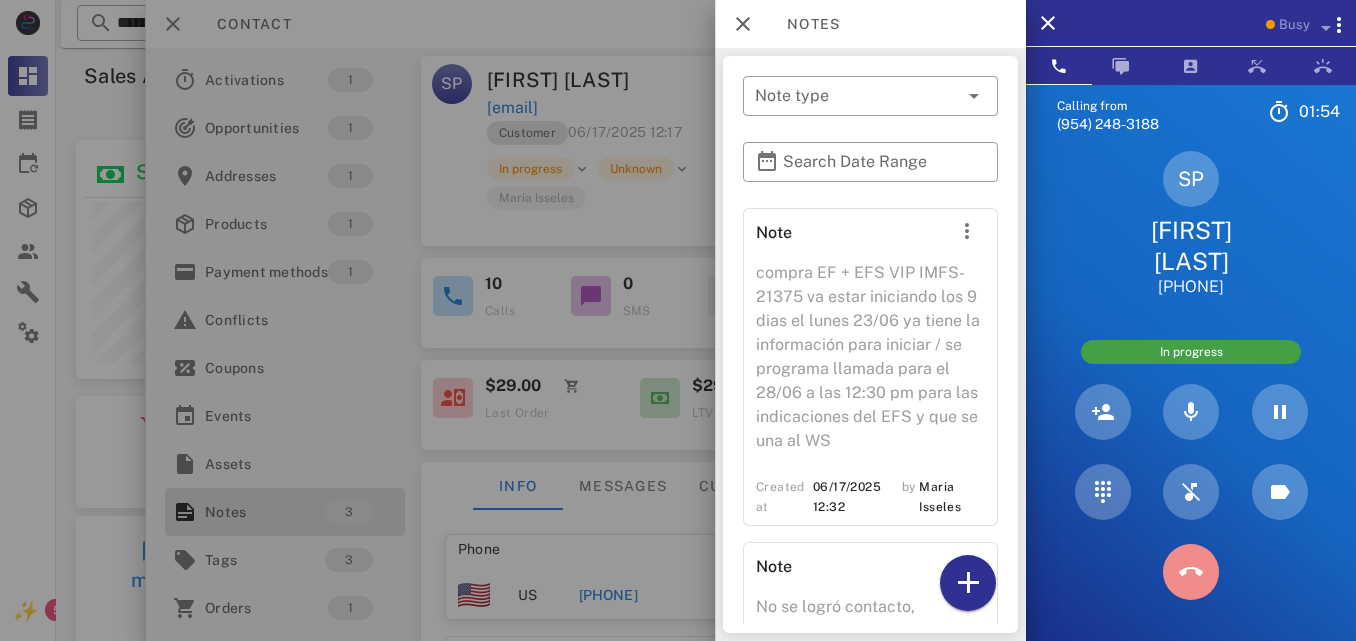 click at bounding box center (1191, 572) 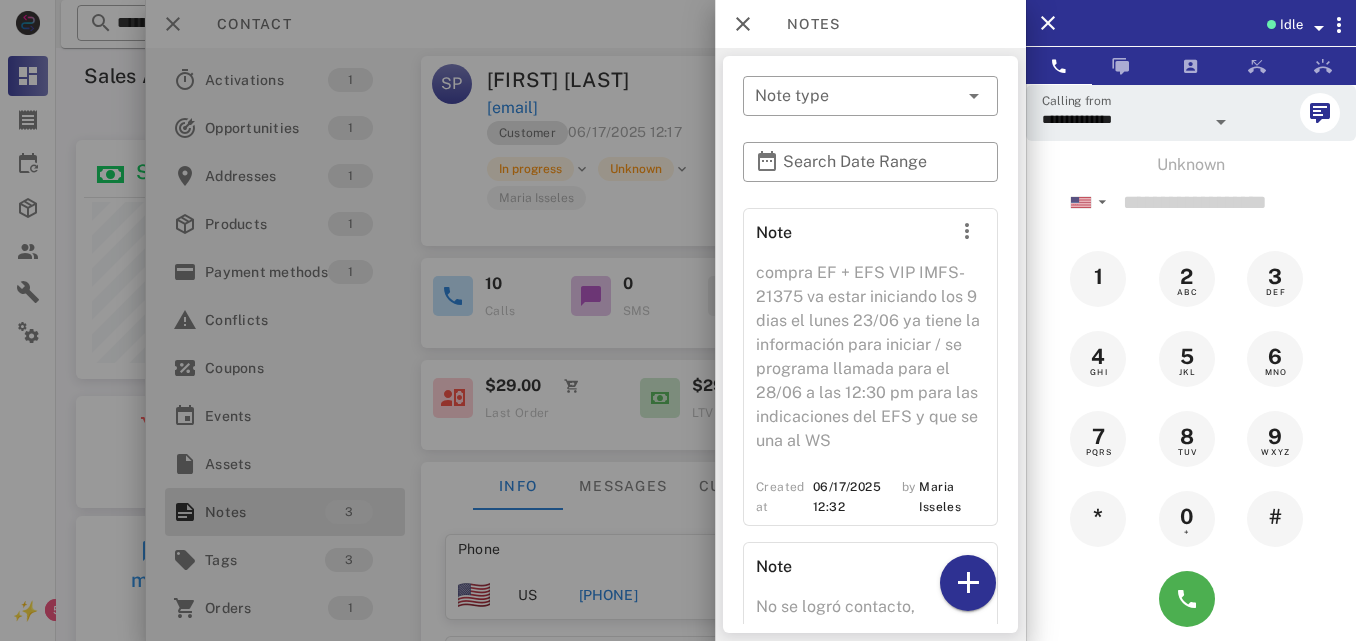 click at bounding box center [678, 320] 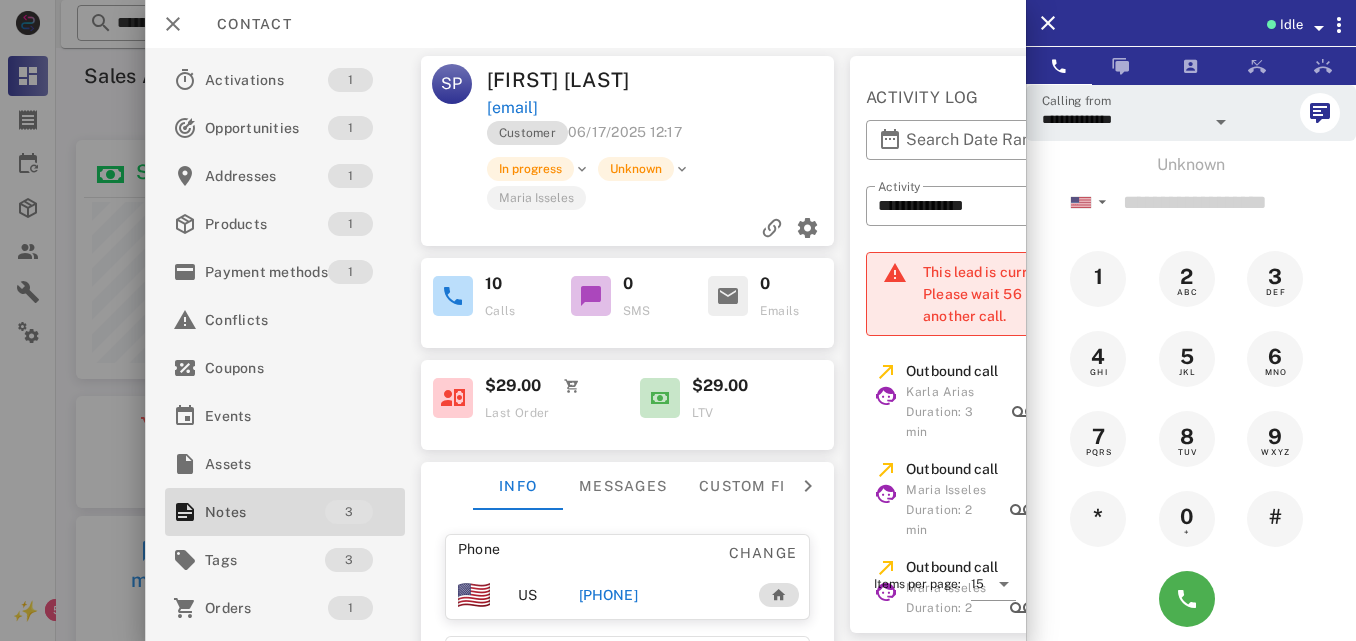 drag, startPoint x: 689, startPoint y: 102, endPoint x: 484, endPoint y: 112, distance: 205.24376 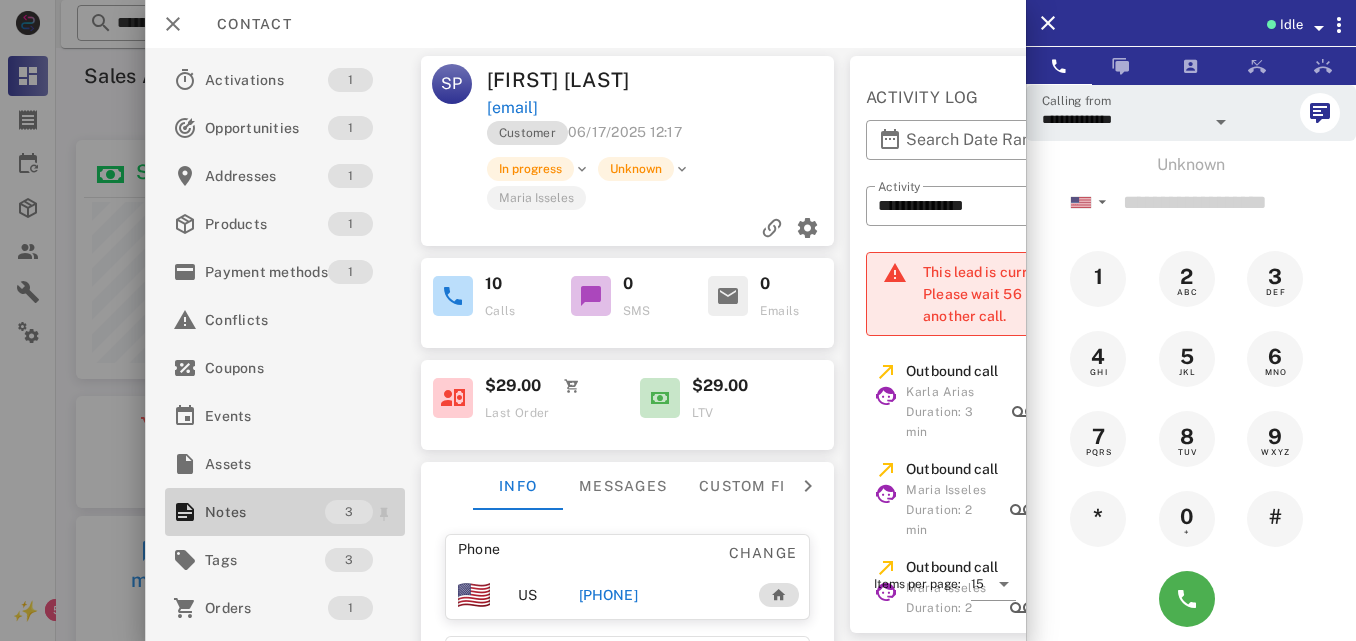 click on "Notes" at bounding box center [265, 512] 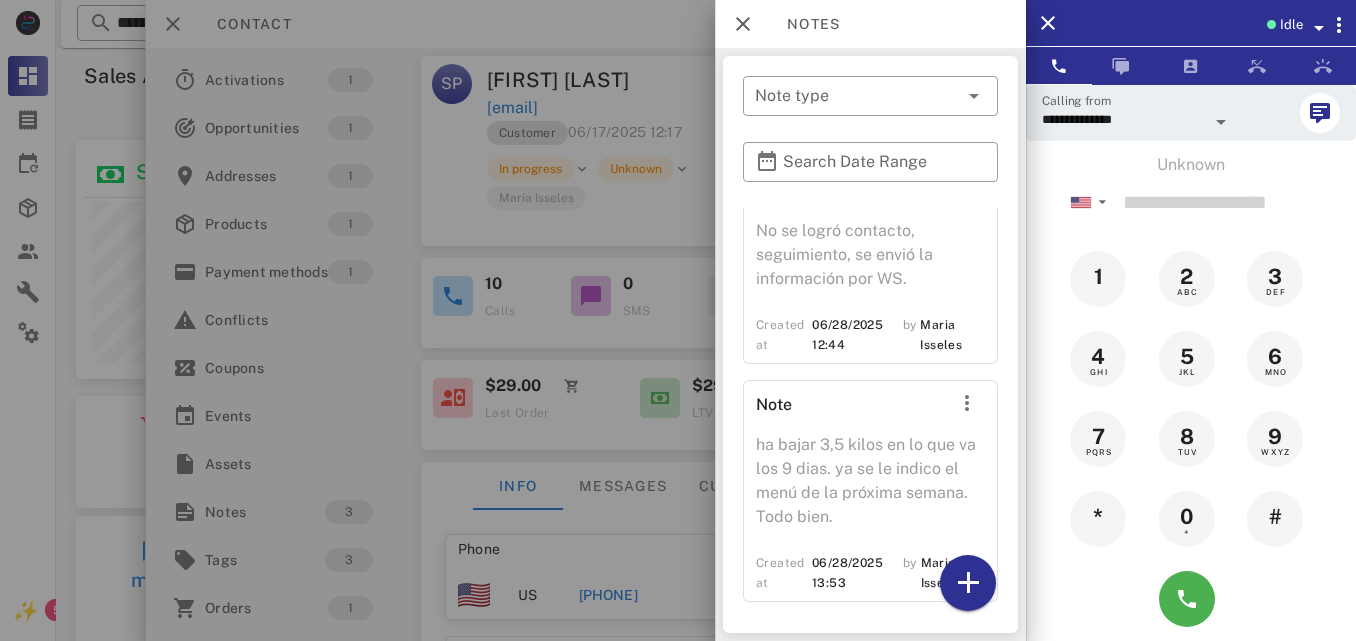 scroll, scrollTop: 382, scrollLeft: 0, axis: vertical 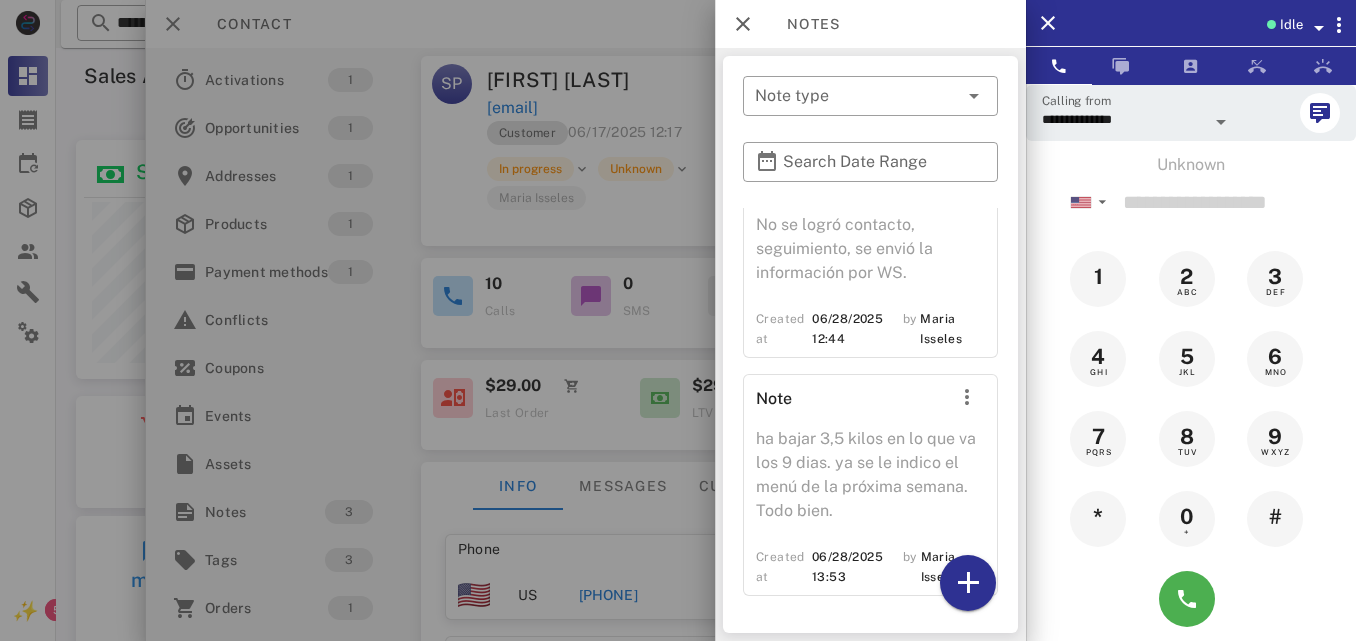 drag, startPoint x: 595, startPoint y: 82, endPoint x: 612, endPoint y: 82, distance: 17 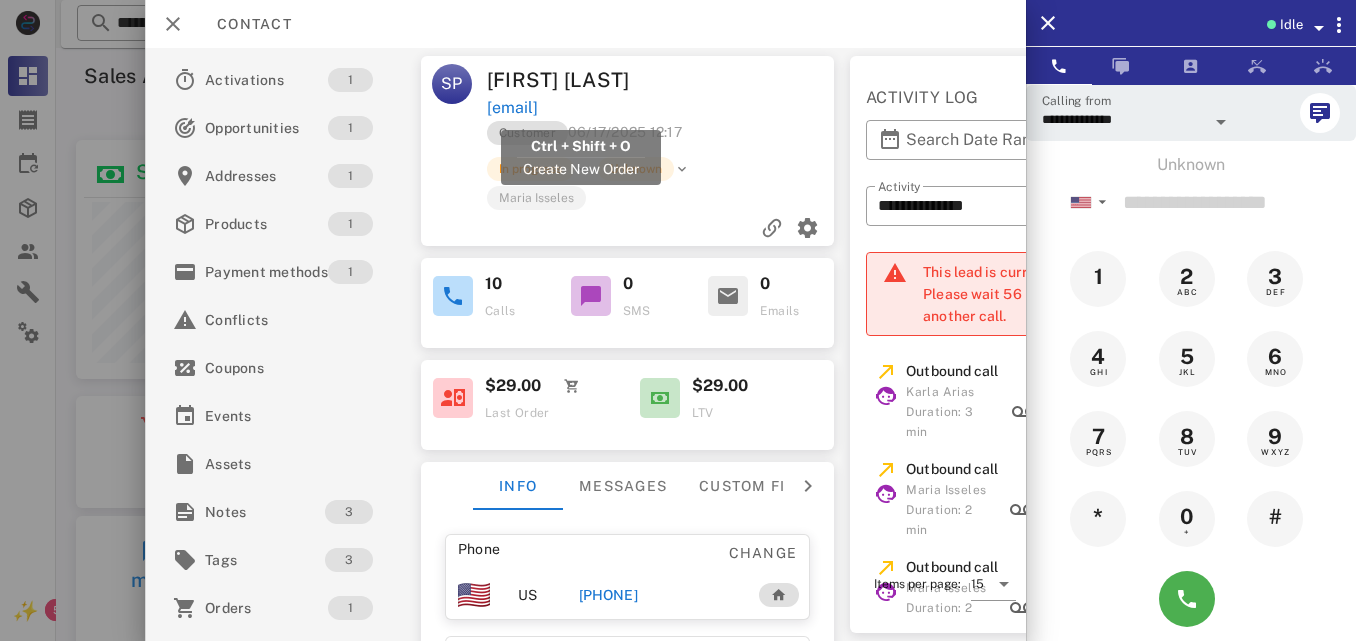 drag, startPoint x: 689, startPoint y: 116, endPoint x: 486, endPoint y: 105, distance: 203.2978 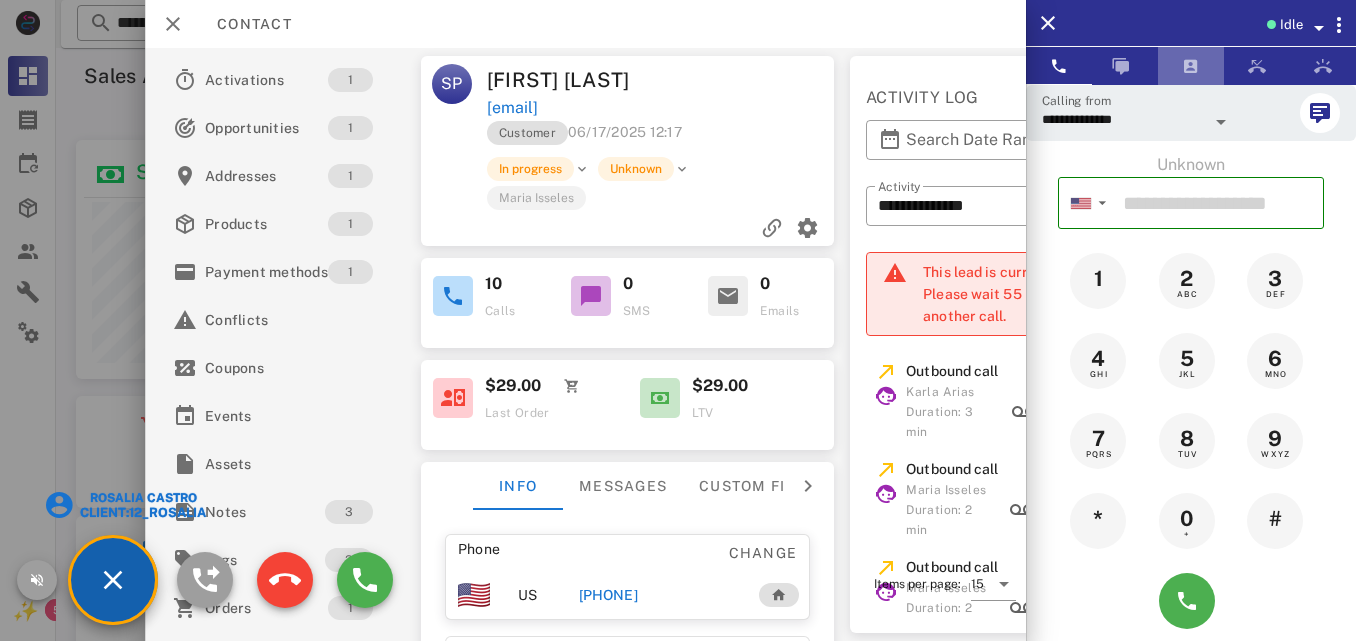 click at bounding box center (1191, 66) 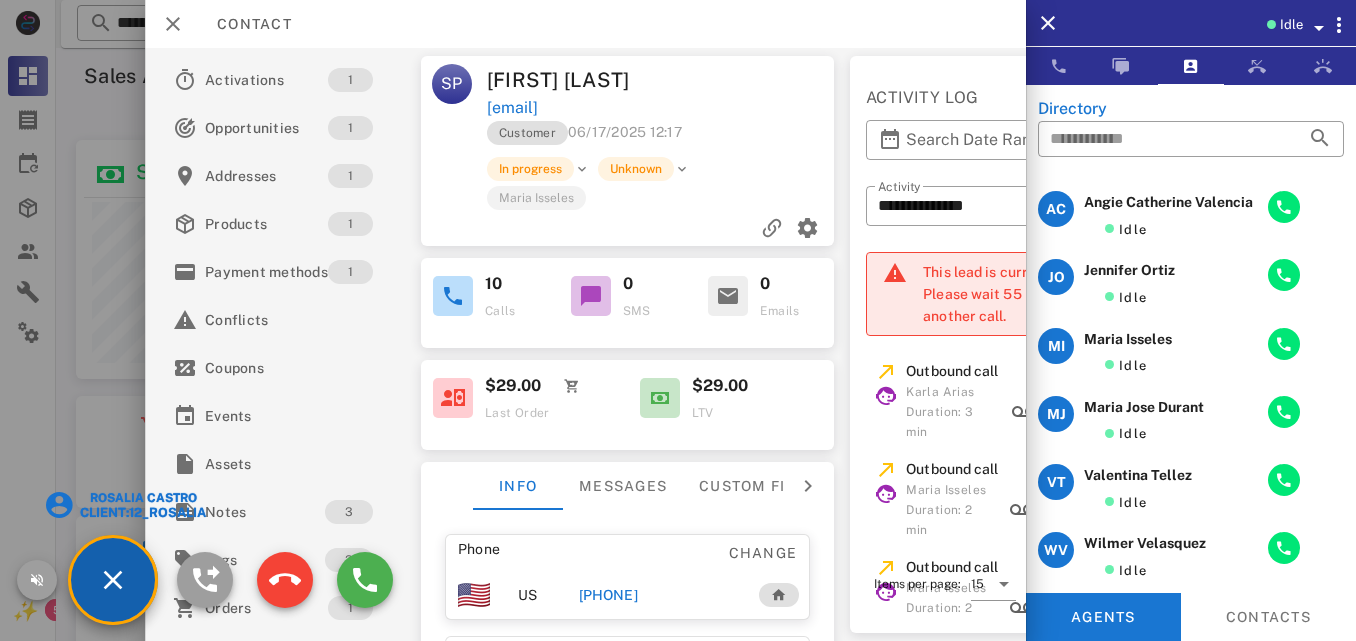 scroll, scrollTop: 0, scrollLeft: 0, axis: both 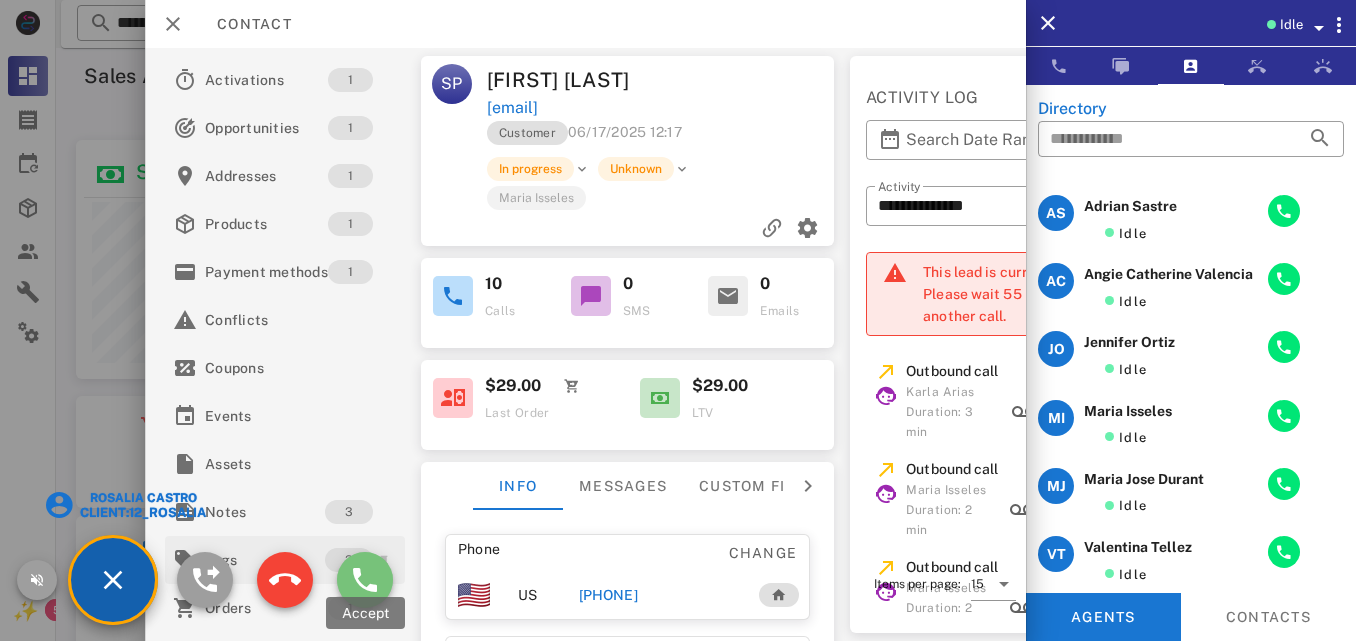 click at bounding box center [365, 580] 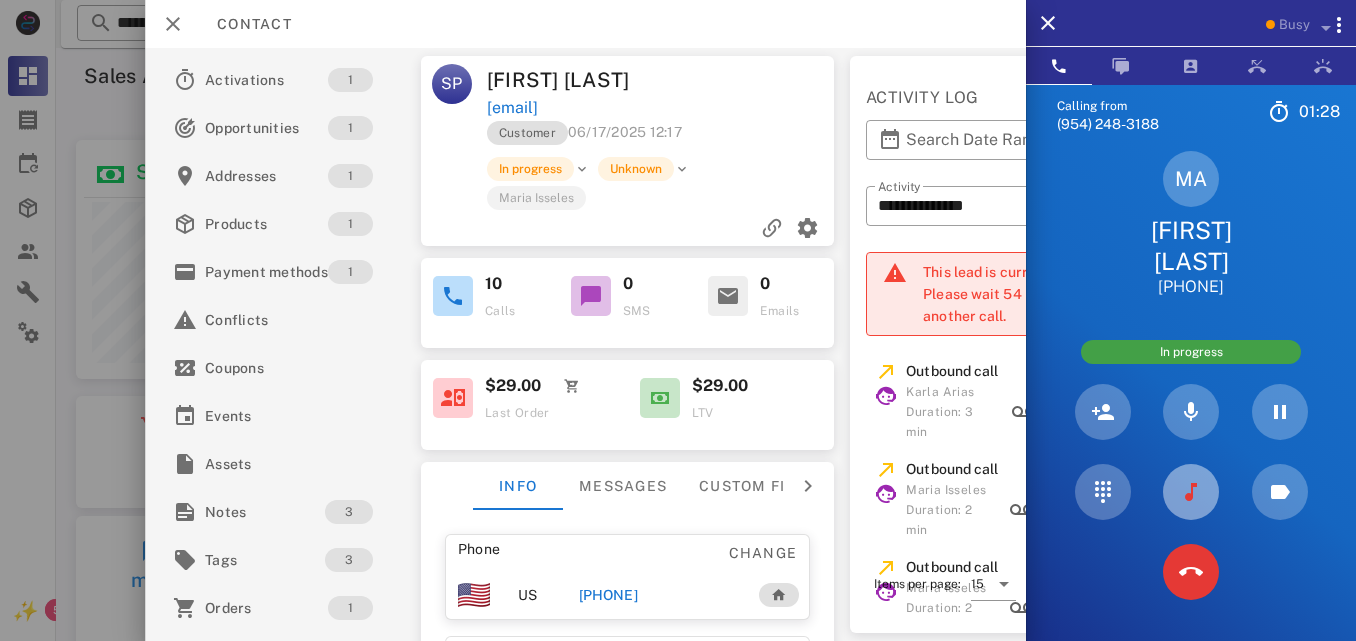 click at bounding box center [1191, 492] 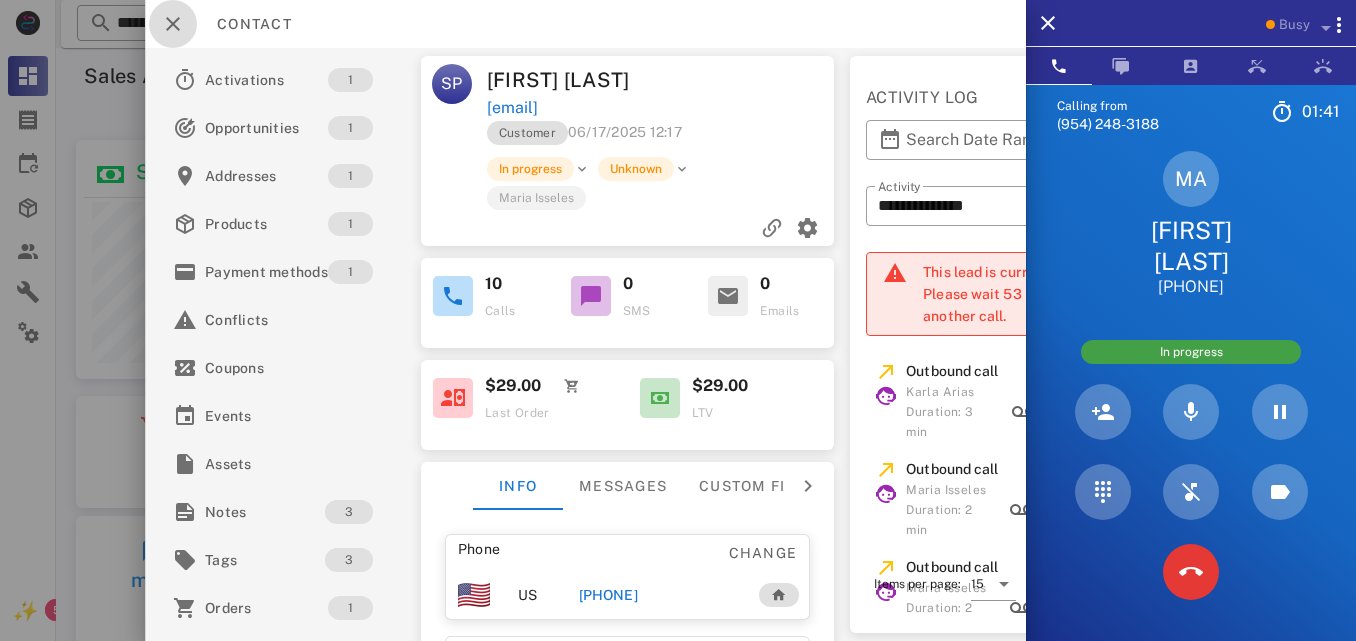 click at bounding box center [173, 24] 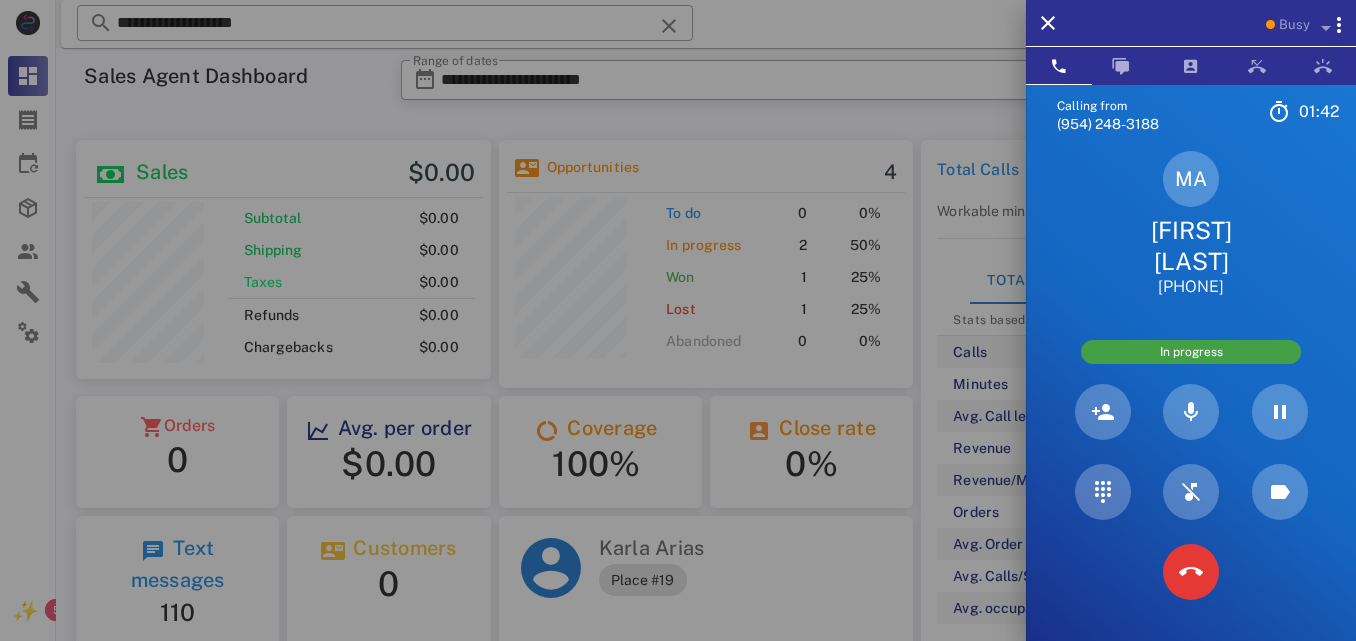 click on "[FIRST] [LAST]" at bounding box center [1191, 246] 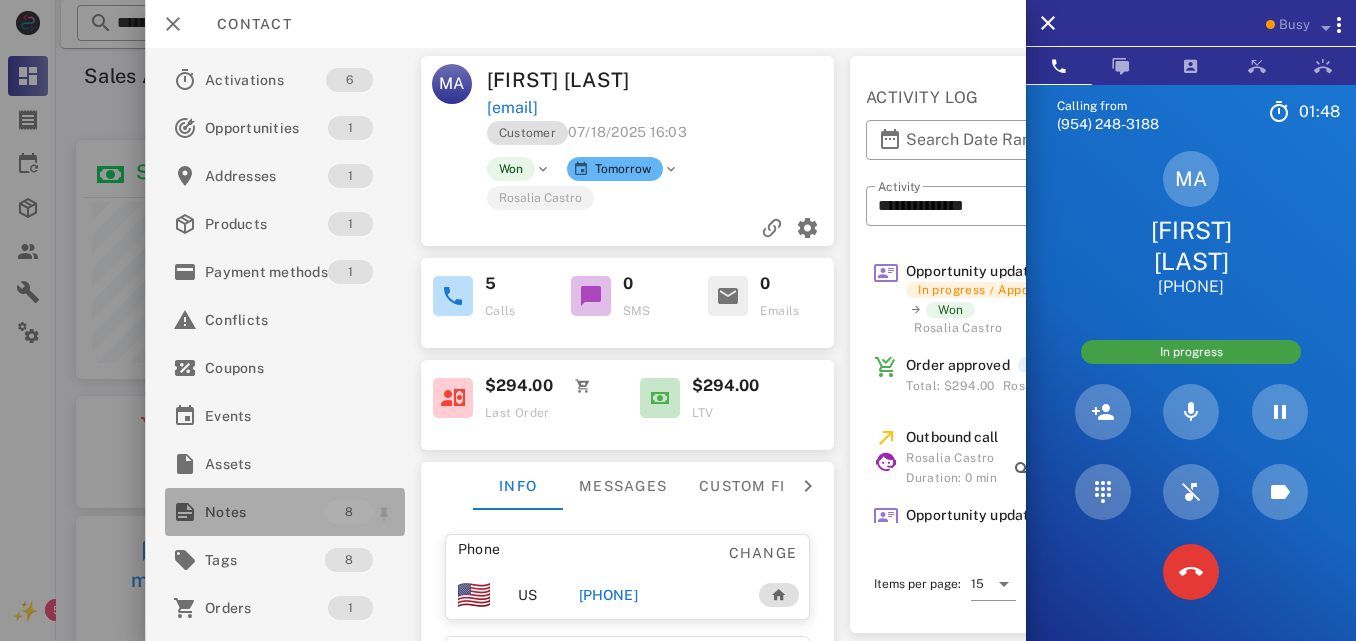 click on "Notes" at bounding box center (265, 512) 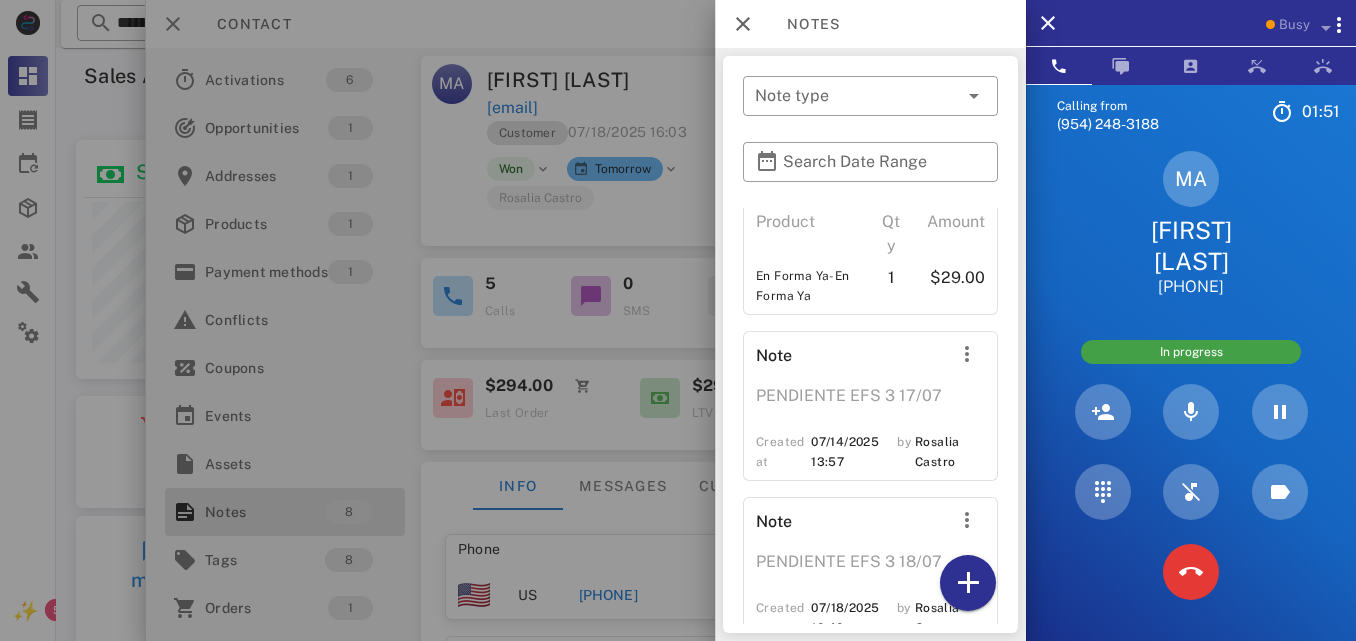 scroll, scrollTop: 1391, scrollLeft: 0, axis: vertical 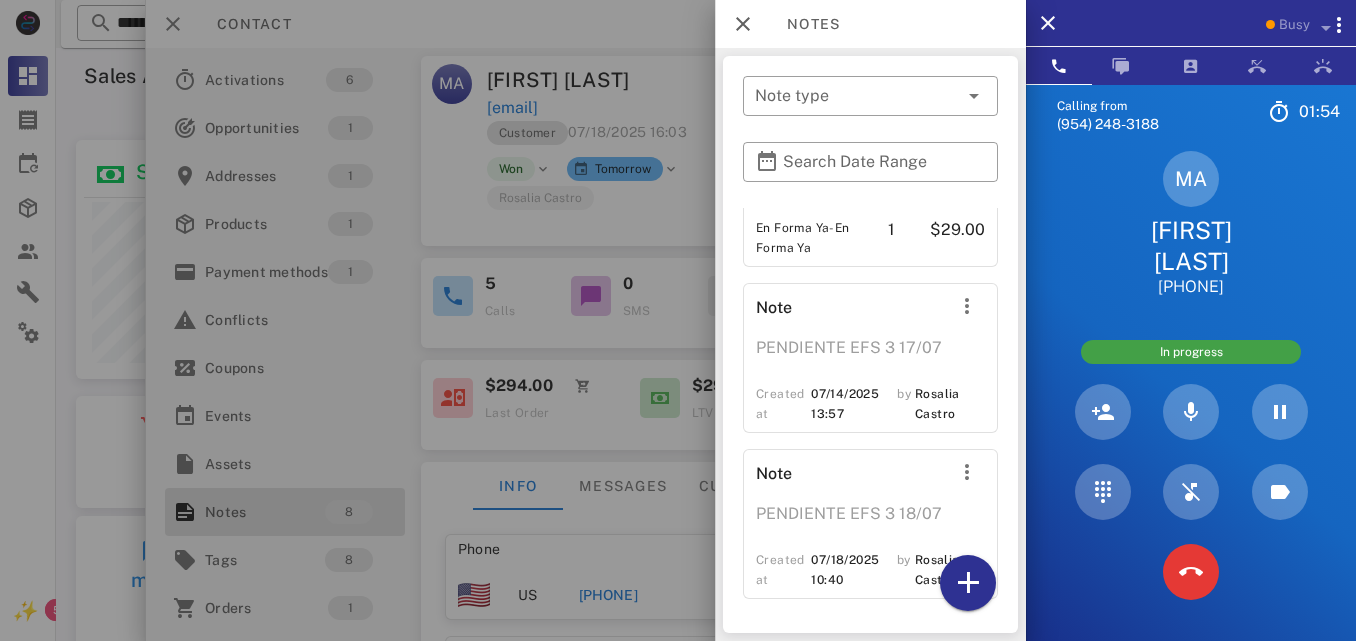 click at bounding box center (678, 320) 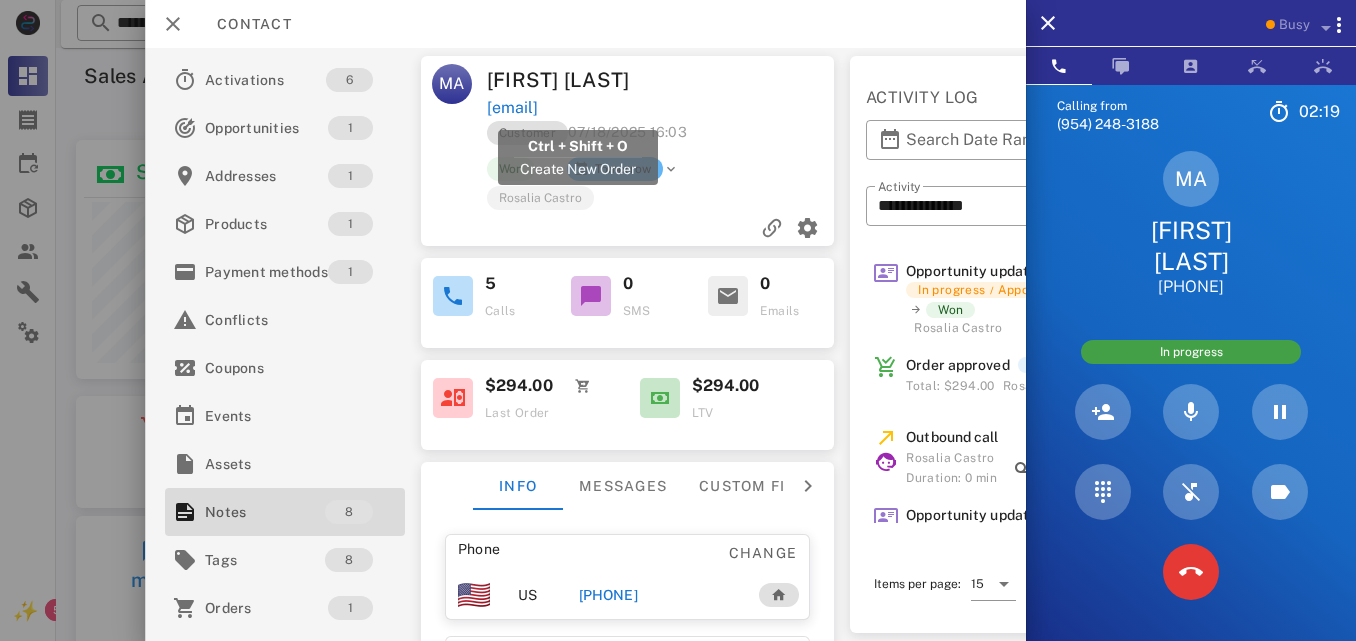 drag, startPoint x: 682, startPoint y: 108, endPoint x: 491, endPoint y: 108, distance: 191 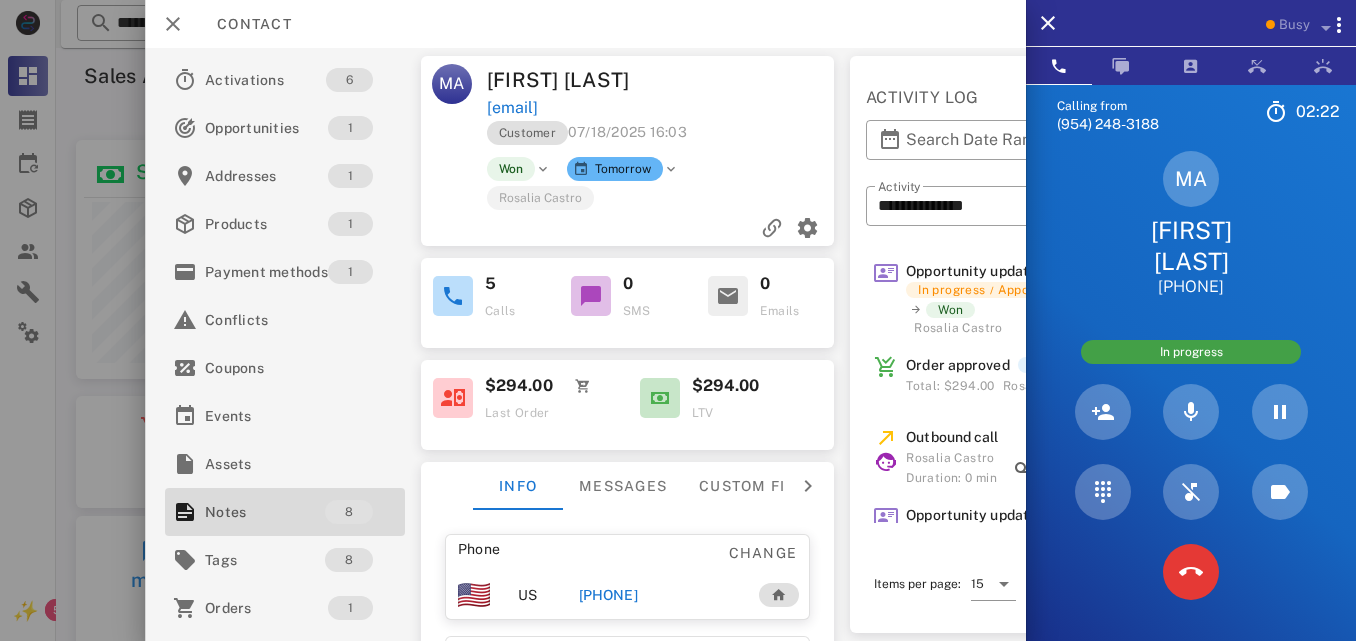 copy on "[EMAIL]" 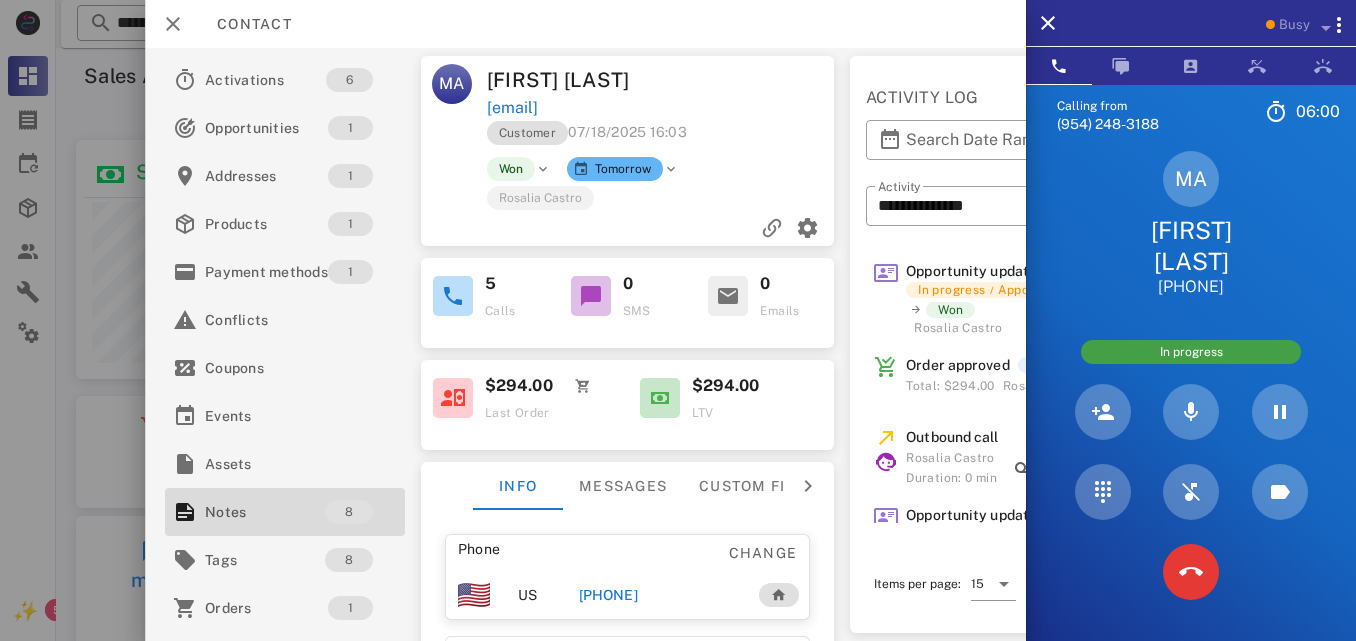 click on "Customer   07/18/2025 16:03" at bounding box center [662, 138] 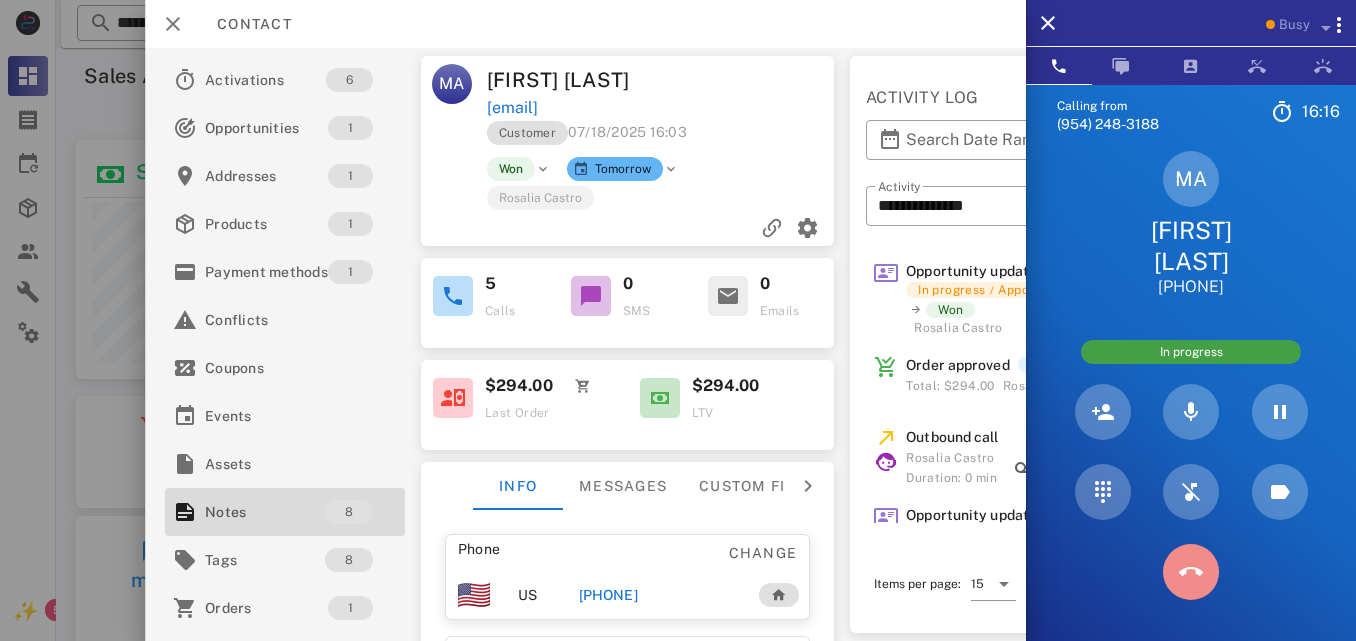 click at bounding box center [1191, 572] 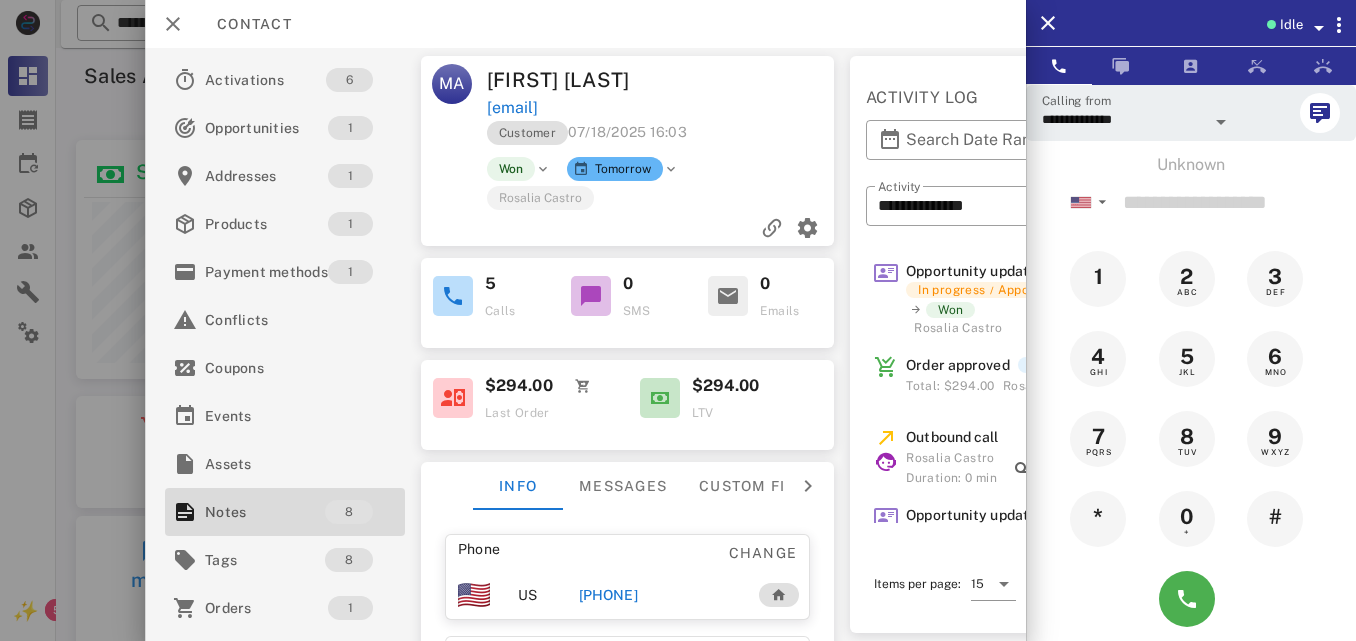 drag, startPoint x: 647, startPoint y: 106, endPoint x: 482, endPoint y: 95, distance: 165.36626 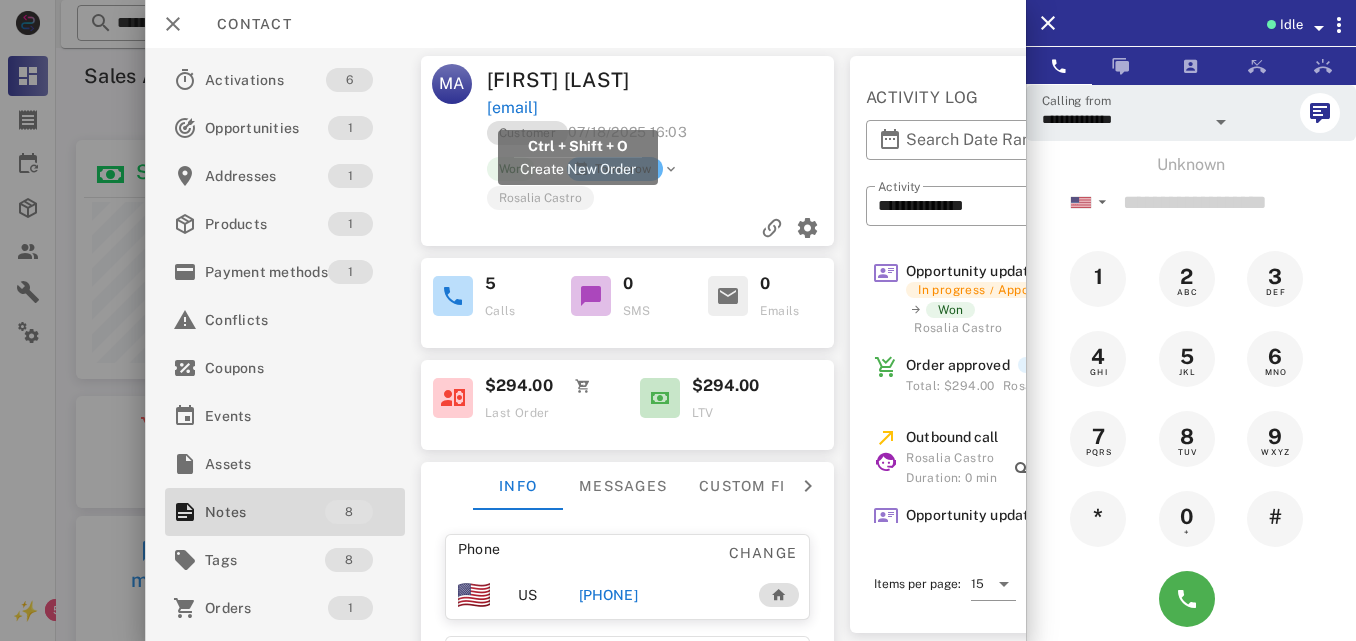 drag, startPoint x: 673, startPoint y: 103, endPoint x: 488, endPoint y: 114, distance: 185.32674 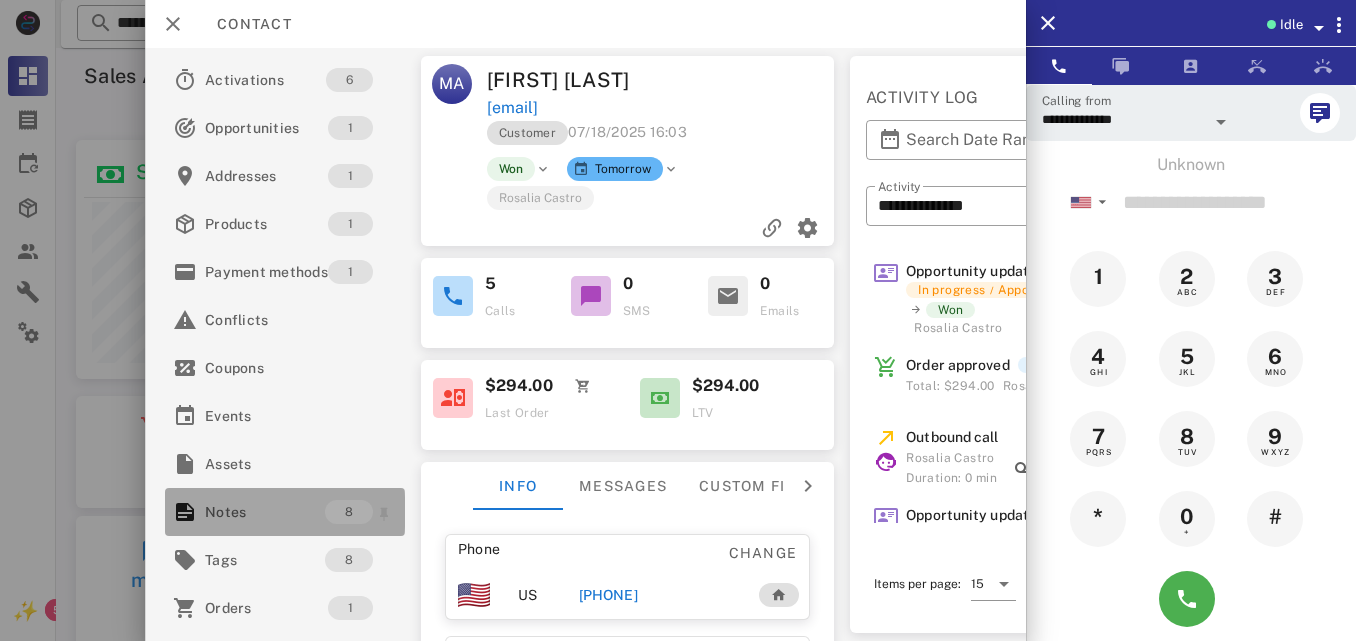 click on "Notes" at bounding box center [265, 512] 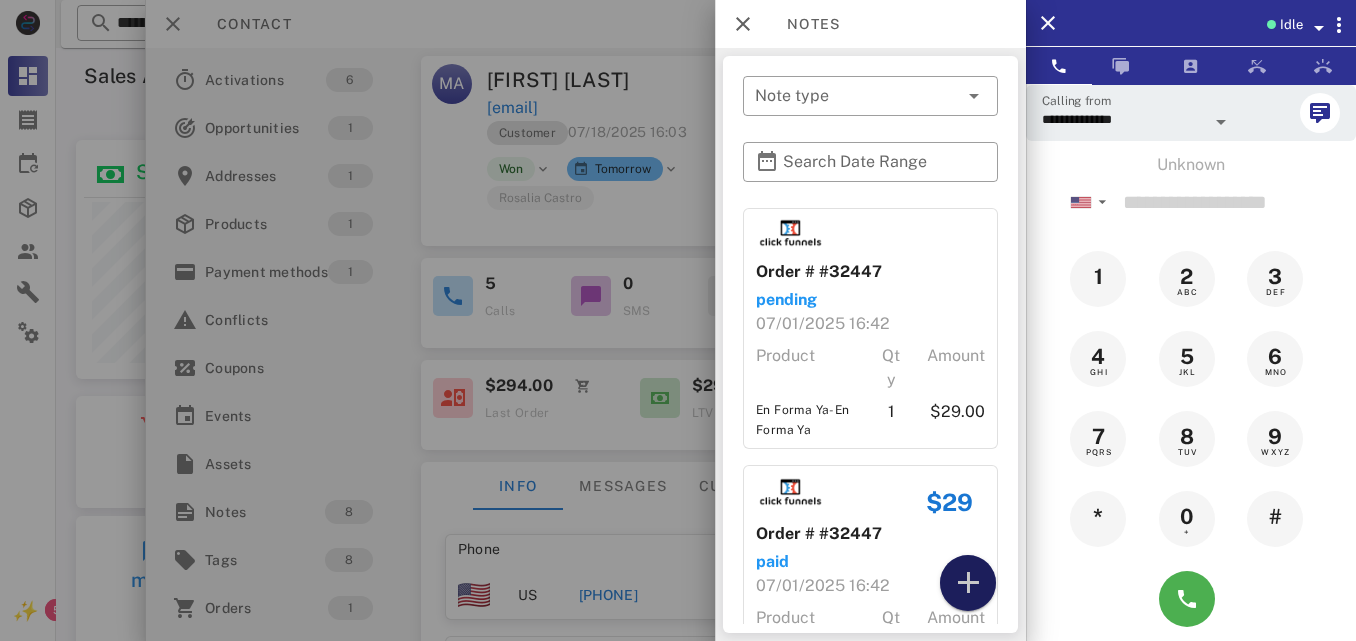 click at bounding box center (968, 583) 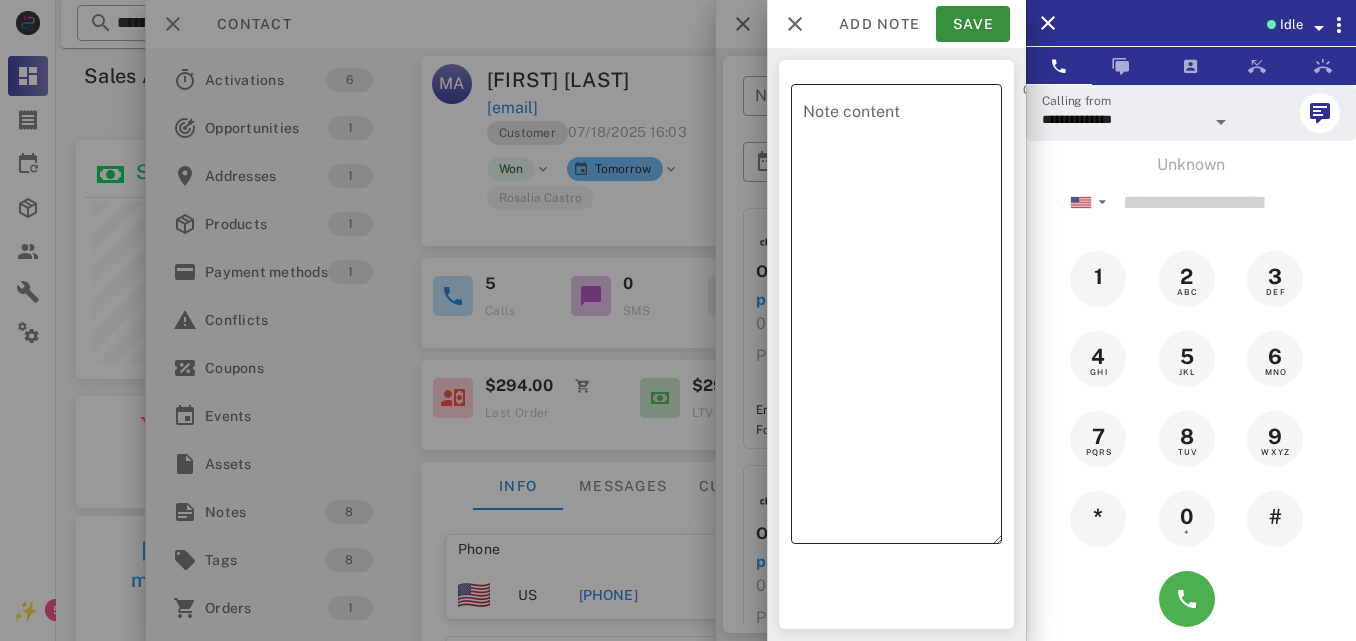 click on "Note content" at bounding box center (902, 319) 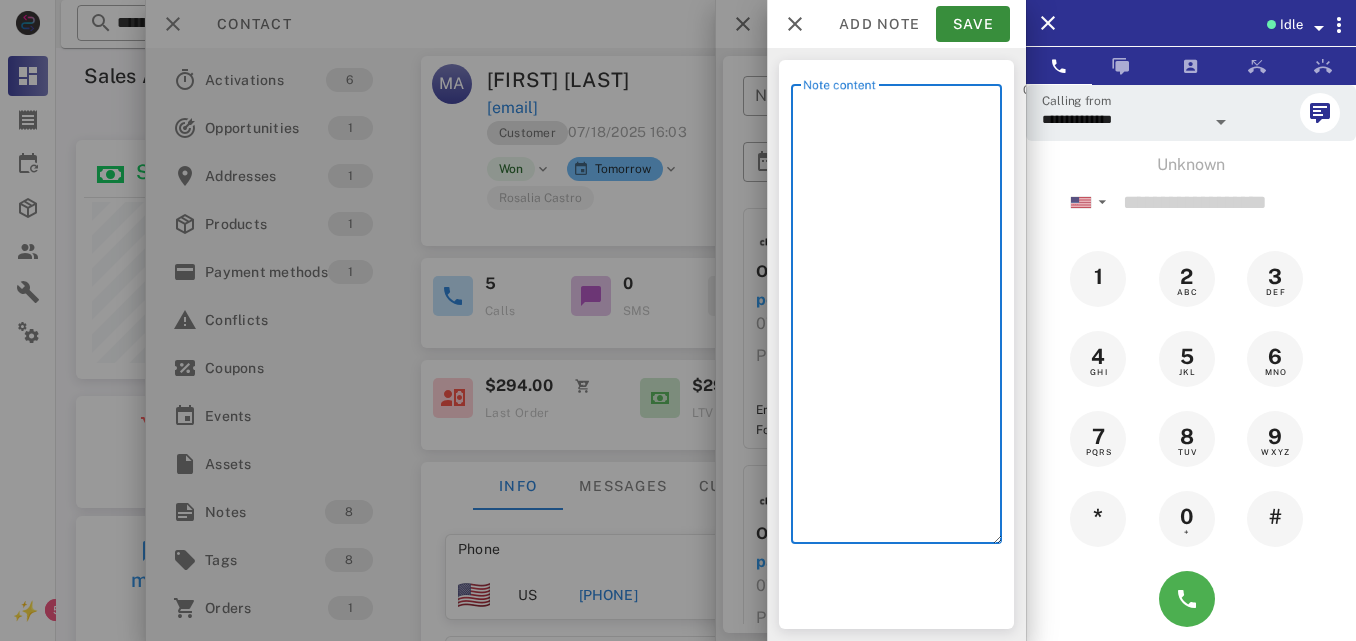 click on "Note content" at bounding box center (902, 319) 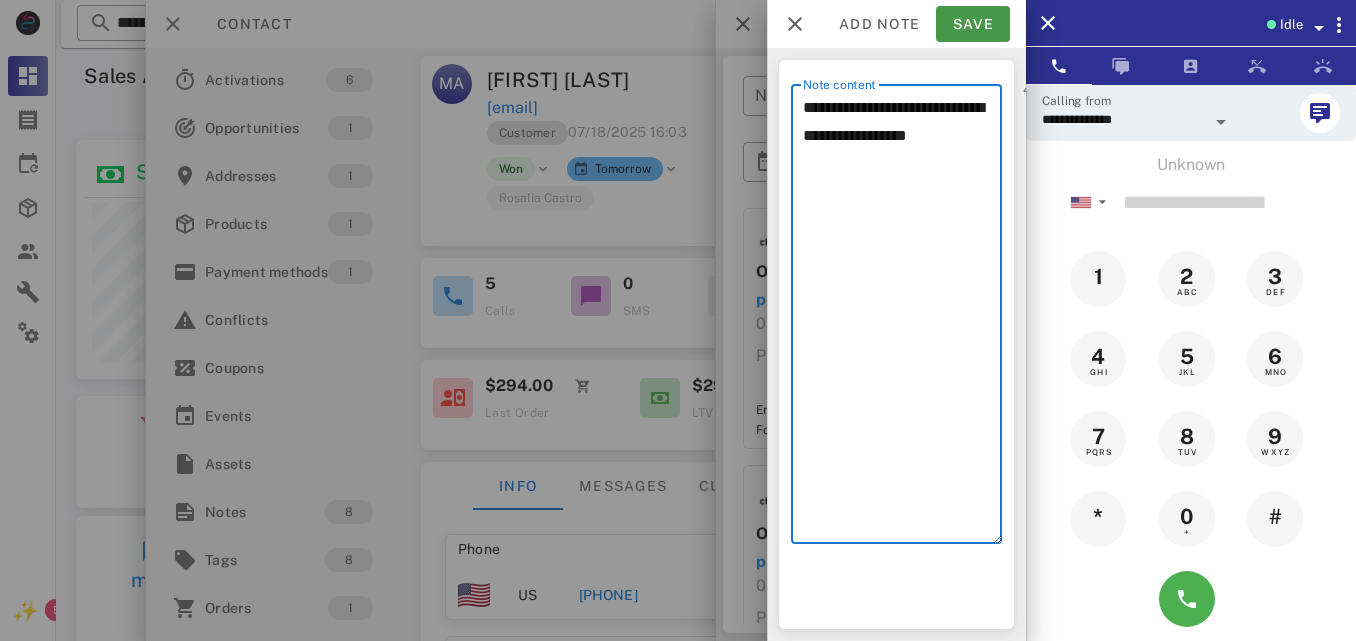 type on "**********" 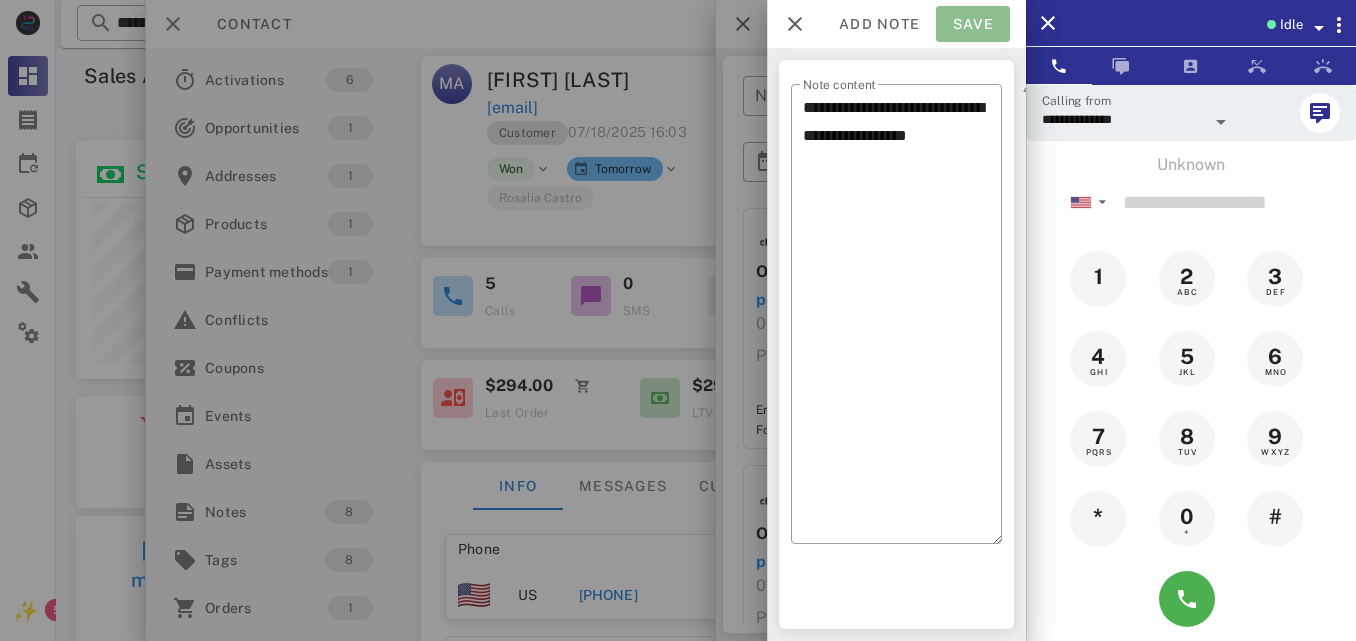 click on "Save" at bounding box center (973, 24) 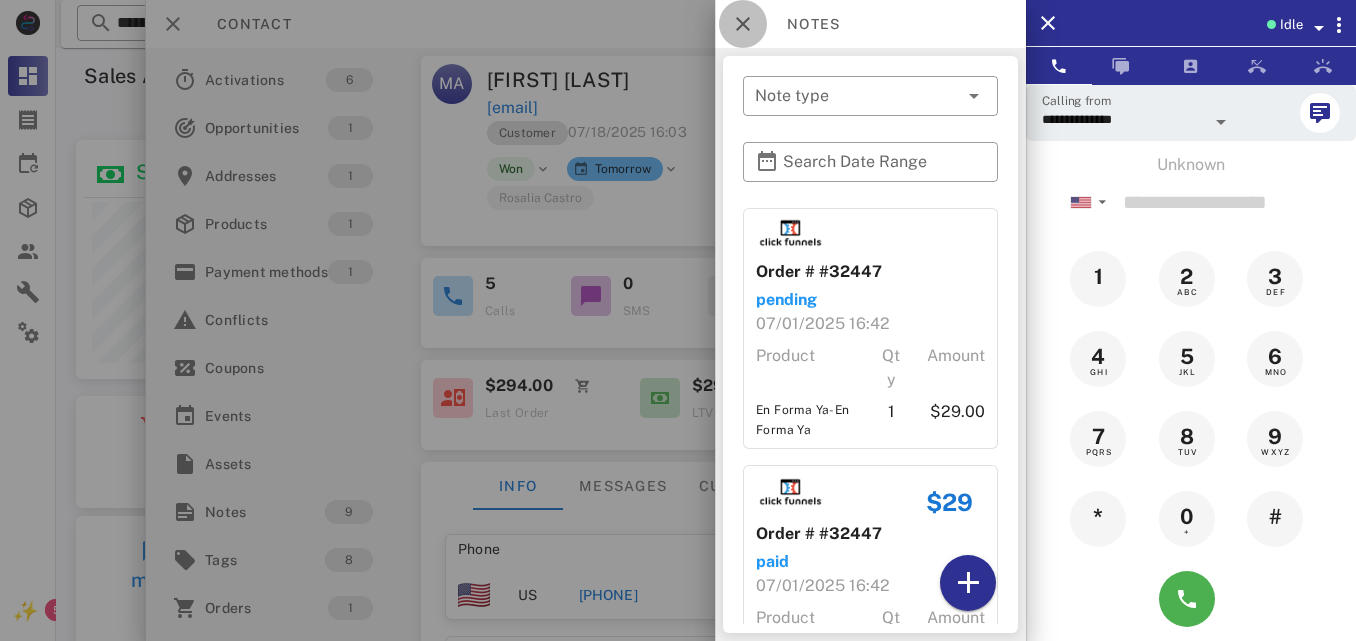 click at bounding box center (743, 24) 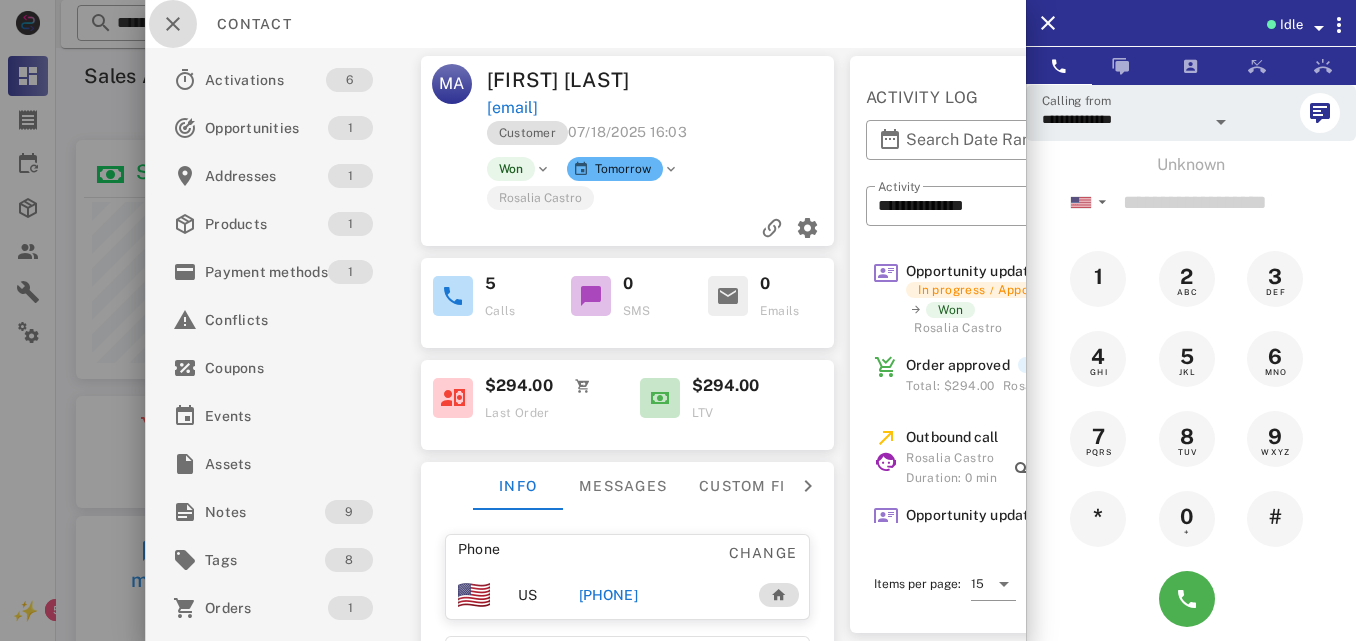 click at bounding box center [173, 24] 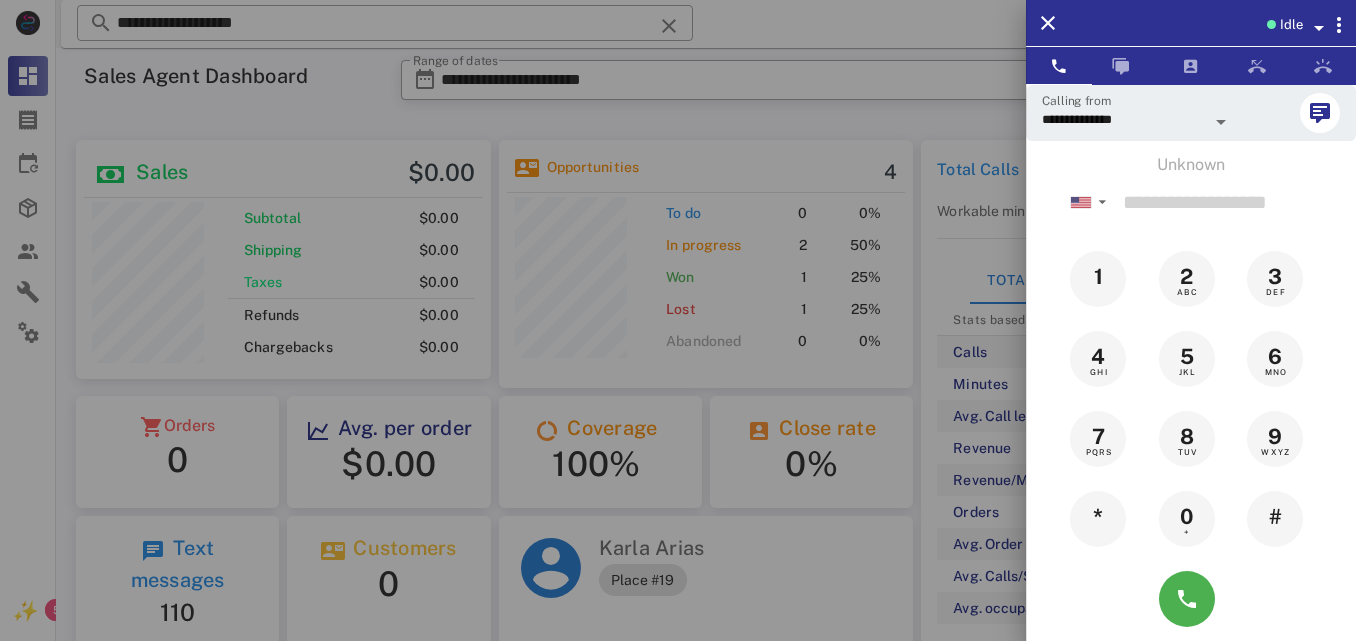 click at bounding box center [678, 320] 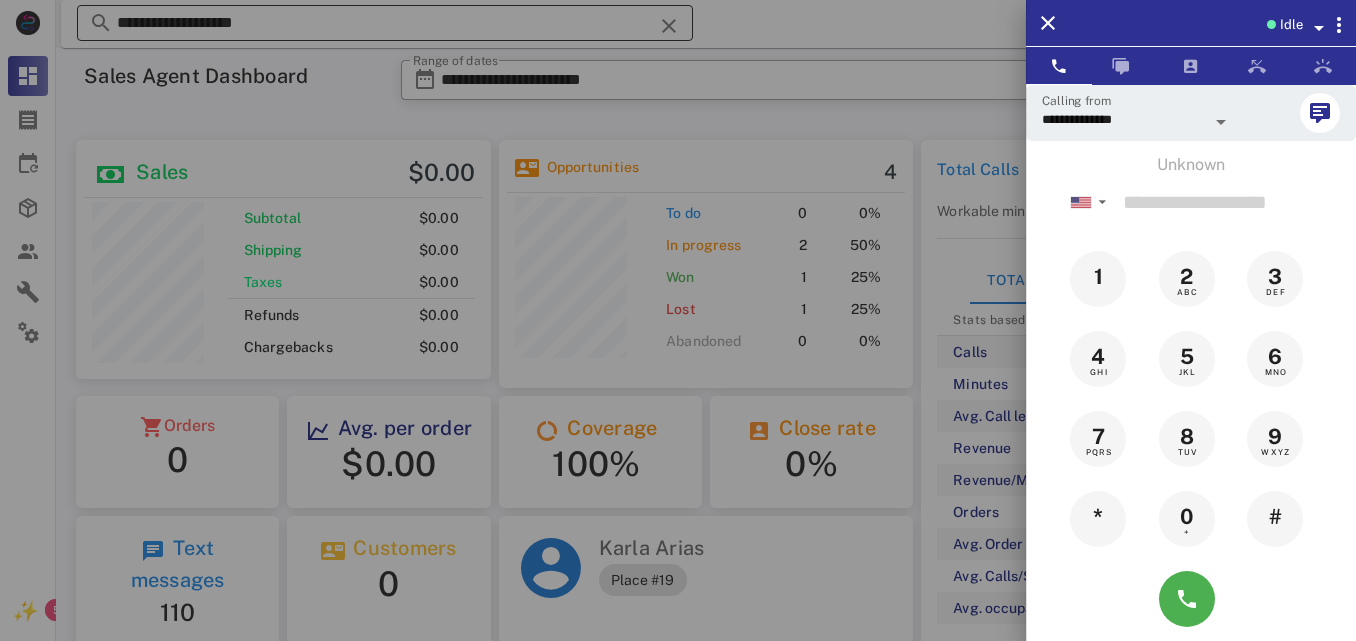 click at bounding box center (669, 26) 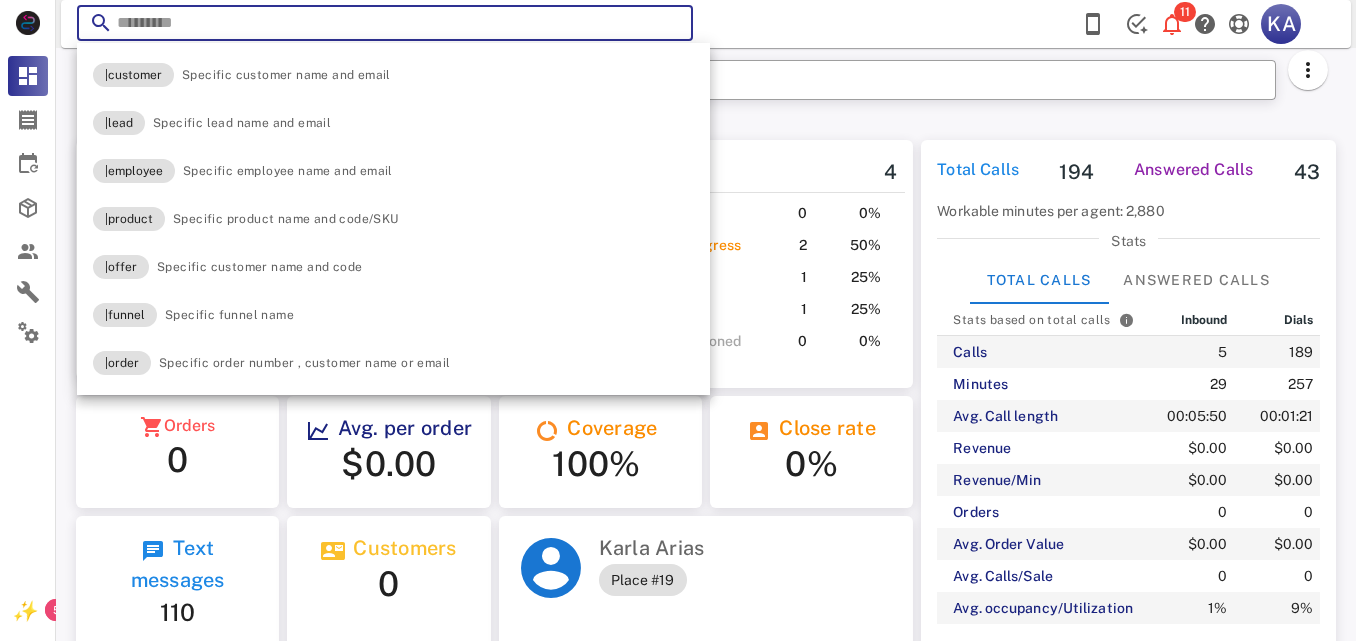 paste on "**********" 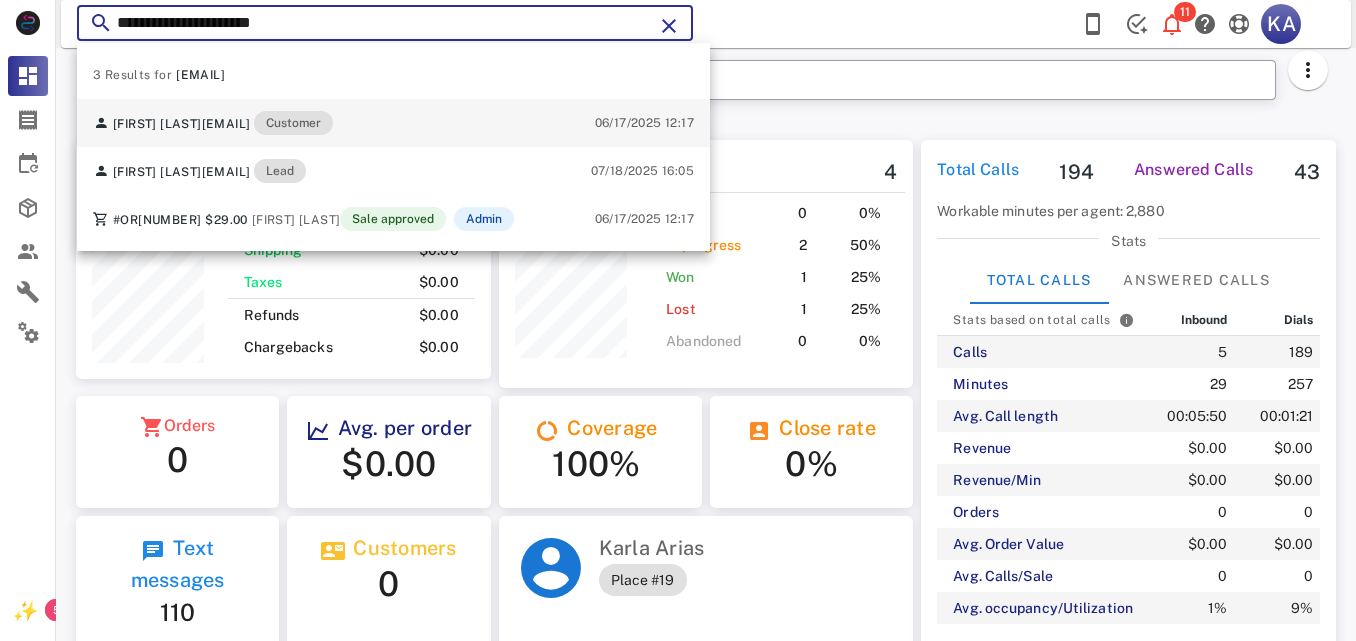 type on "**********" 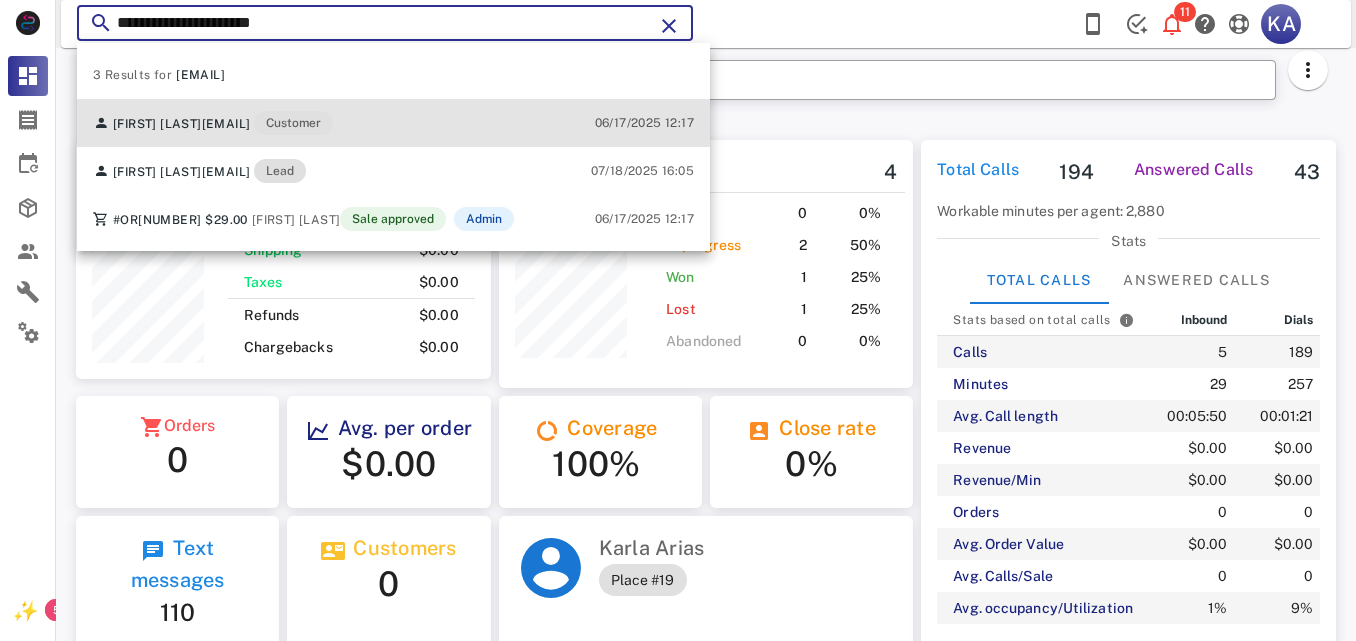 click on "[FIRST] [LAST]   [EMAIL]   Customer   [DATE] [TIME]" at bounding box center (393, 123) 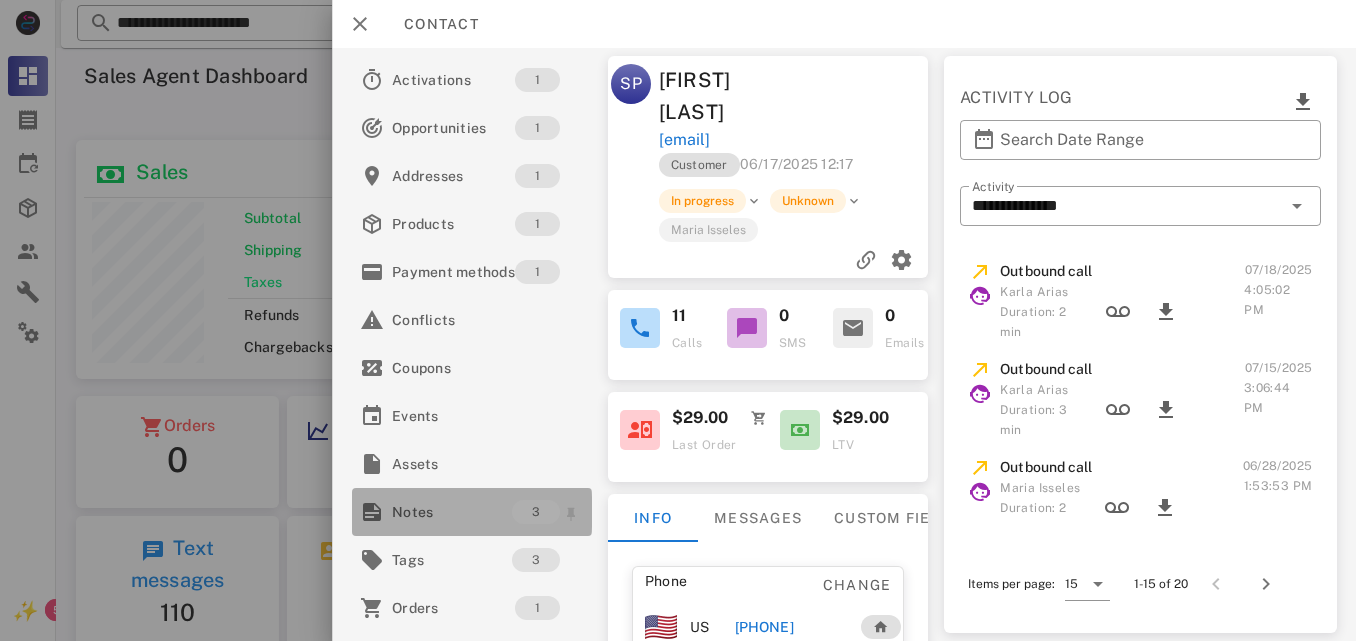 click on "Notes" at bounding box center [452, 512] 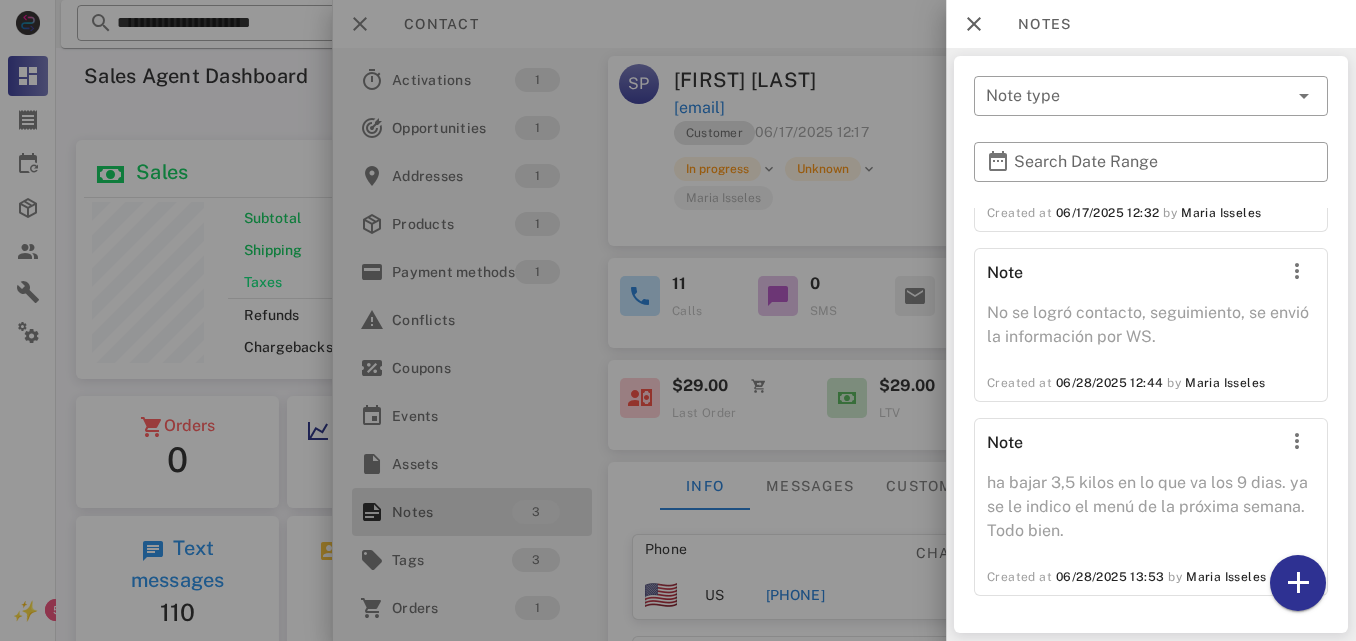 scroll, scrollTop: 226, scrollLeft: 0, axis: vertical 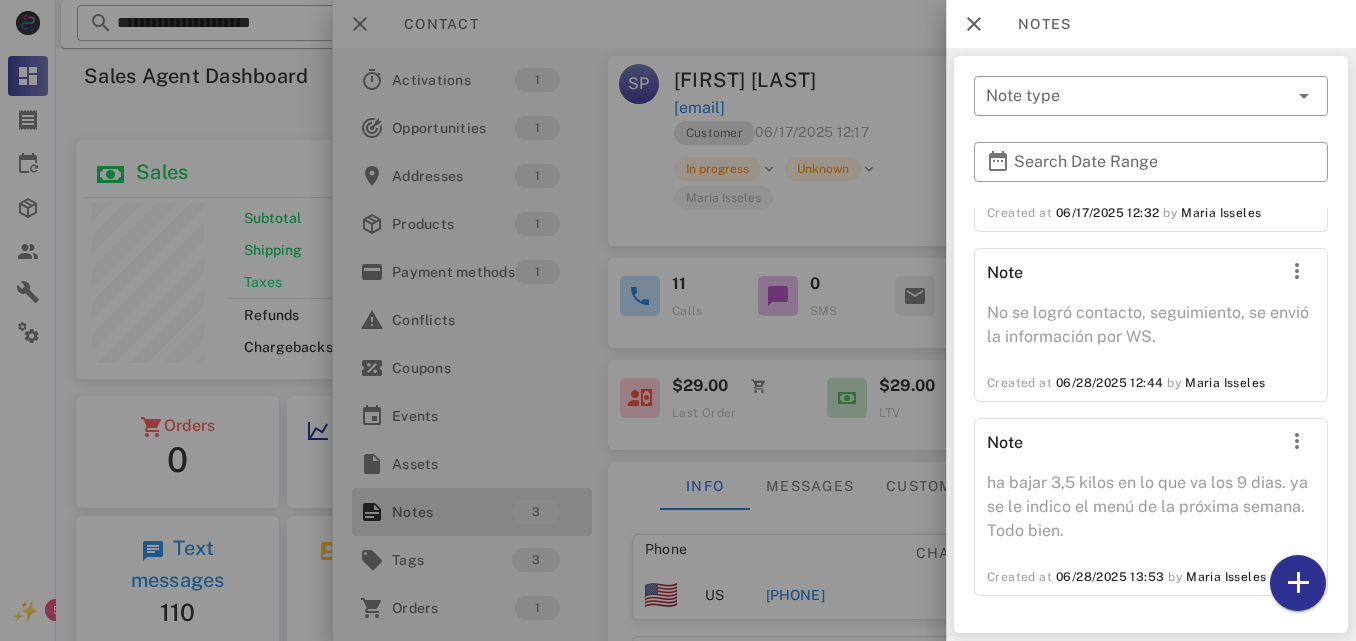 click at bounding box center (678, 320) 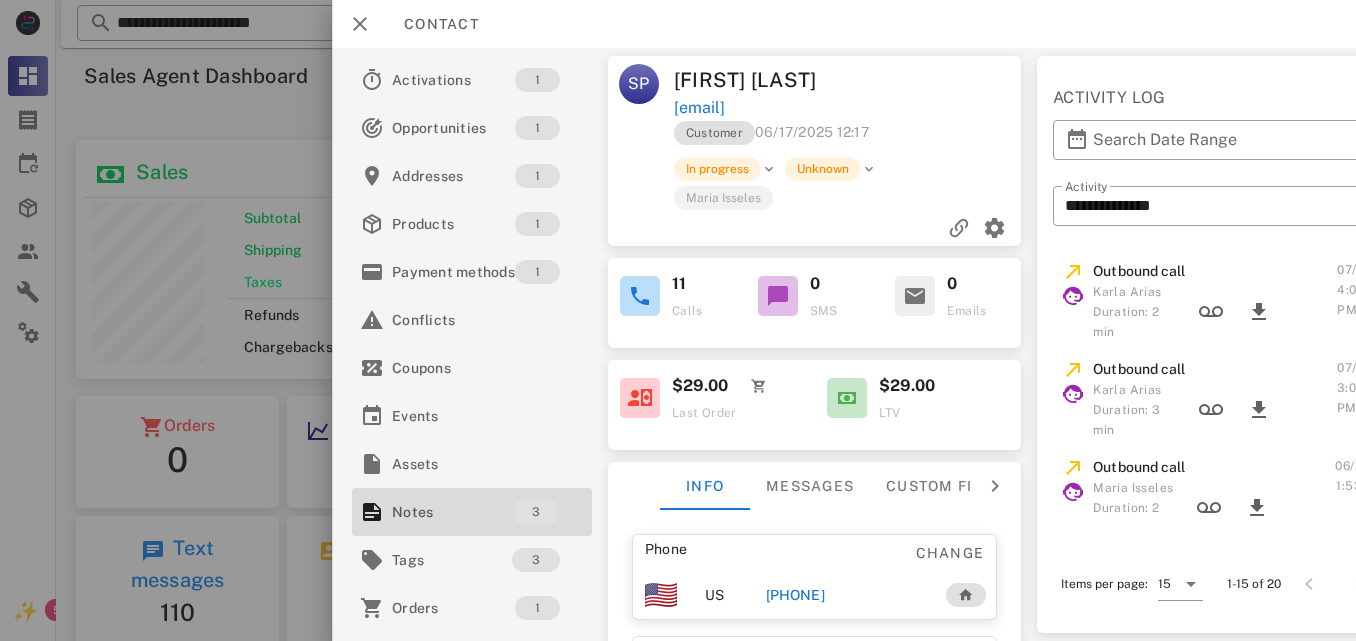 click on "[PHONE]" at bounding box center (794, 595) 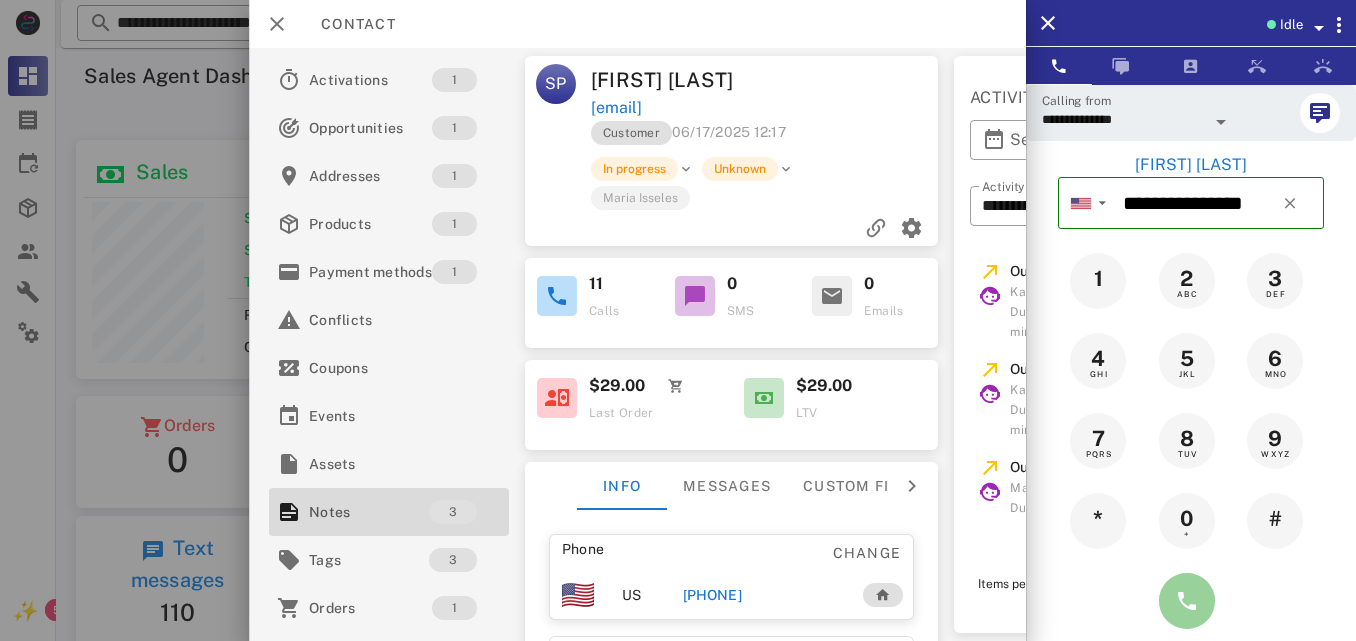 click at bounding box center (1187, 601) 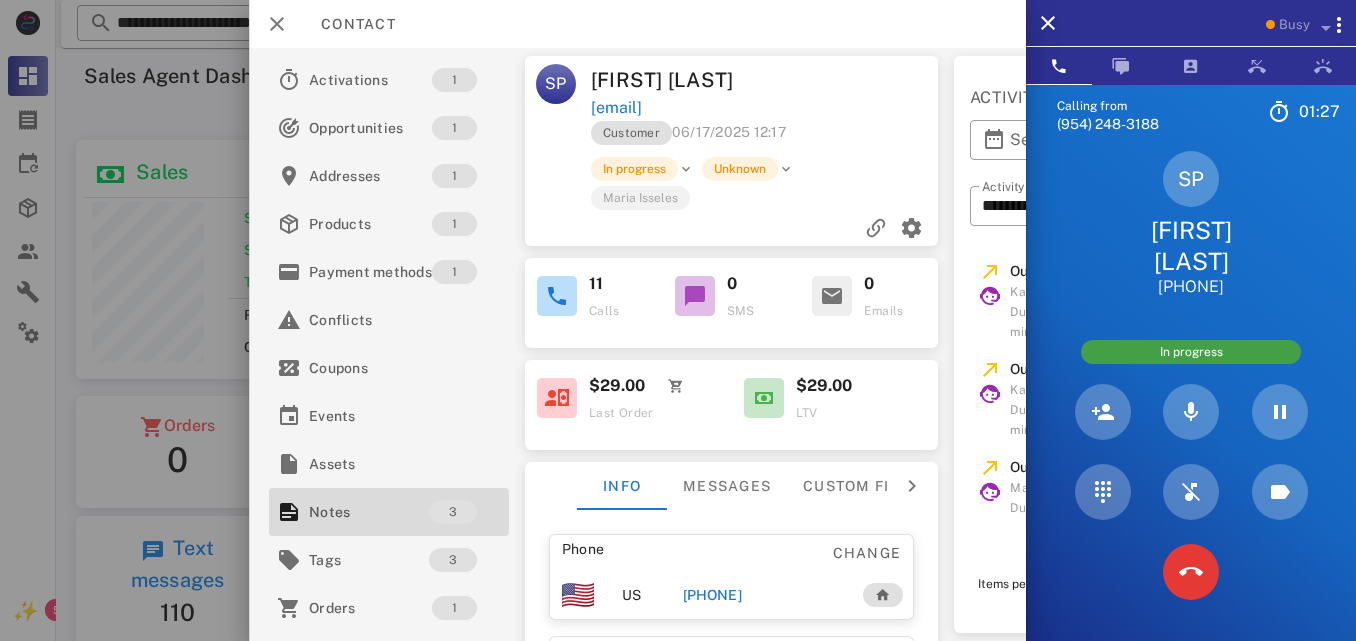 scroll, scrollTop: 999746, scrollLeft: 999585, axis: both 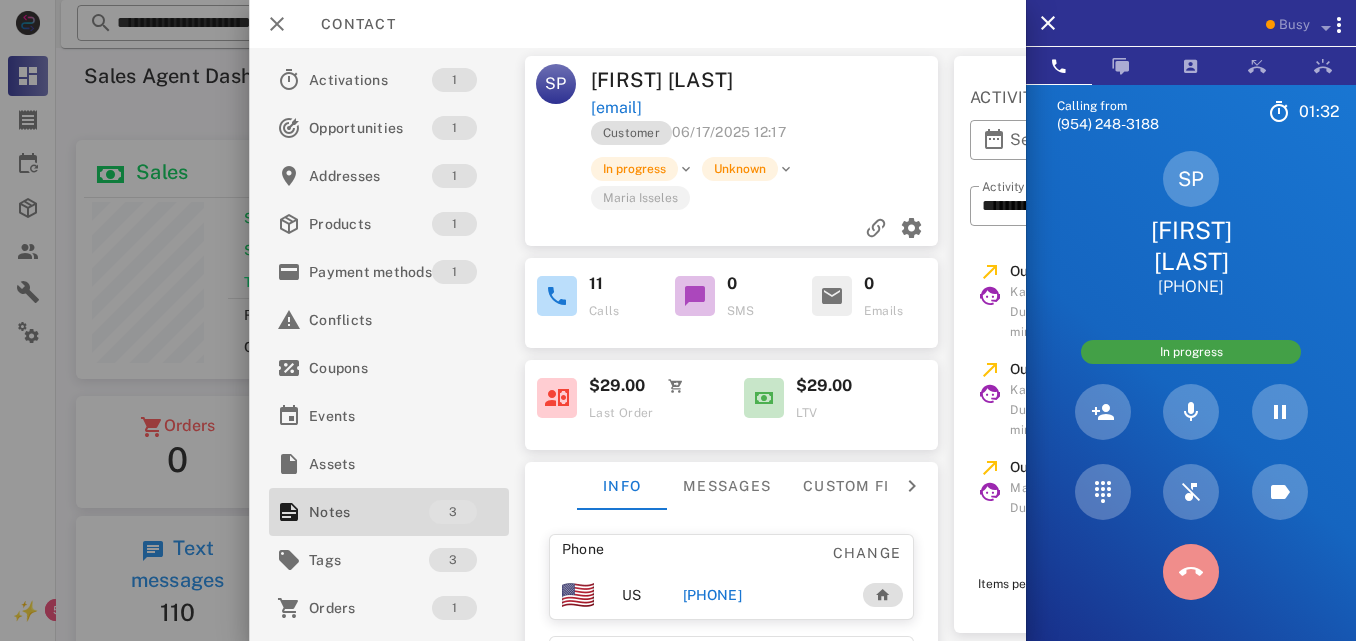 click at bounding box center (1191, 572) 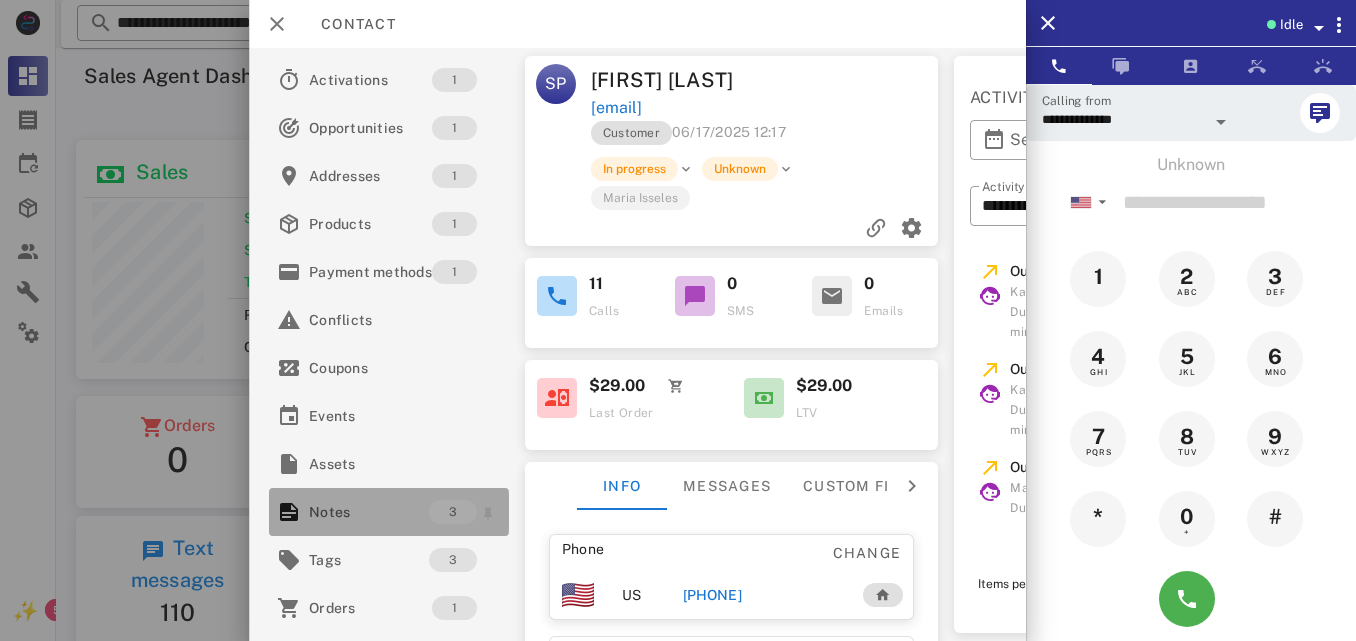 click on "3" at bounding box center (453, 512) 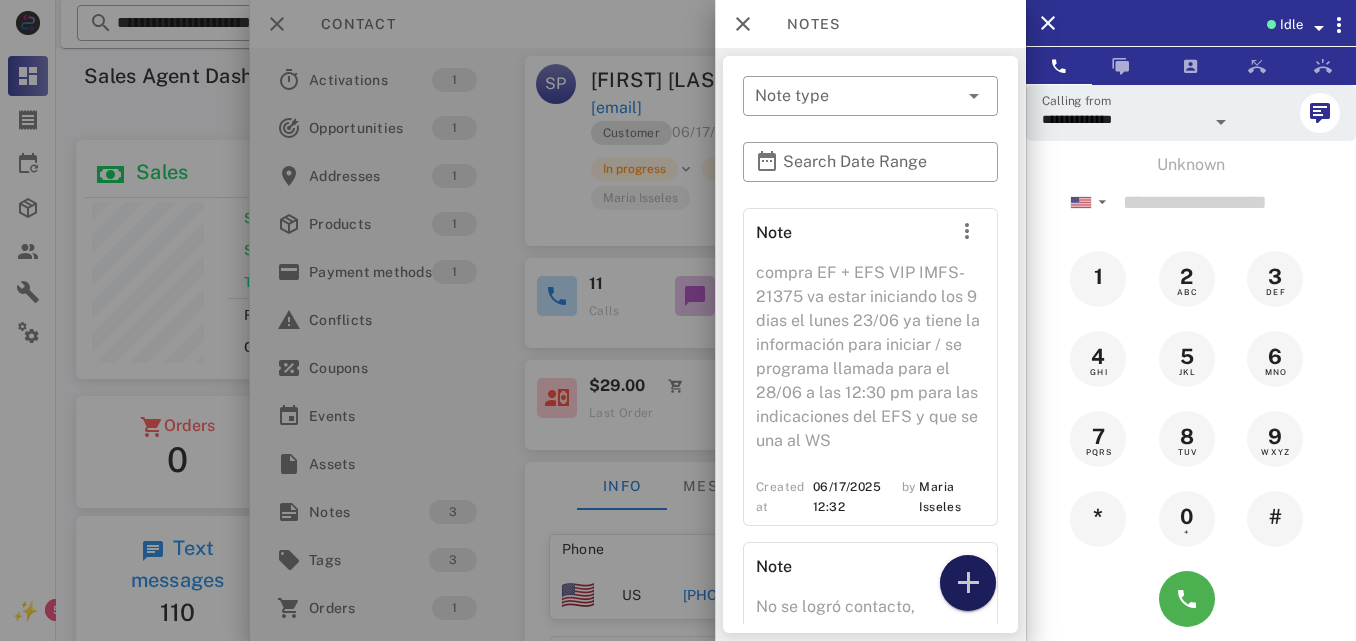 click at bounding box center (968, 583) 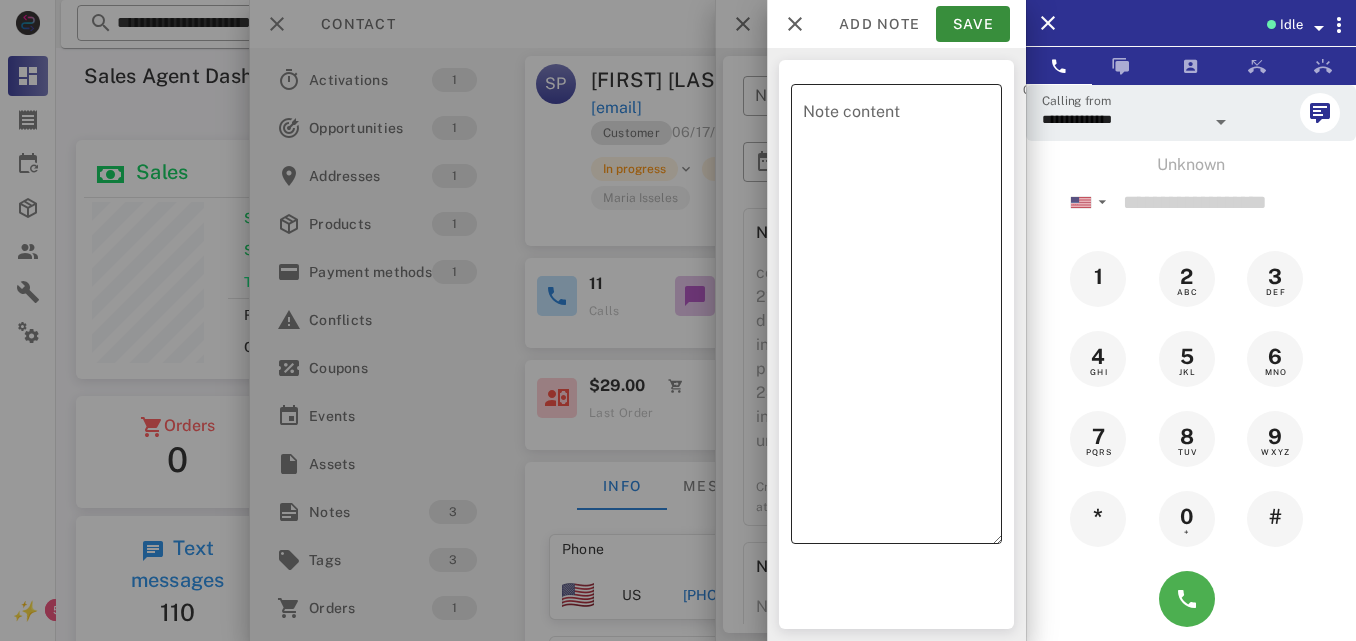 click on "Note content" at bounding box center (902, 319) 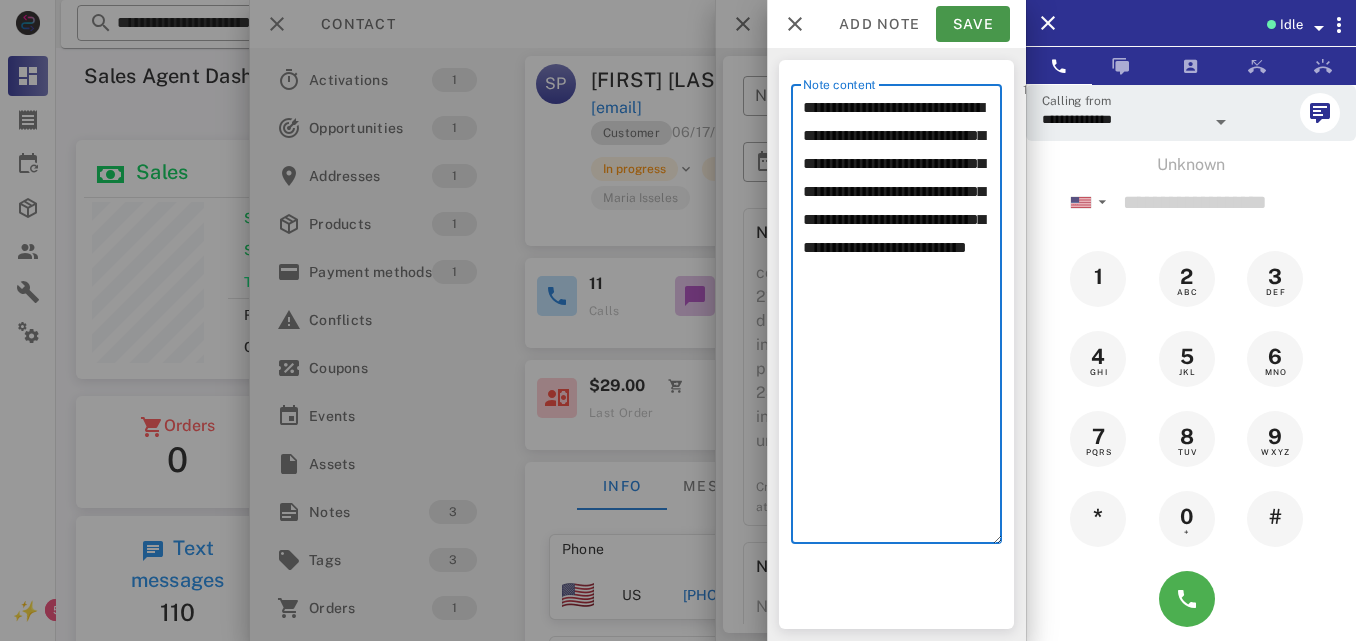 type on "**********" 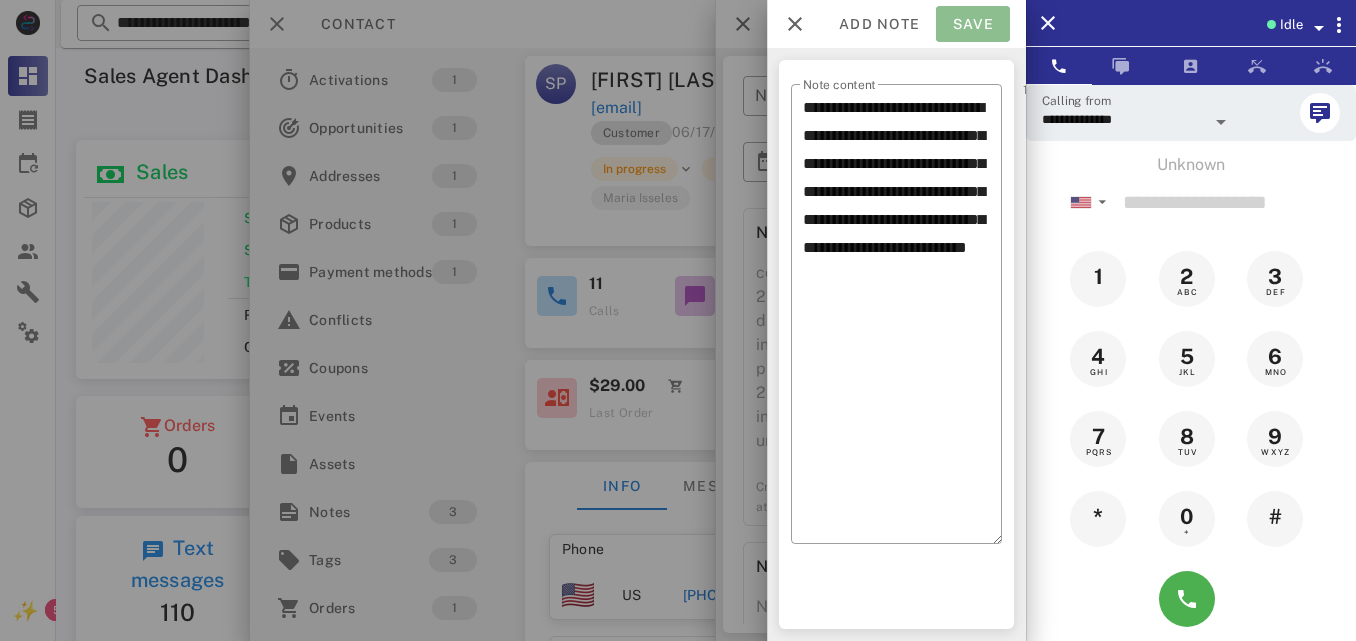 click on "Save" at bounding box center [973, 24] 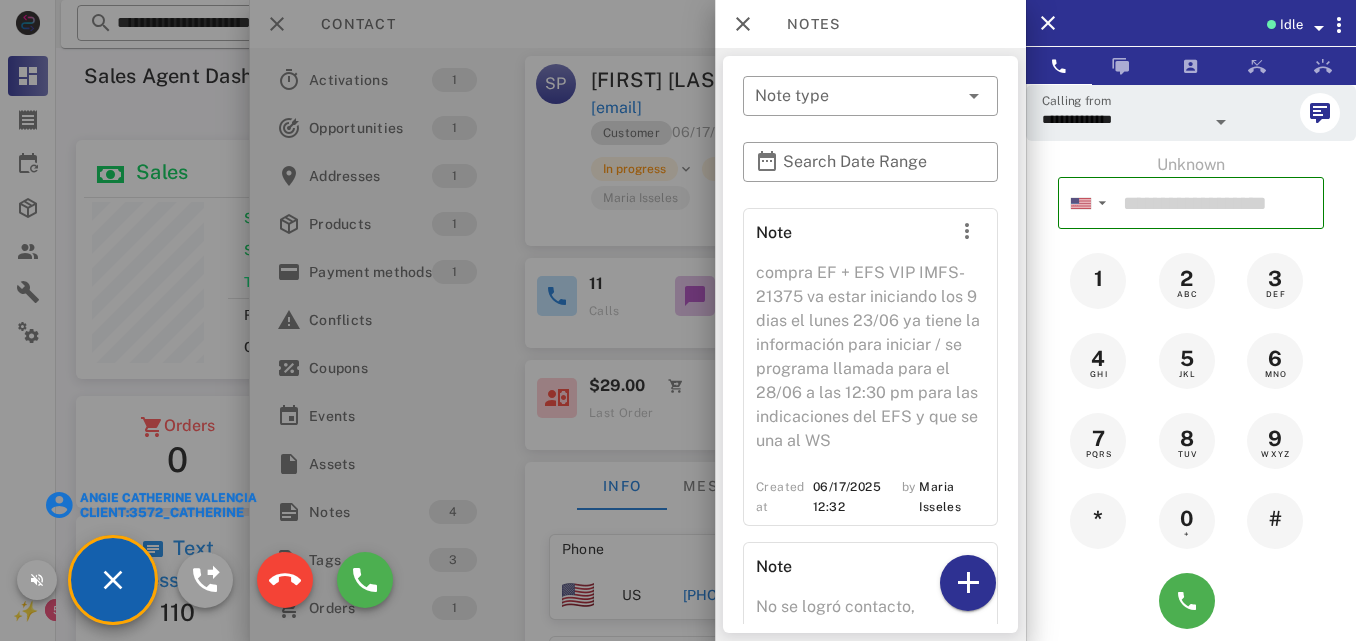 scroll, scrollTop: 999746, scrollLeft: 999585, axis: both 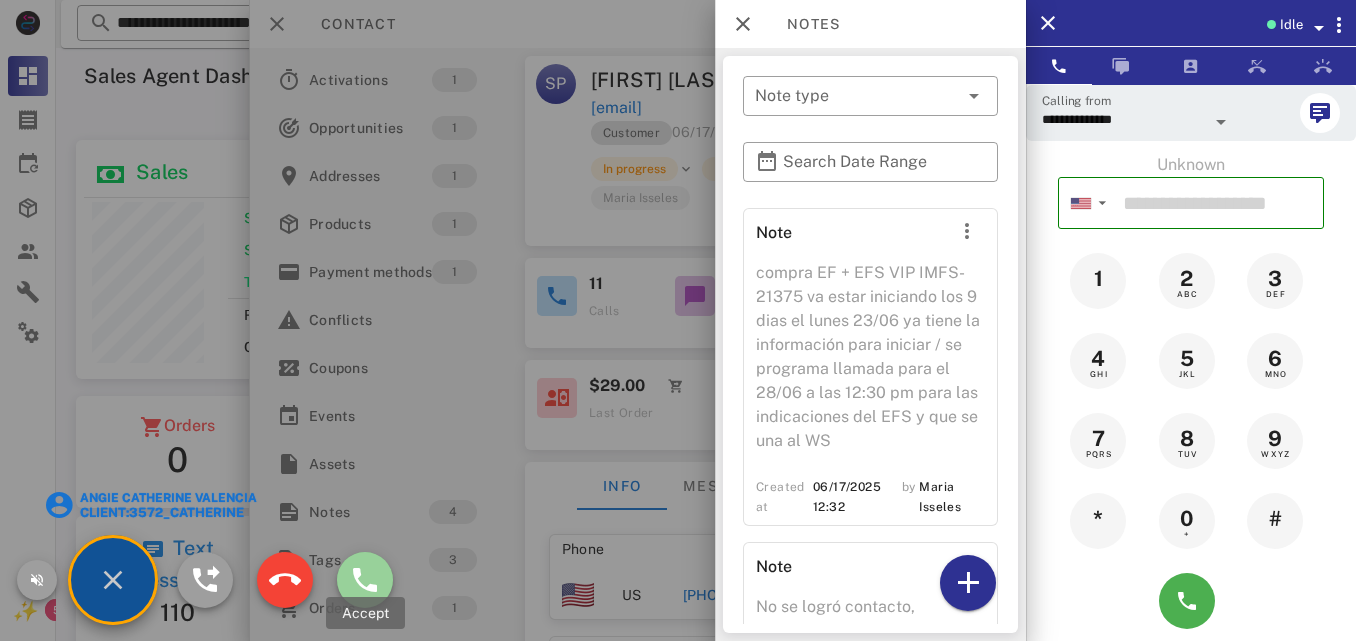 click at bounding box center (365, 580) 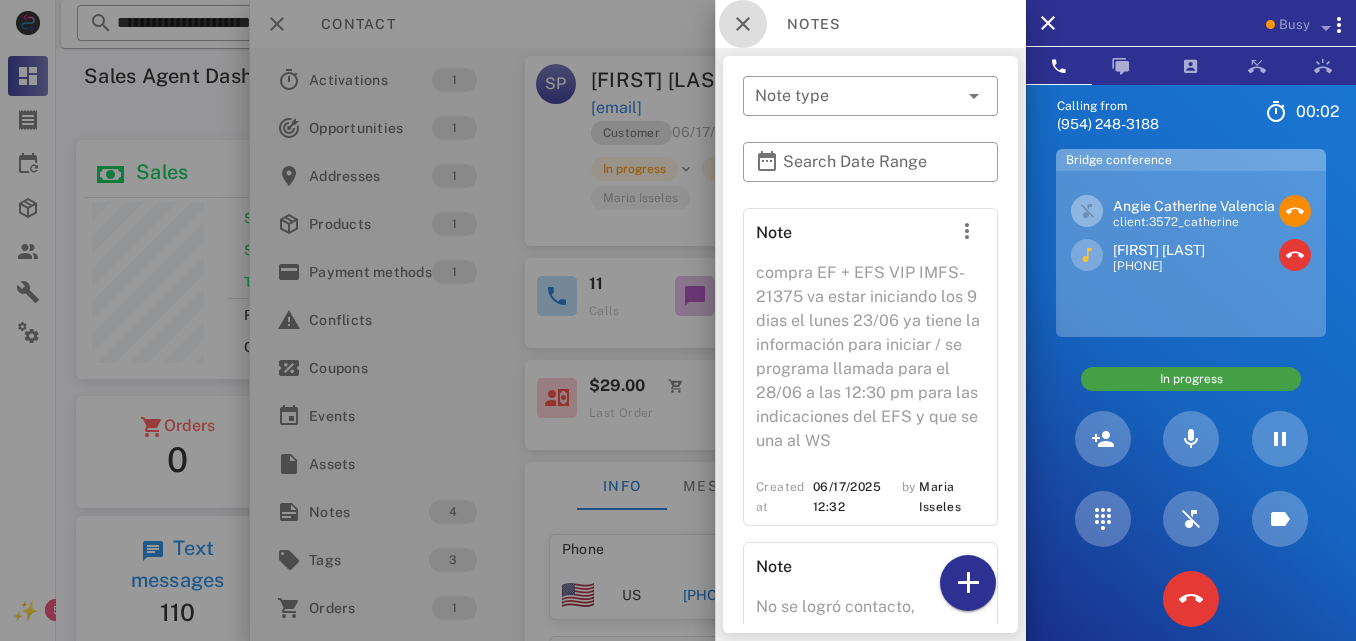 click at bounding box center (743, 24) 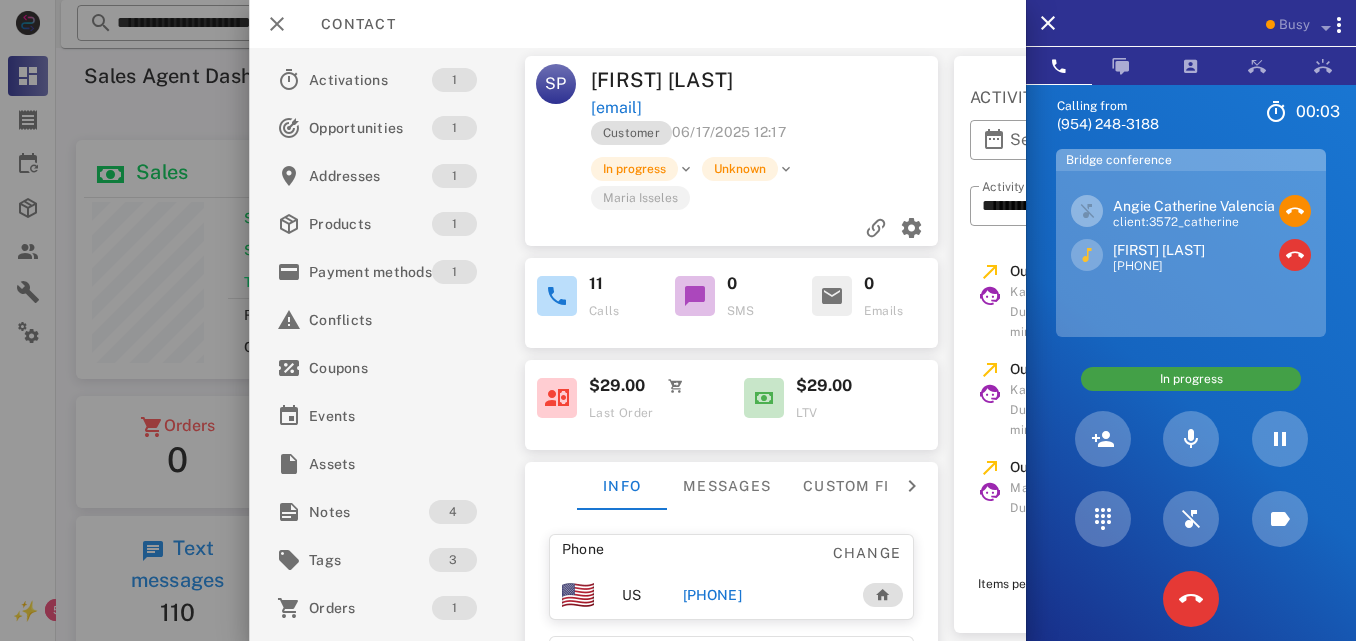 click on "Contact" at bounding box center (637, 24) 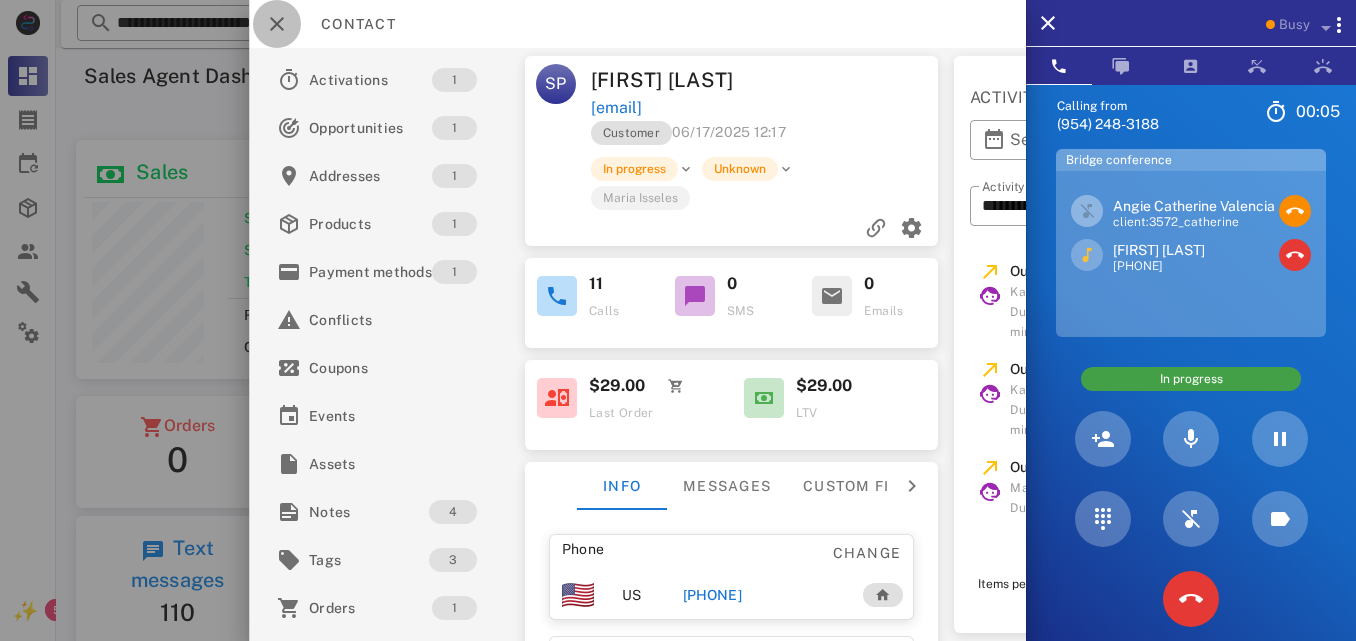 click at bounding box center (277, 24) 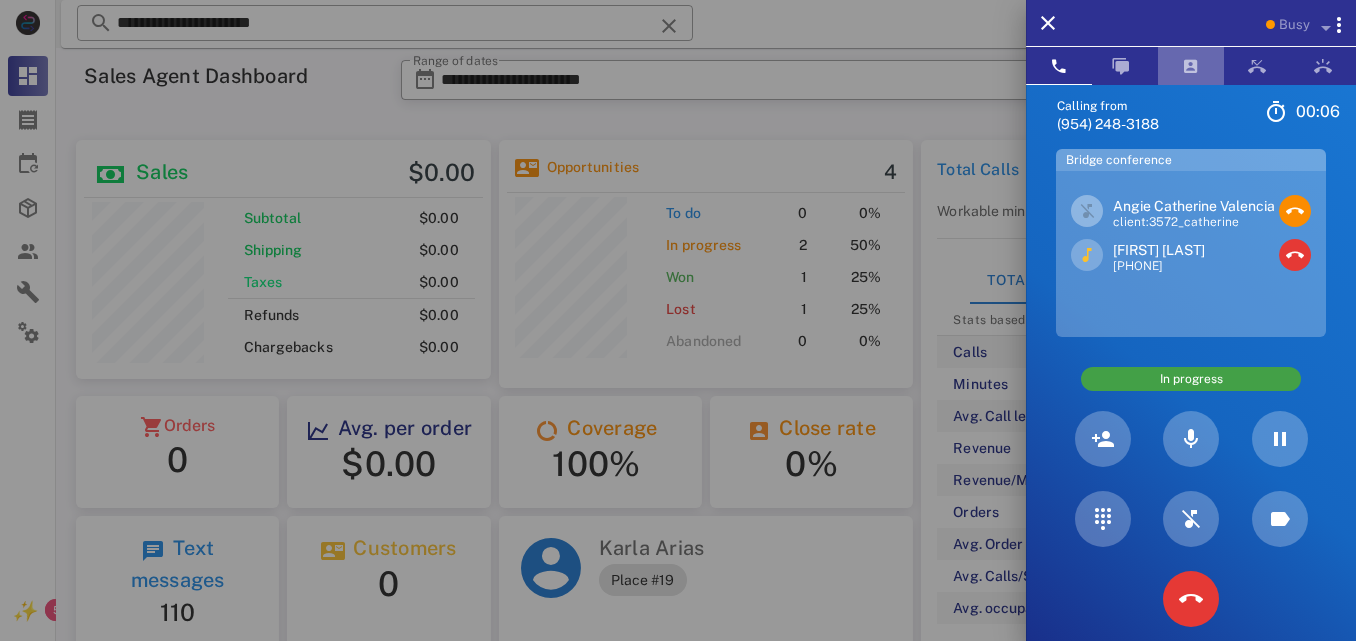 click at bounding box center (1191, 66) 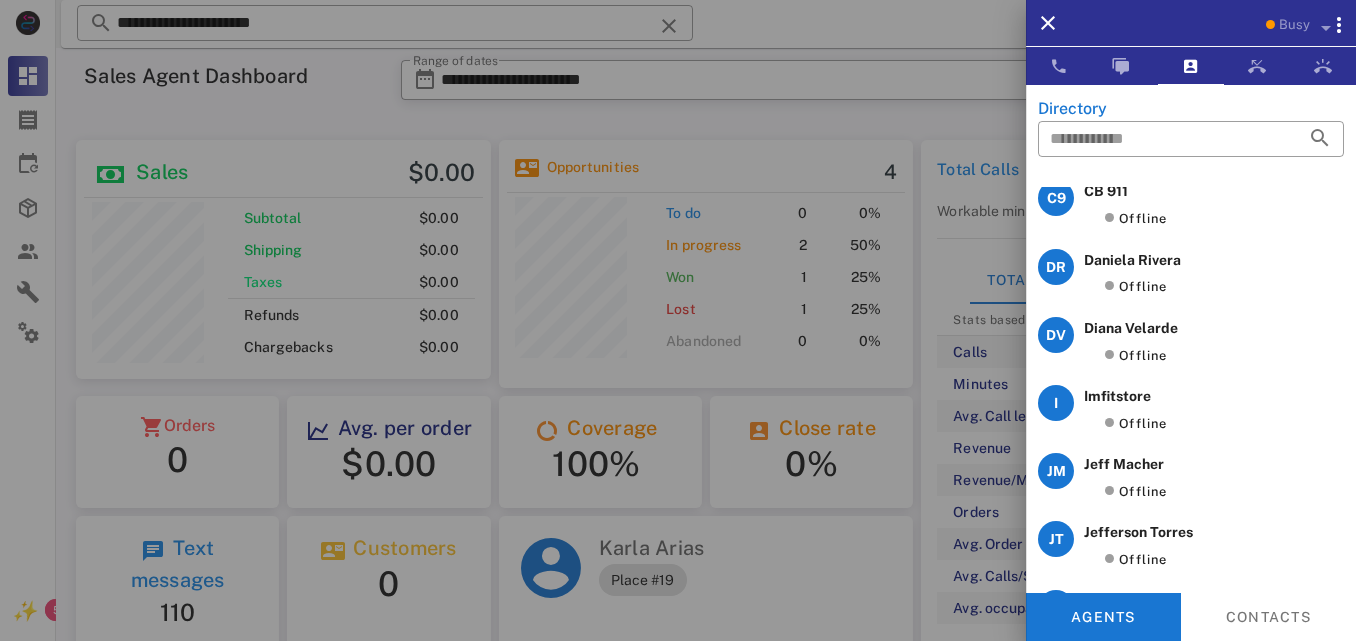 scroll, scrollTop: 0, scrollLeft: 0, axis: both 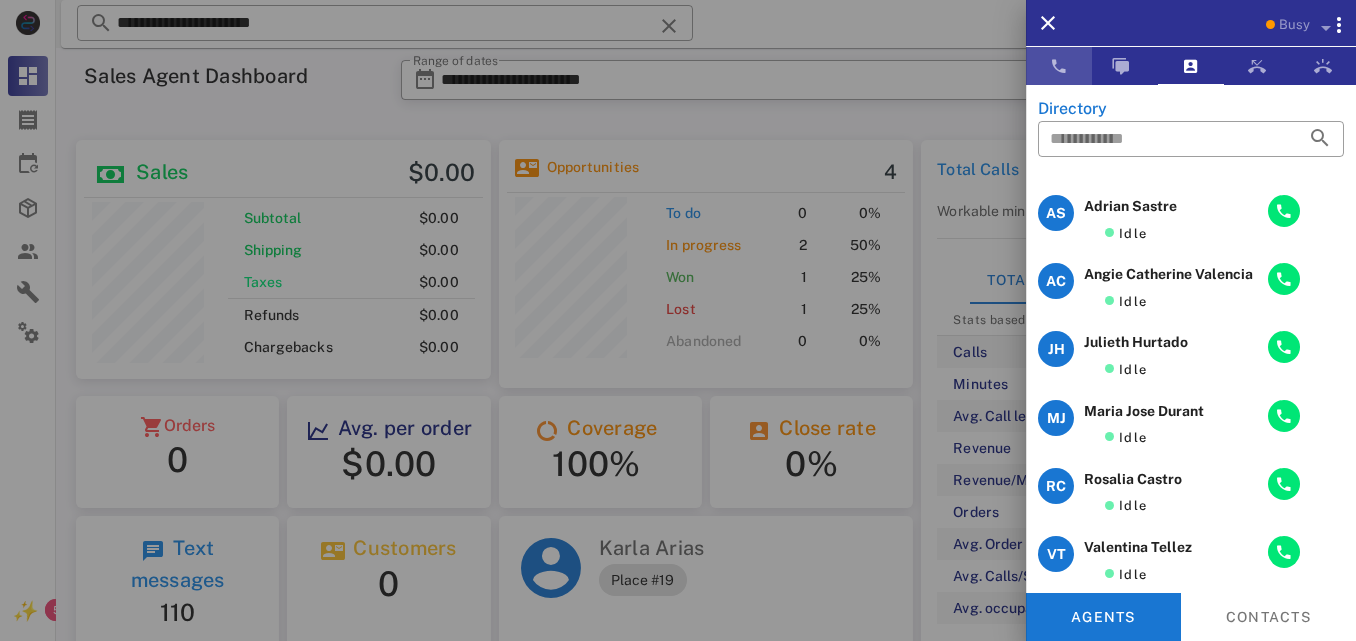 click at bounding box center [1059, 66] 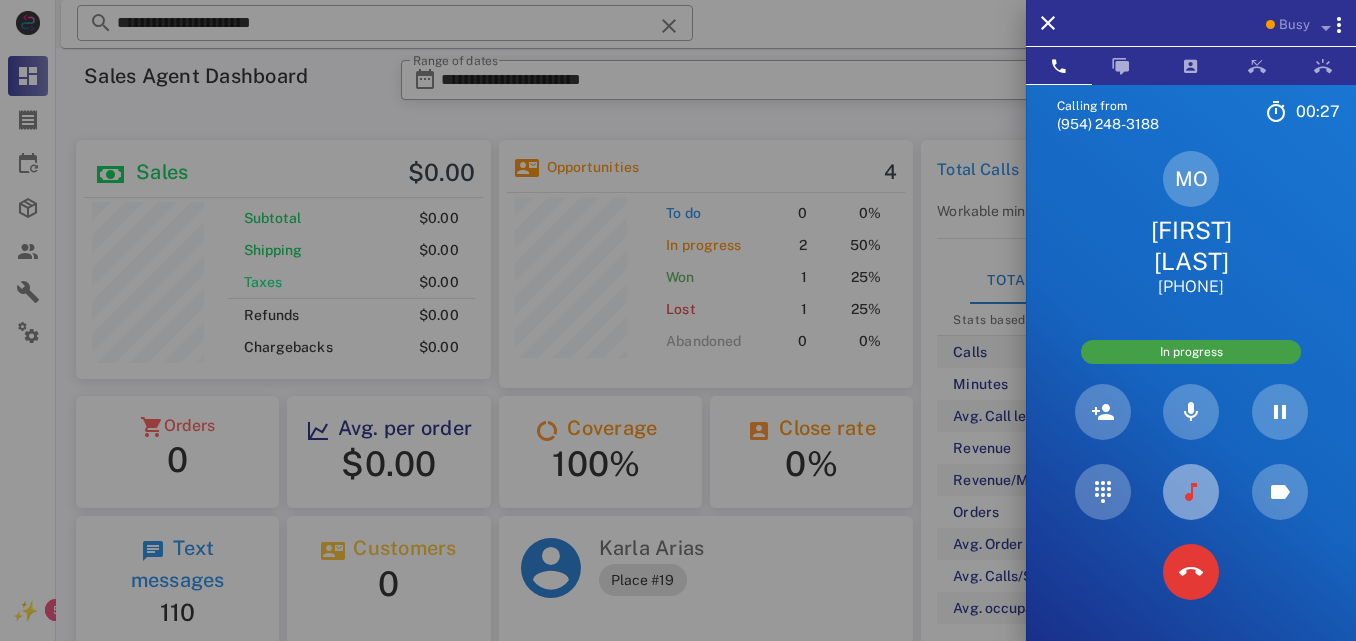 click at bounding box center (1191, 492) 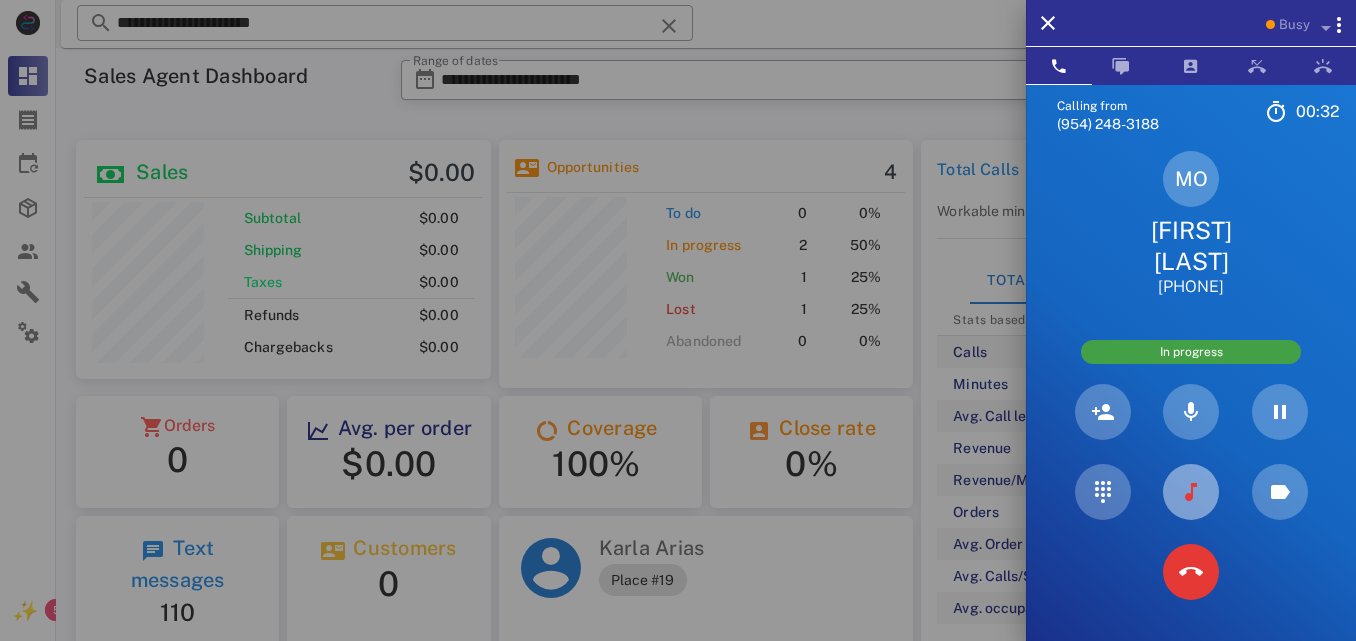 click at bounding box center (1191, 492) 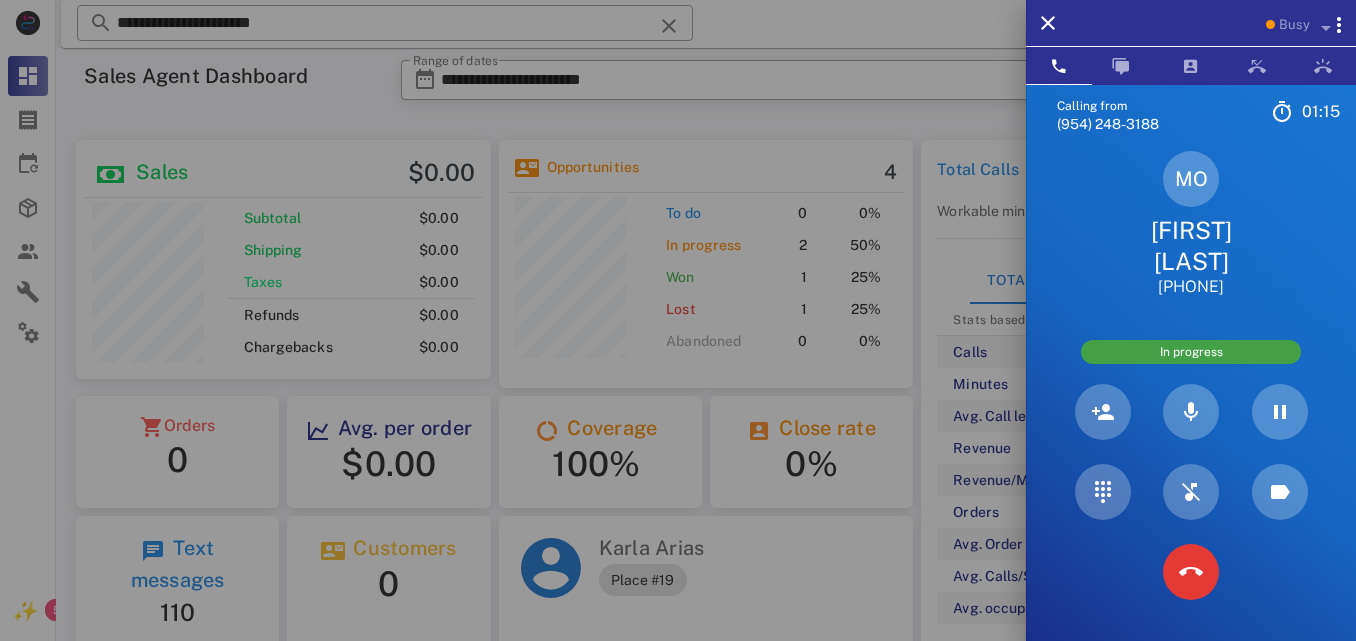 click on "[FIRST] [LAST]" at bounding box center (1191, 246) 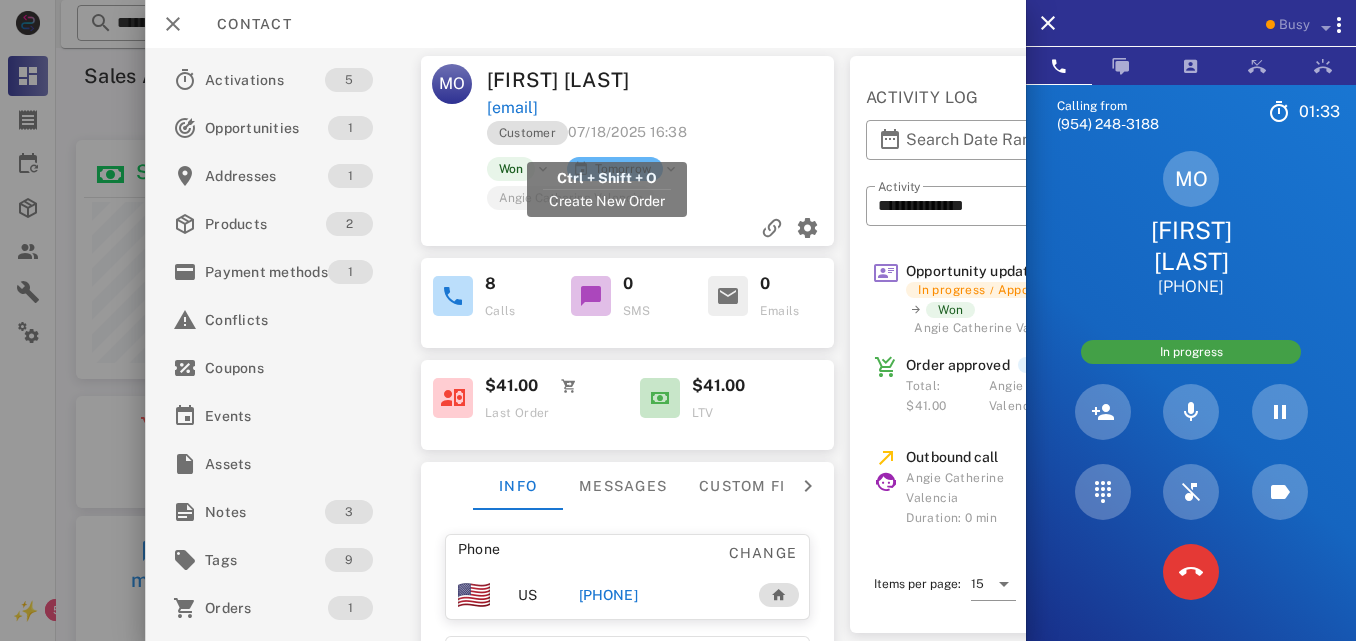 drag, startPoint x: 732, startPoint y: 141, endPoint x: 490, endPoint y: 151, distance: 242.20653 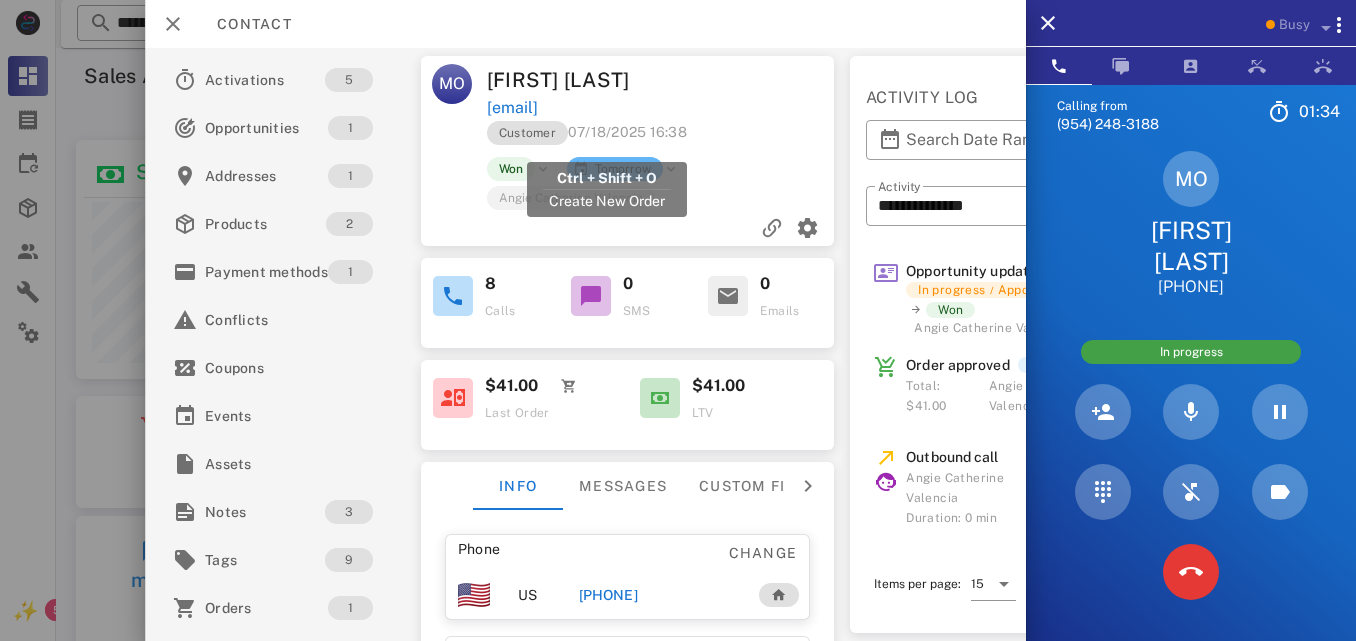 copy on "[EMAIL]" 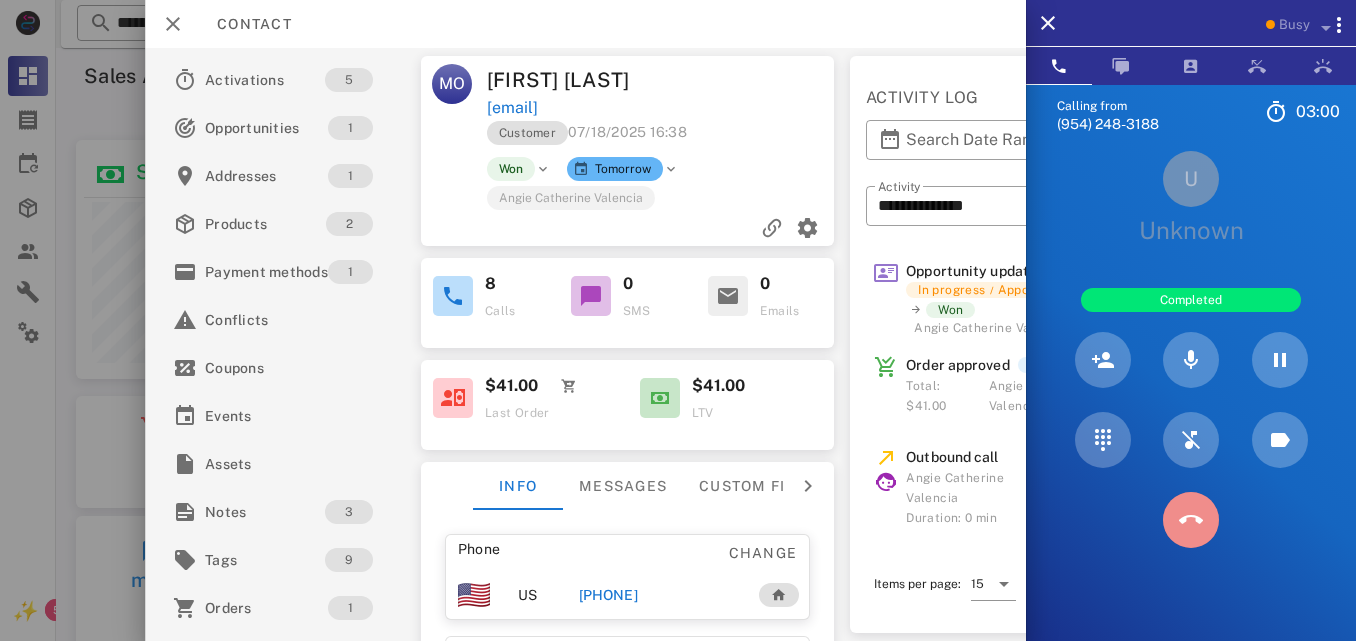 click at bounding box center [1191, 520] 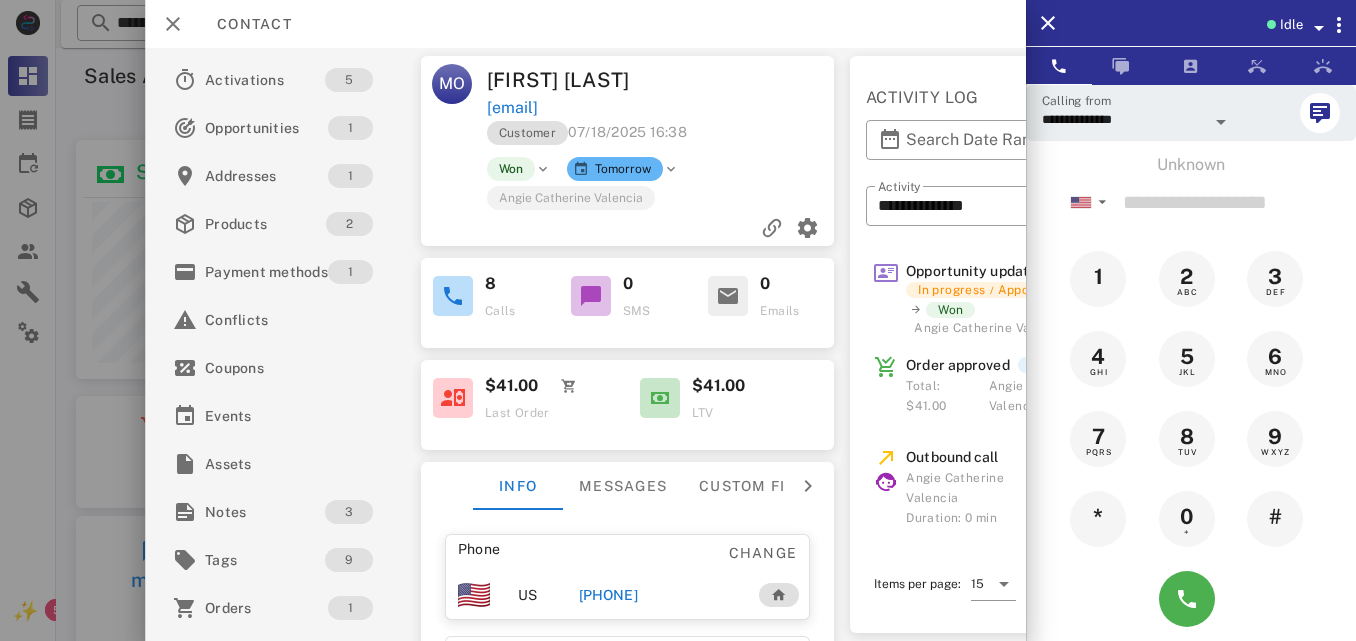 click on "[PHONE]" at bounding box center (608, 595) 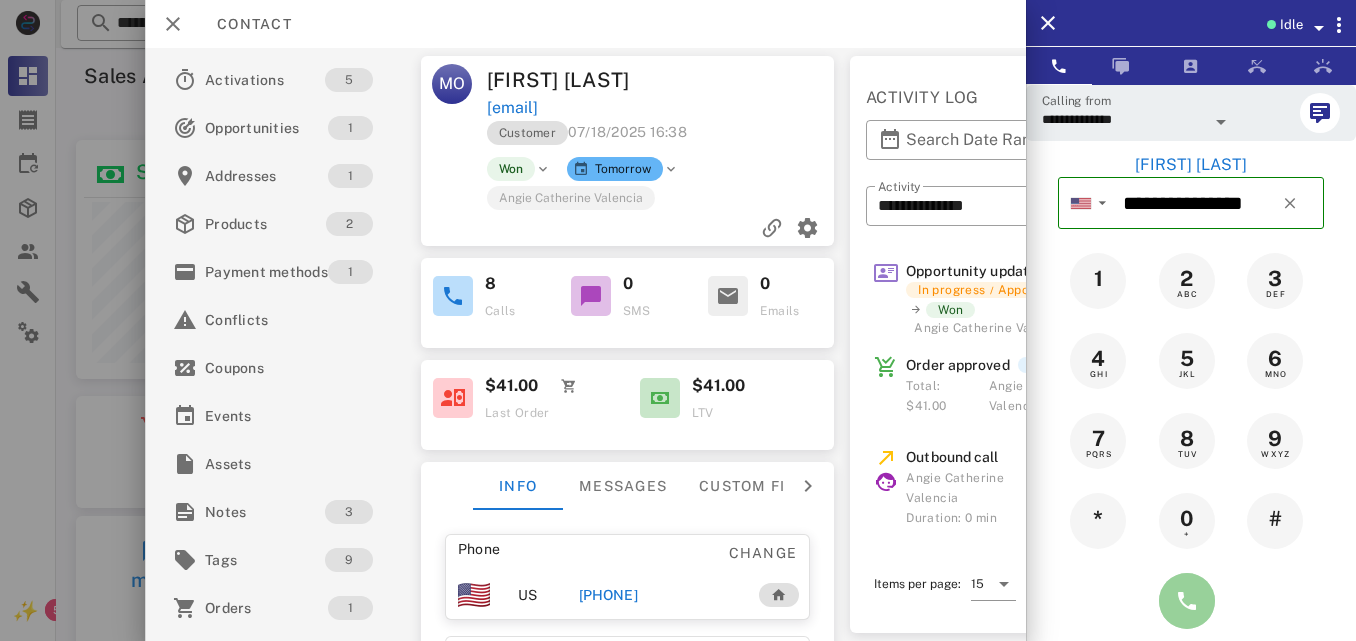 click at bounding box center (1187, 601) 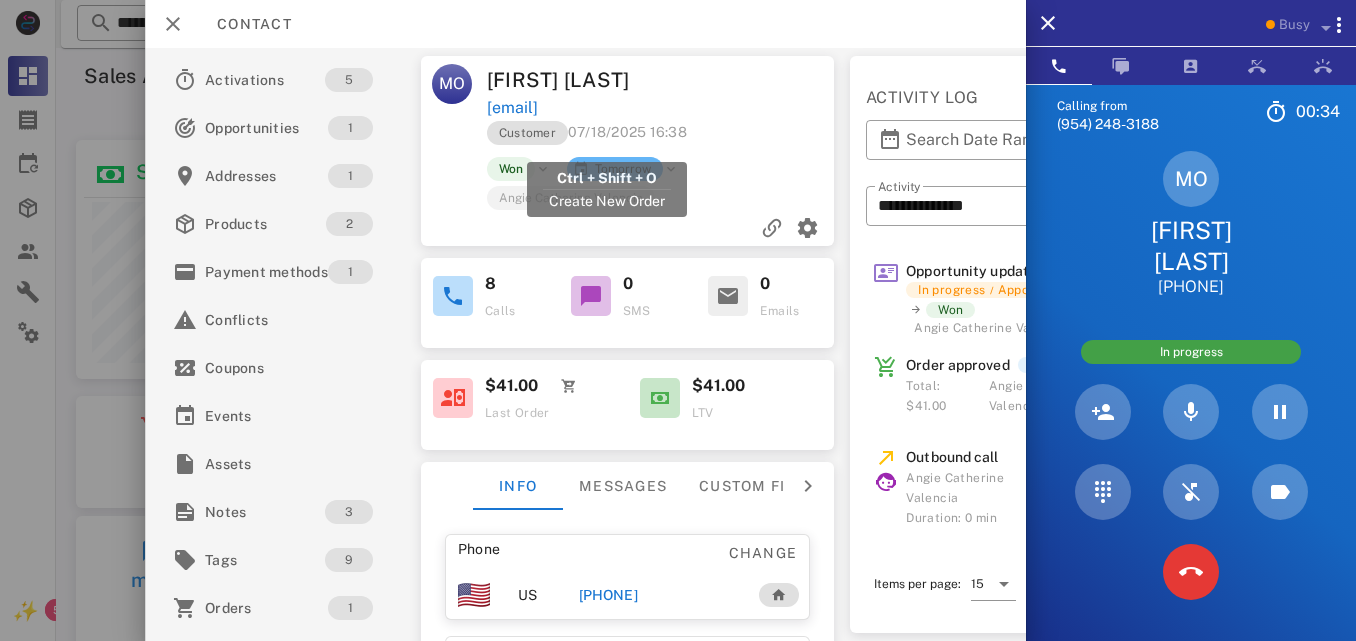 drag, startPoint x: 742, startPoint y: 142, endPoint x: 488, endPoint y: 141, distance: 254.00197 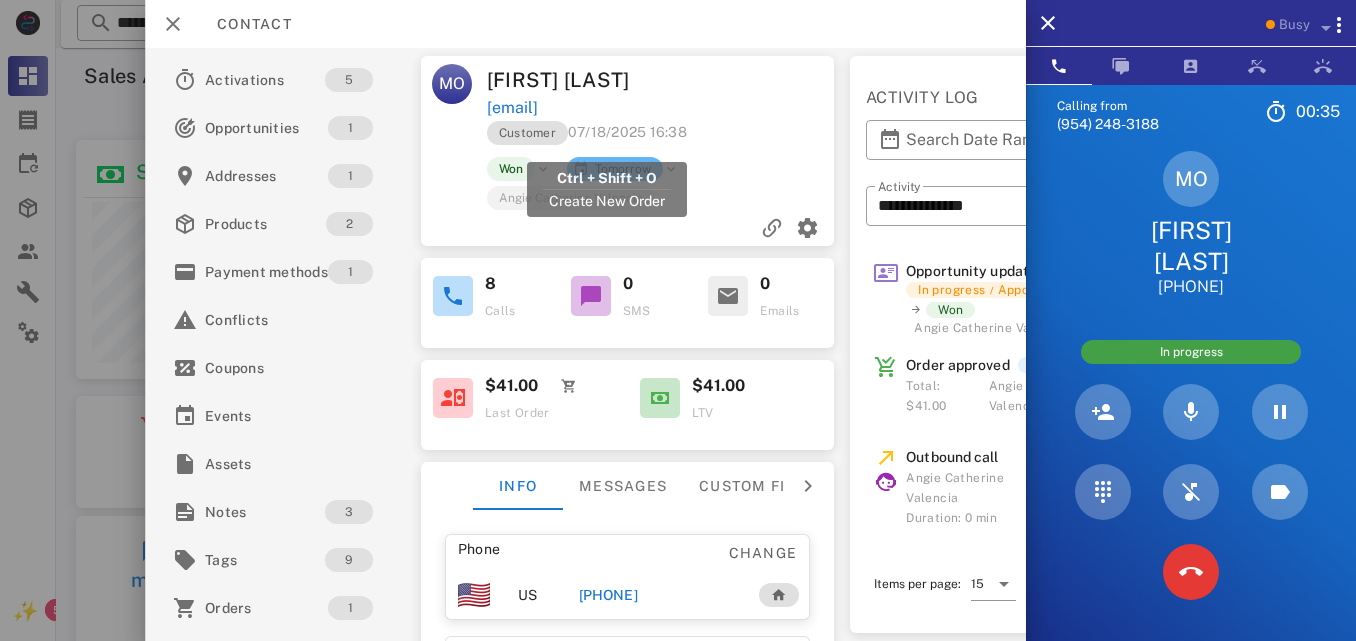 copy on "[EMAIL]" 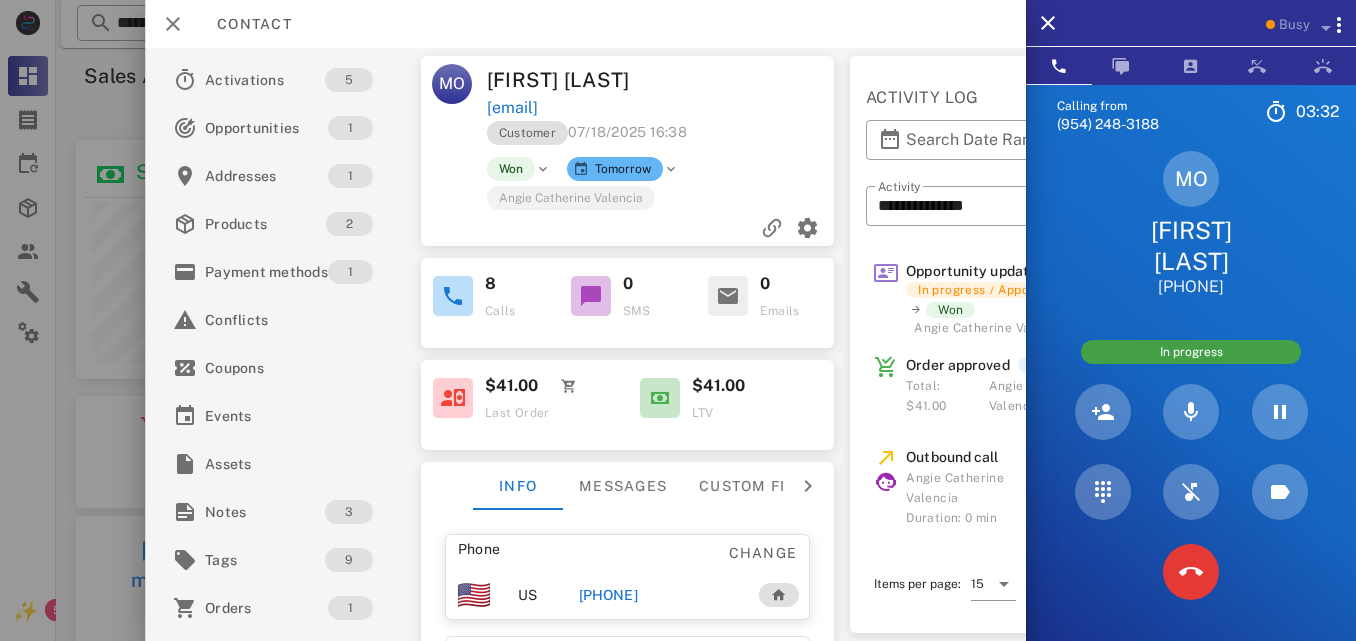 copy on "[EMAIL]" 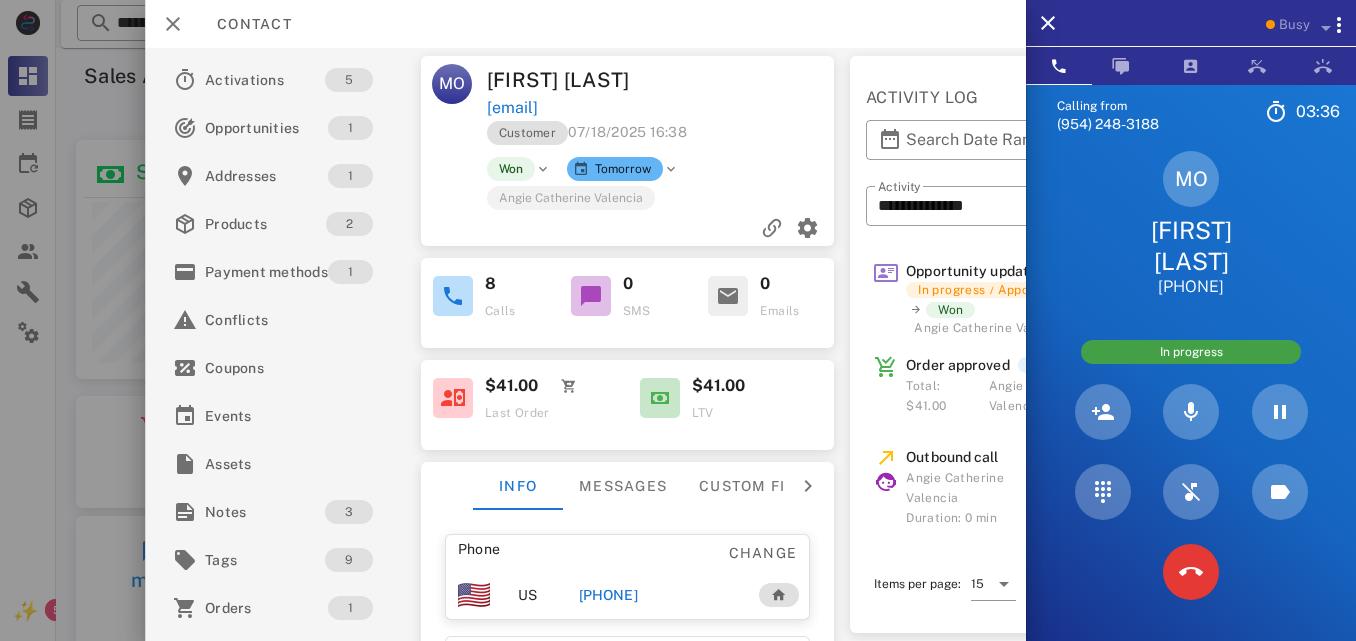 copy on "[EMAIL]" 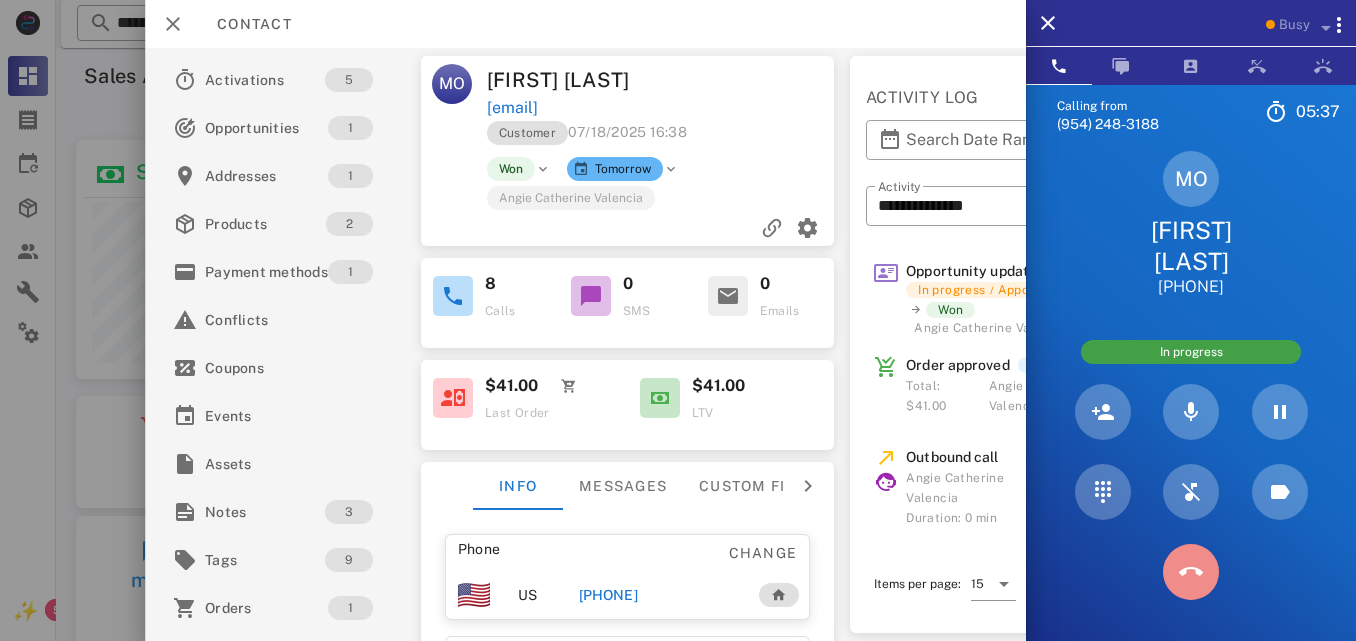 click at bounding box center (1191, 572) 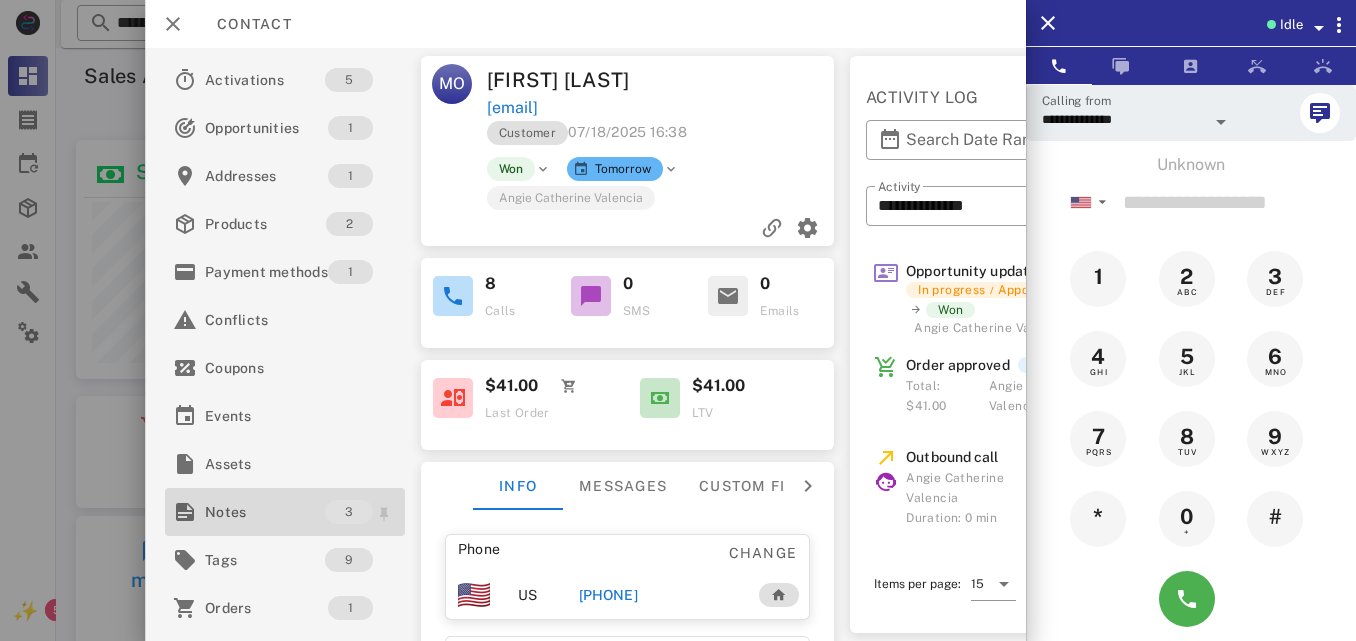 click on "Notes" at bounding box center [265, 512] 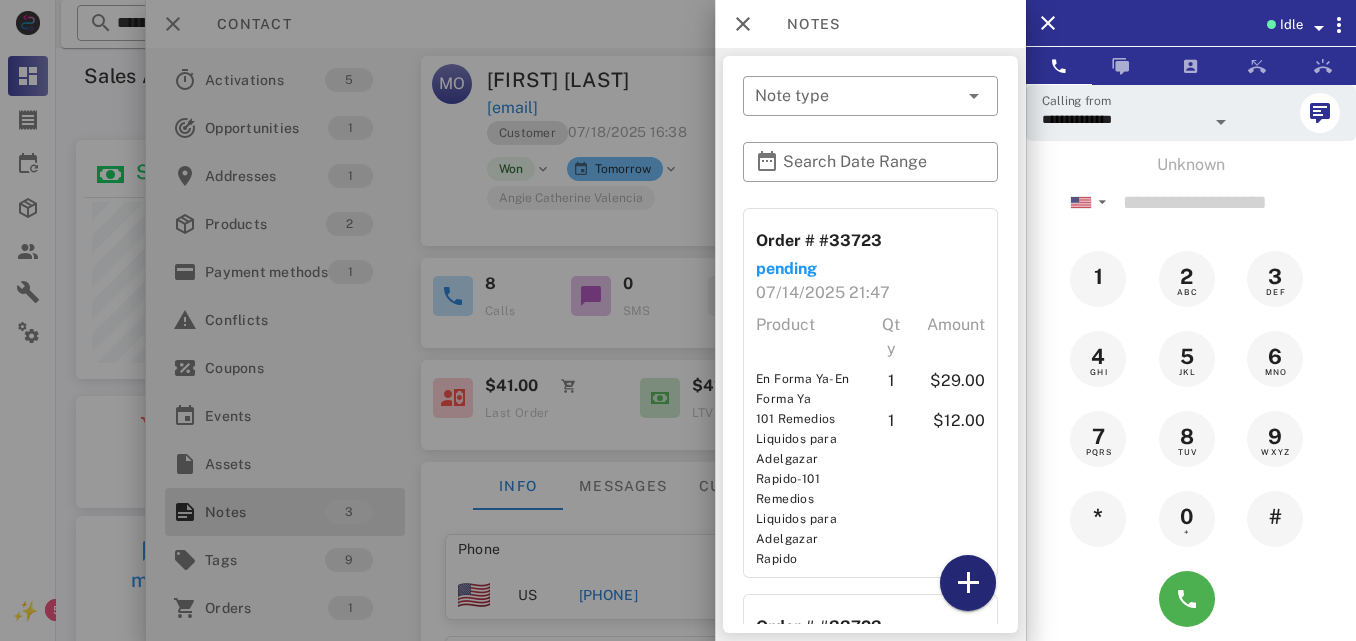 click at bounding box center (968, 583) 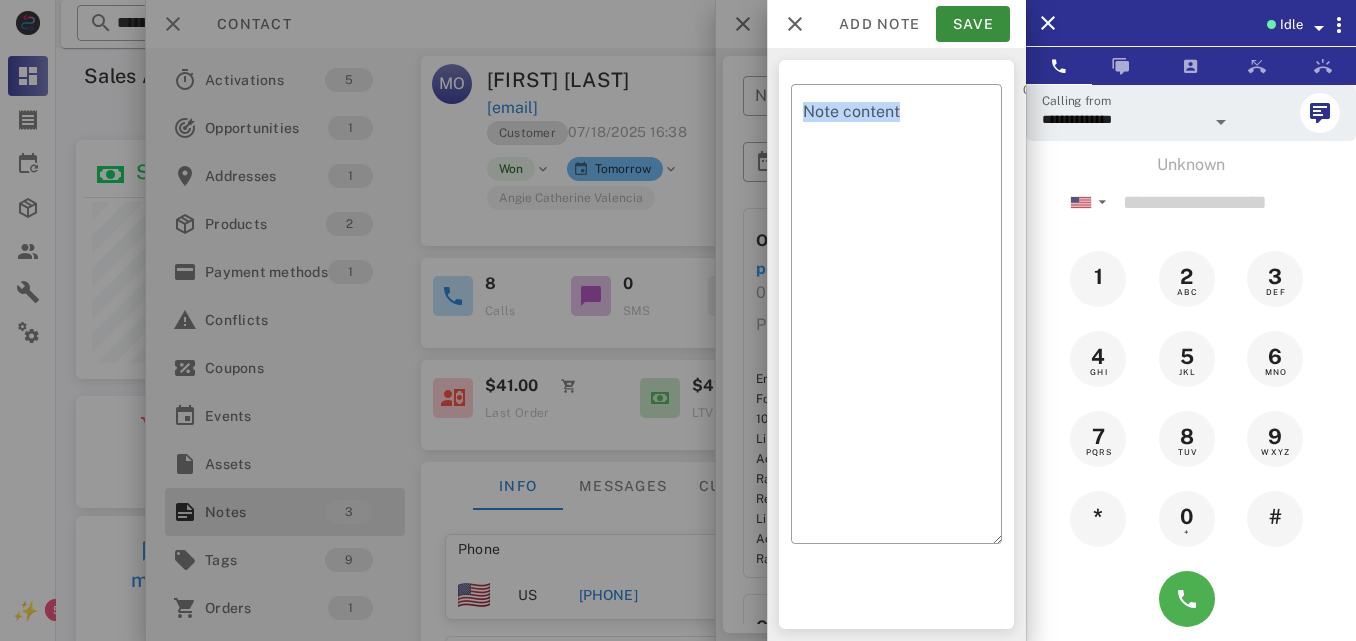 click on "​ Note content 0 / 1000" at bounding box center [896, 344] 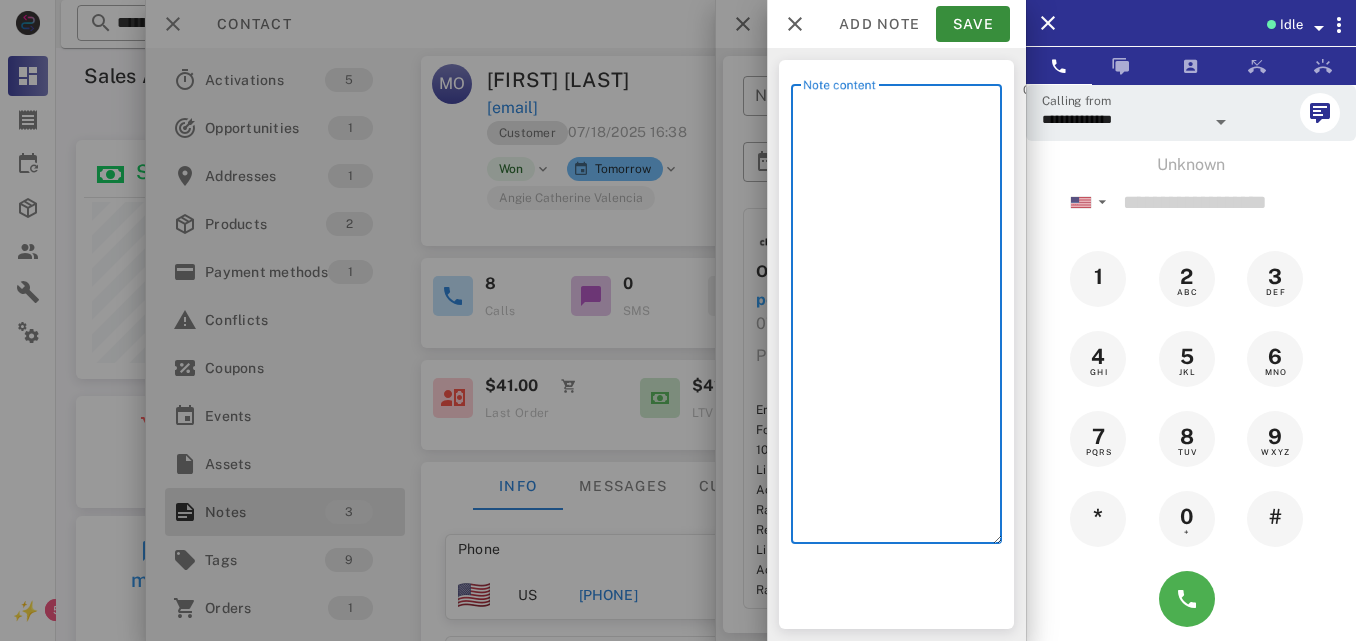 click on "Note content" at bounding box center [902, 319] 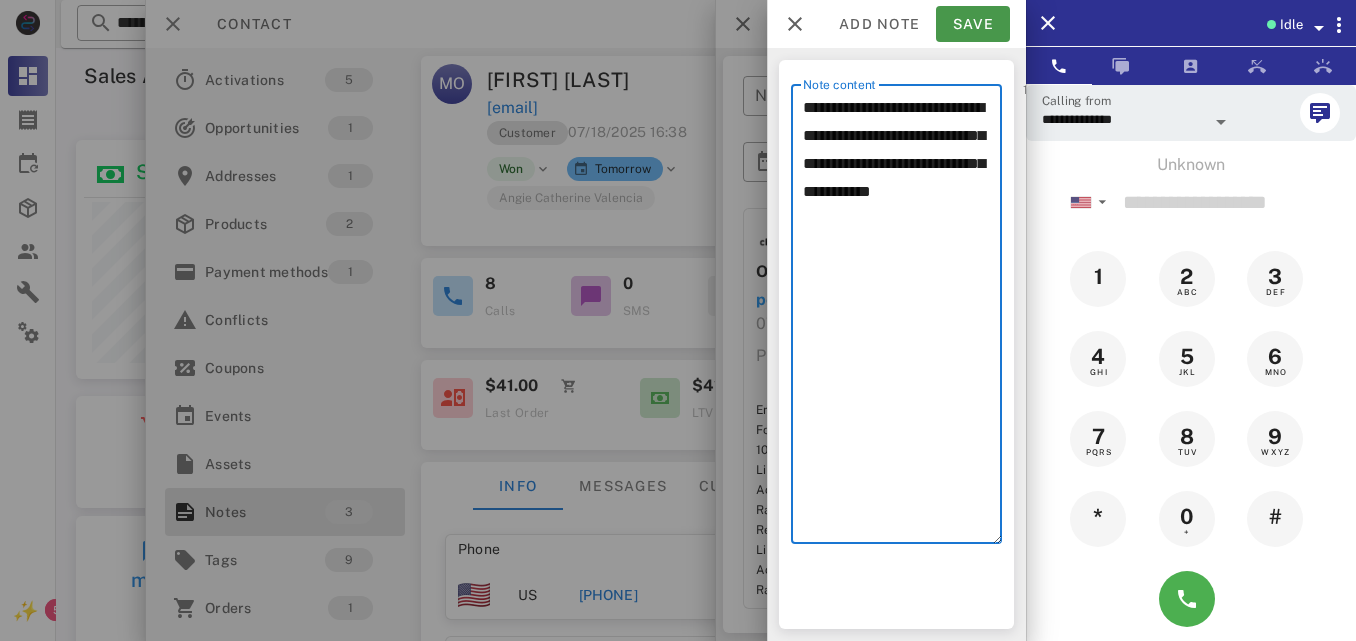 type on "**********" 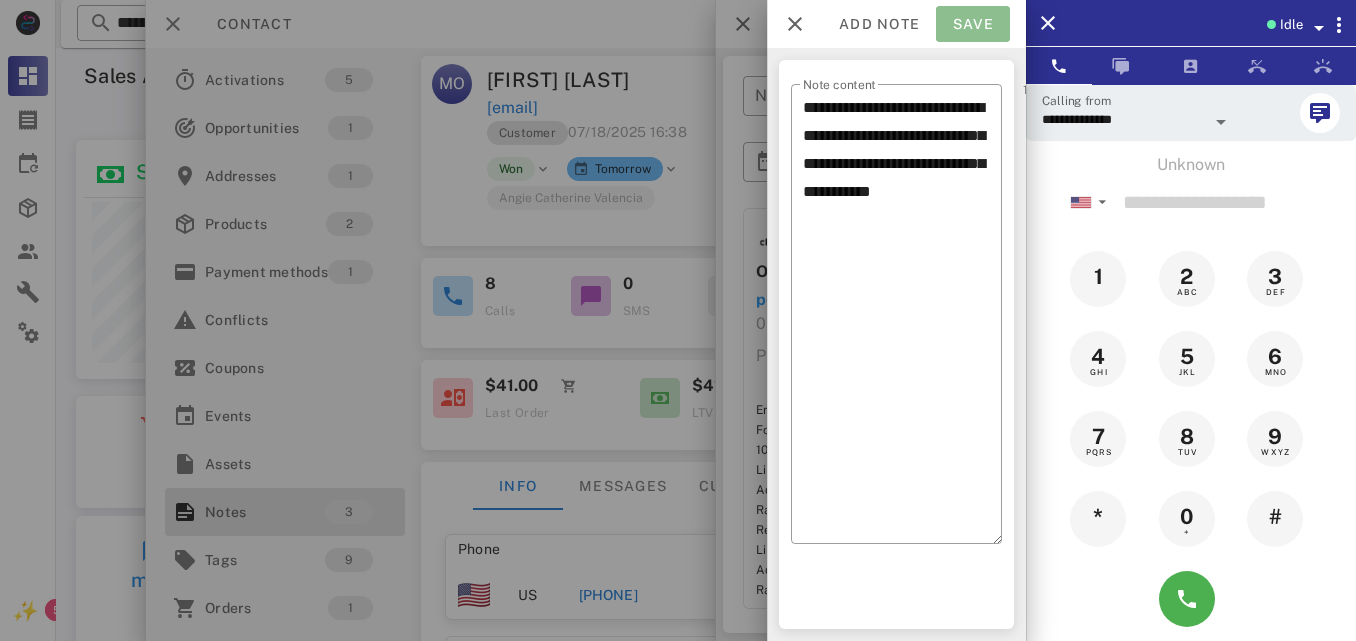 click on "Save" at bounding box center (973, 24) 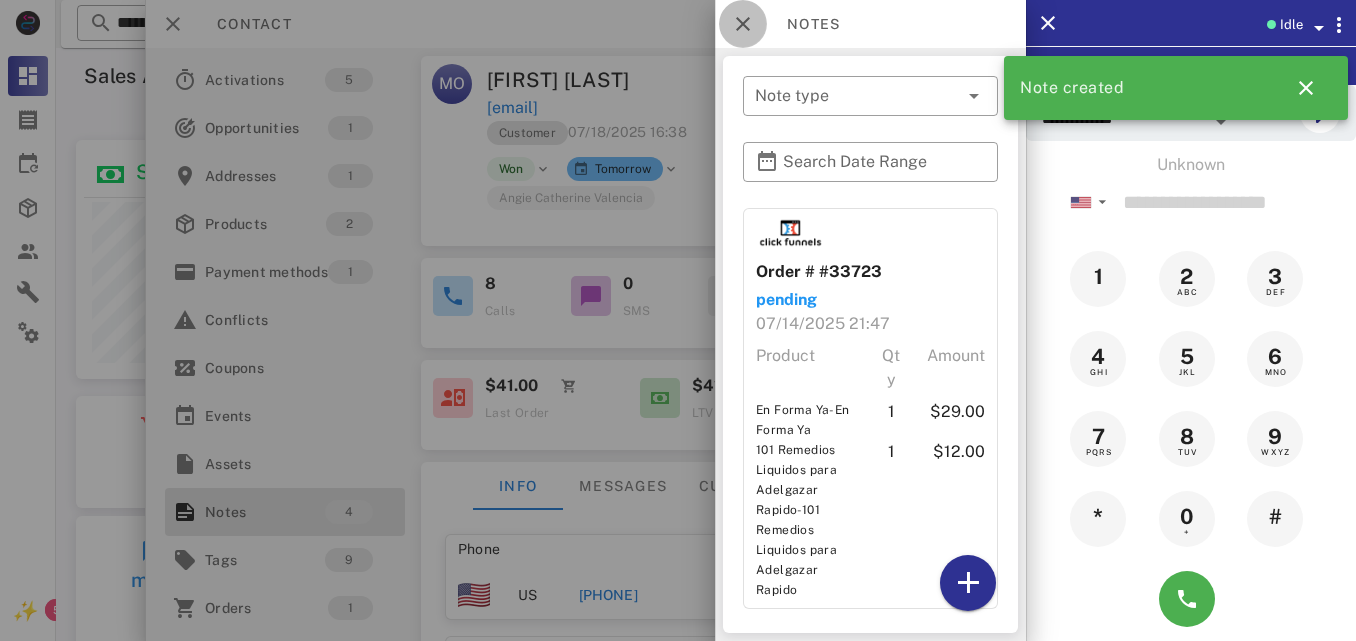 click at bounding box center (743, 24) 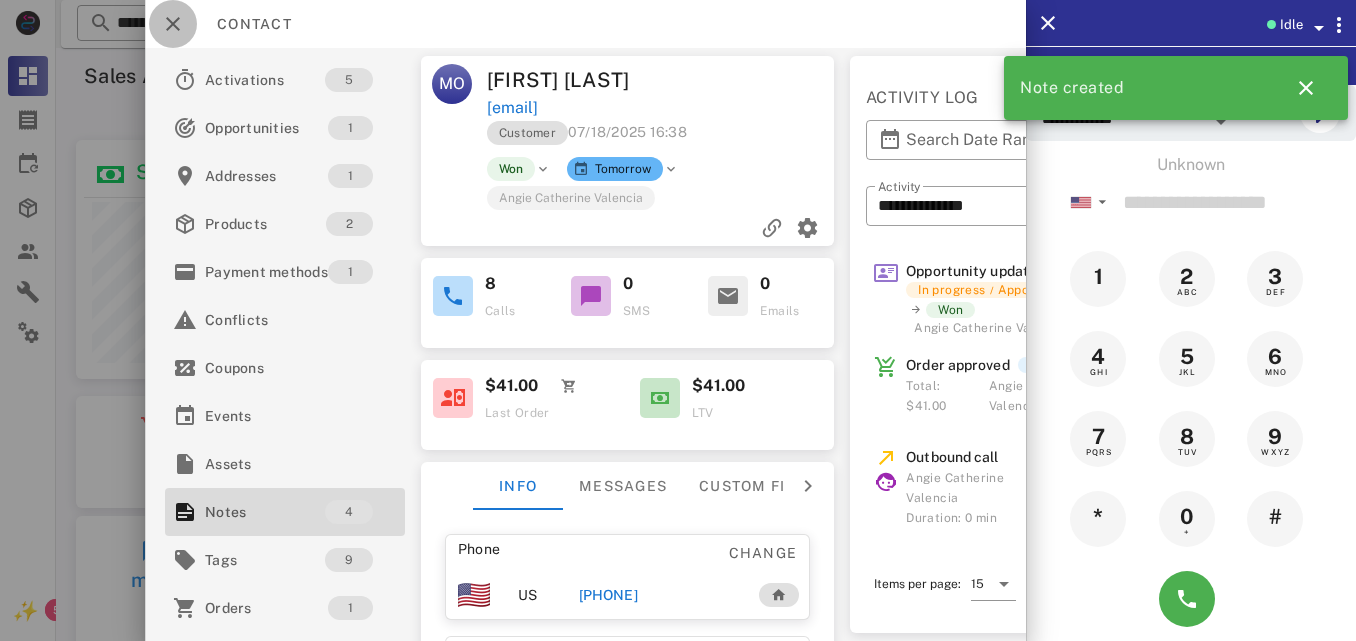 click at bounding box center (173, 24) 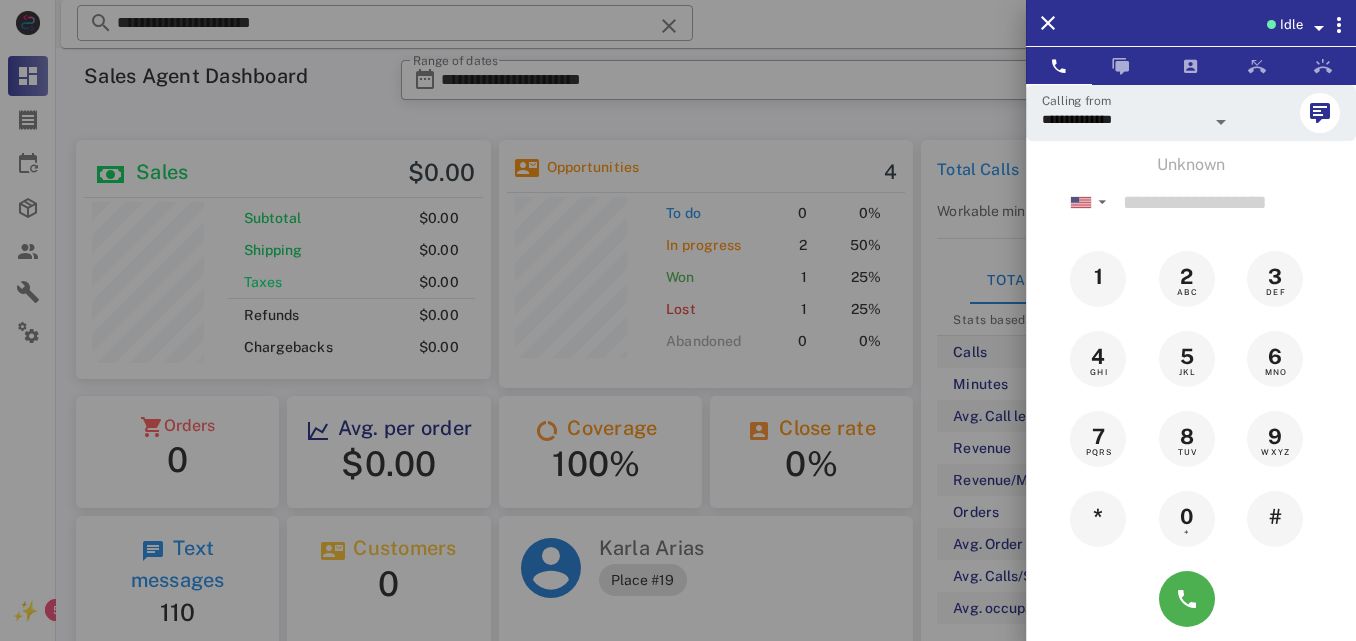 click at bounding box center [678, 320] 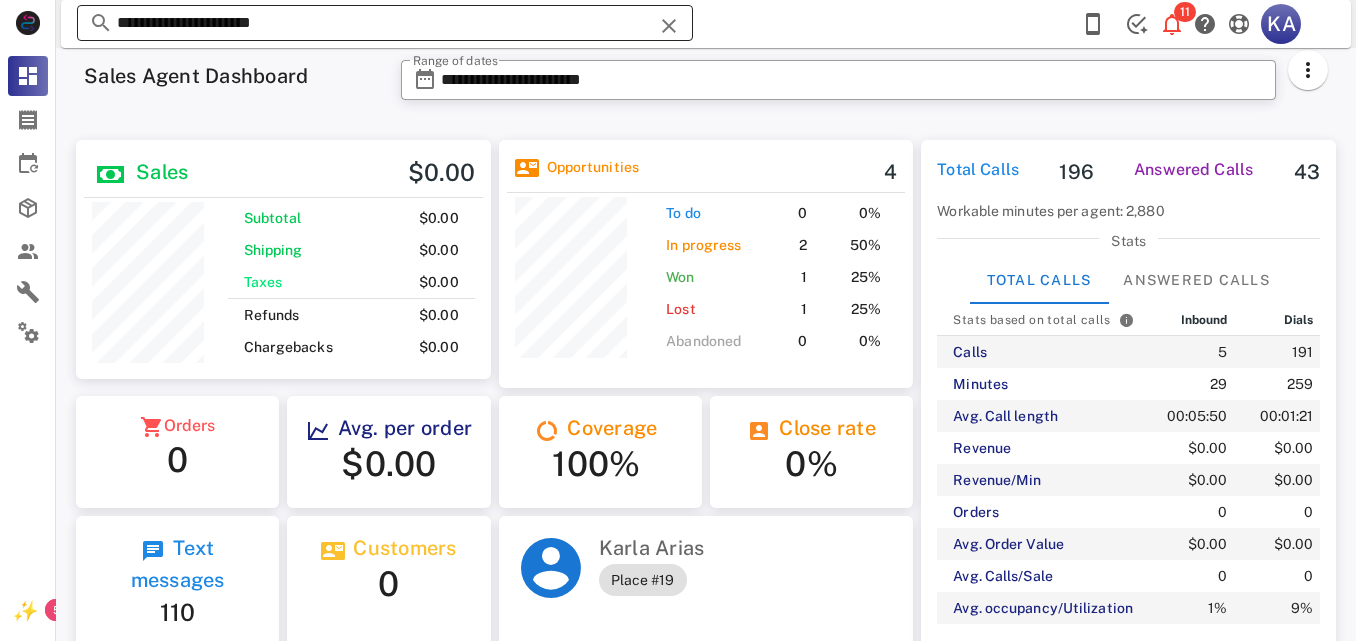 click at bounding box center (669, 26) 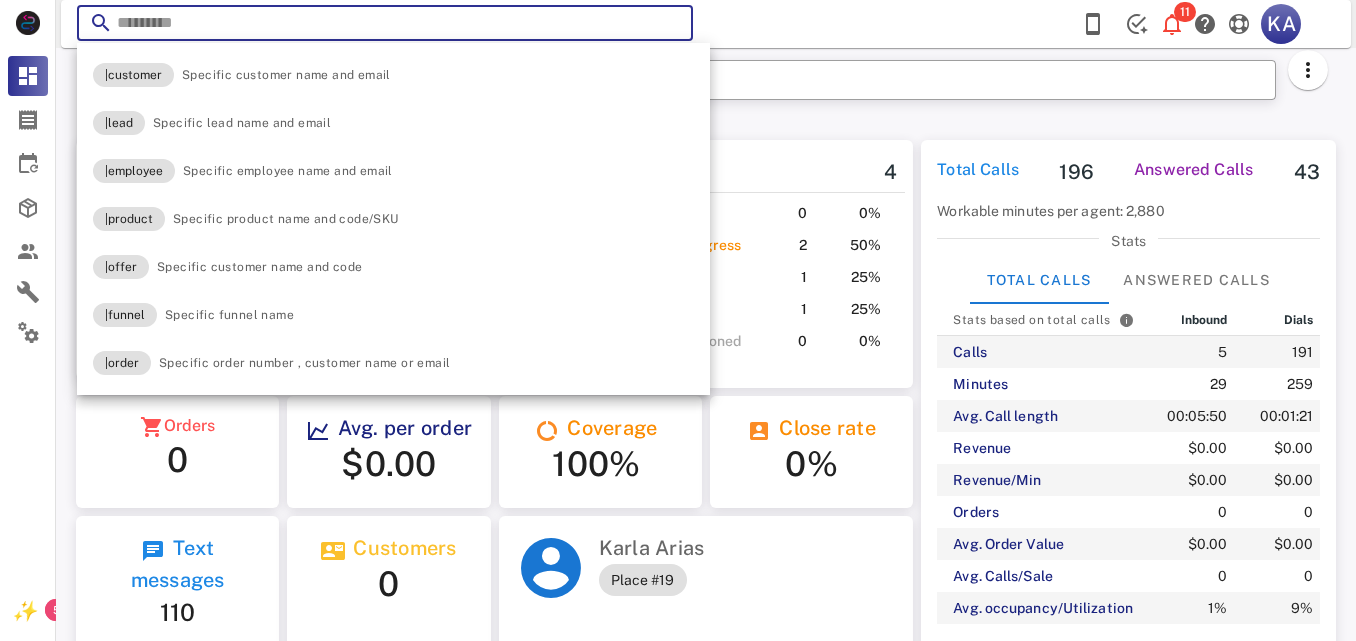 paste on "**********" 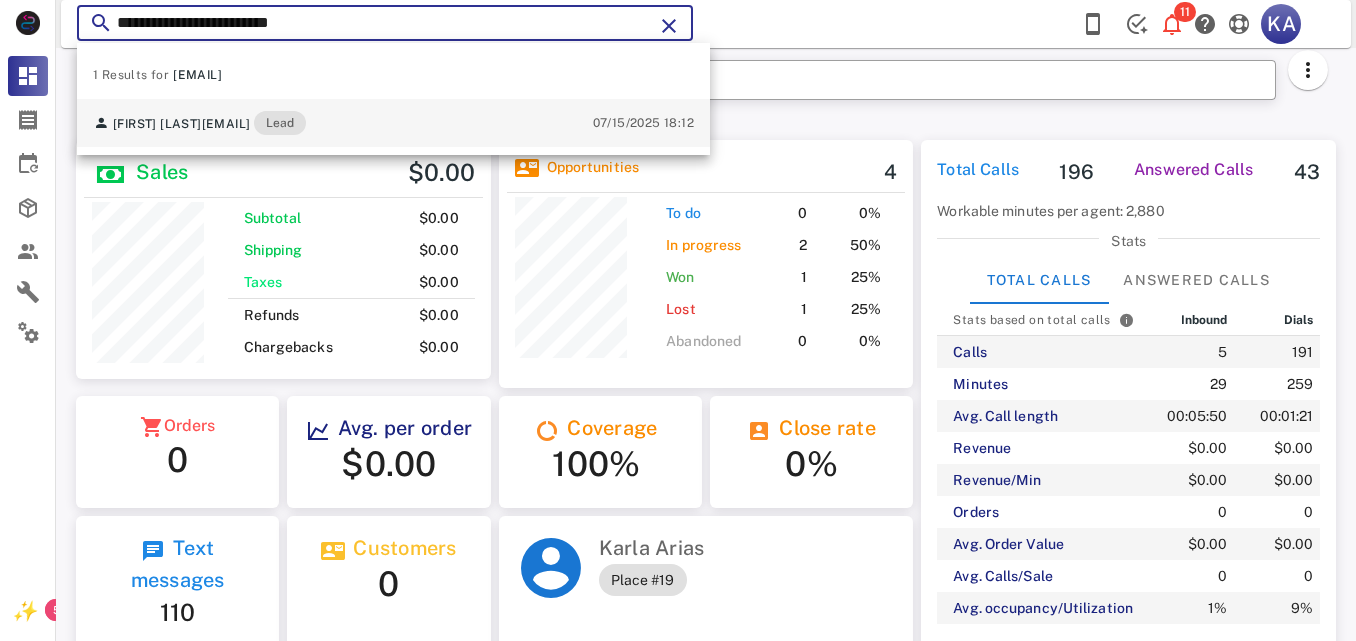 type on "**********" 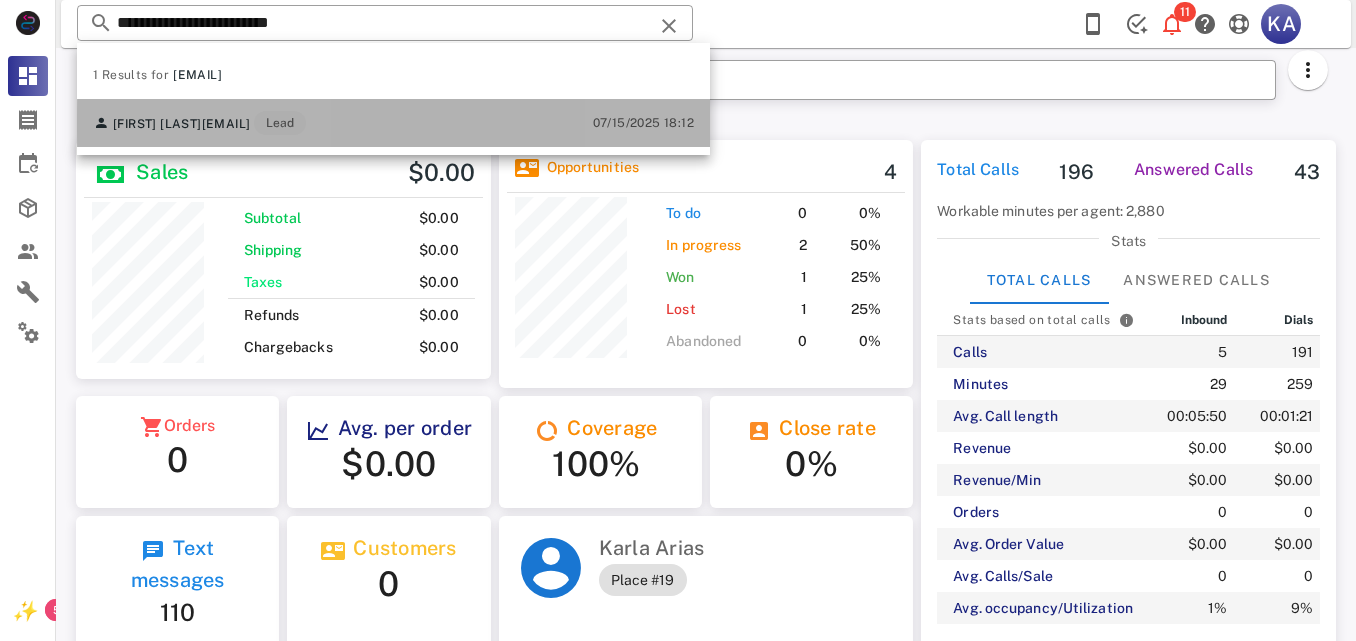 click on "[FIRST] [LAST]   [EMAIL]   Lead" at bounding box center (199, 123) 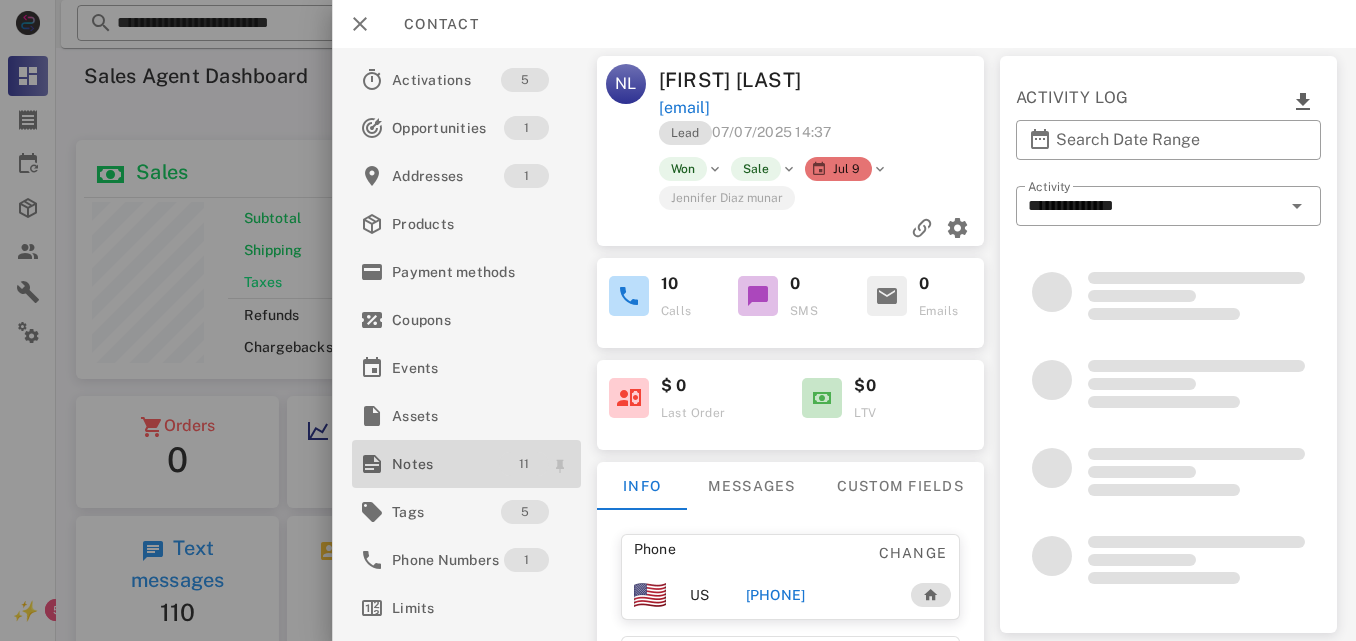 click on "11" at bounding box center (523, 464) 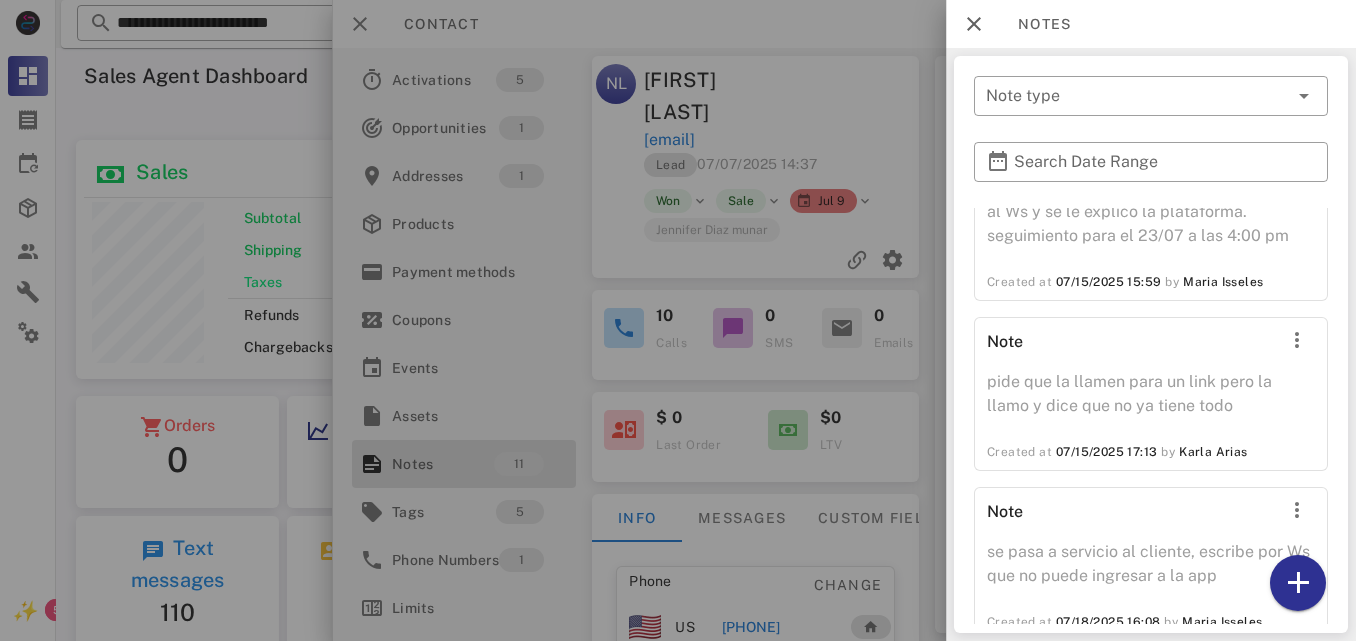 scroll, scrollTop: 1910, scrollLeft: 0, axis: vertical 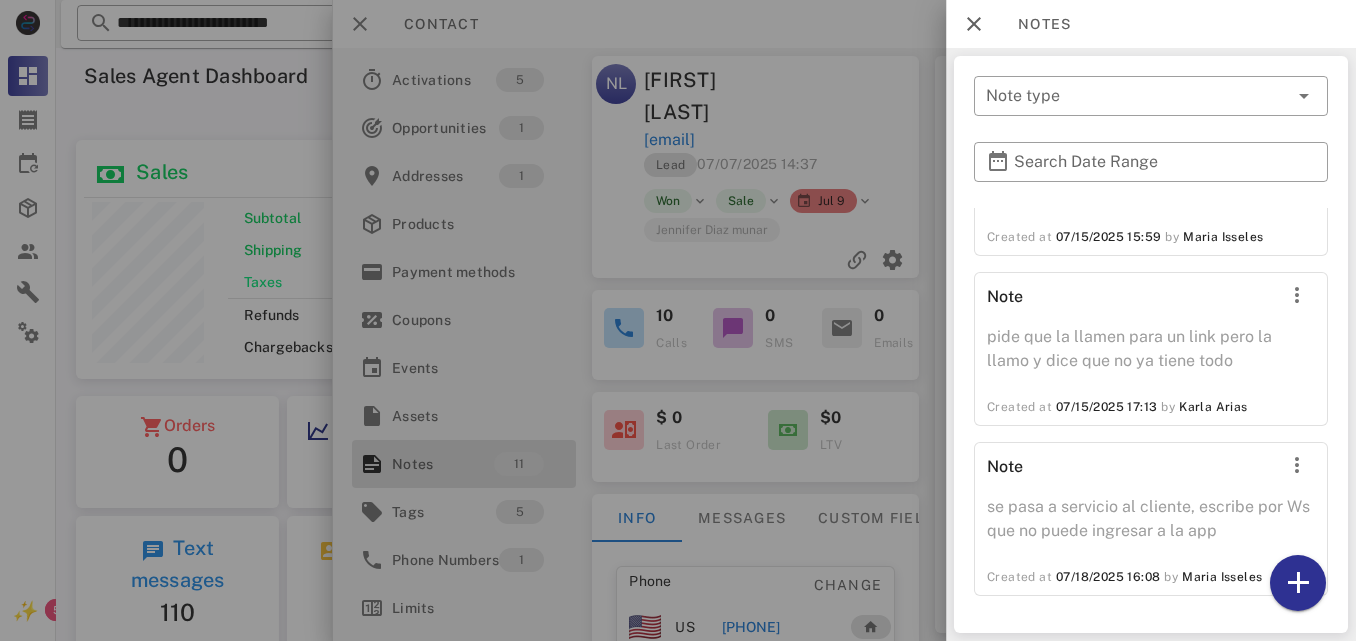 click at bounding box center (678, 320) 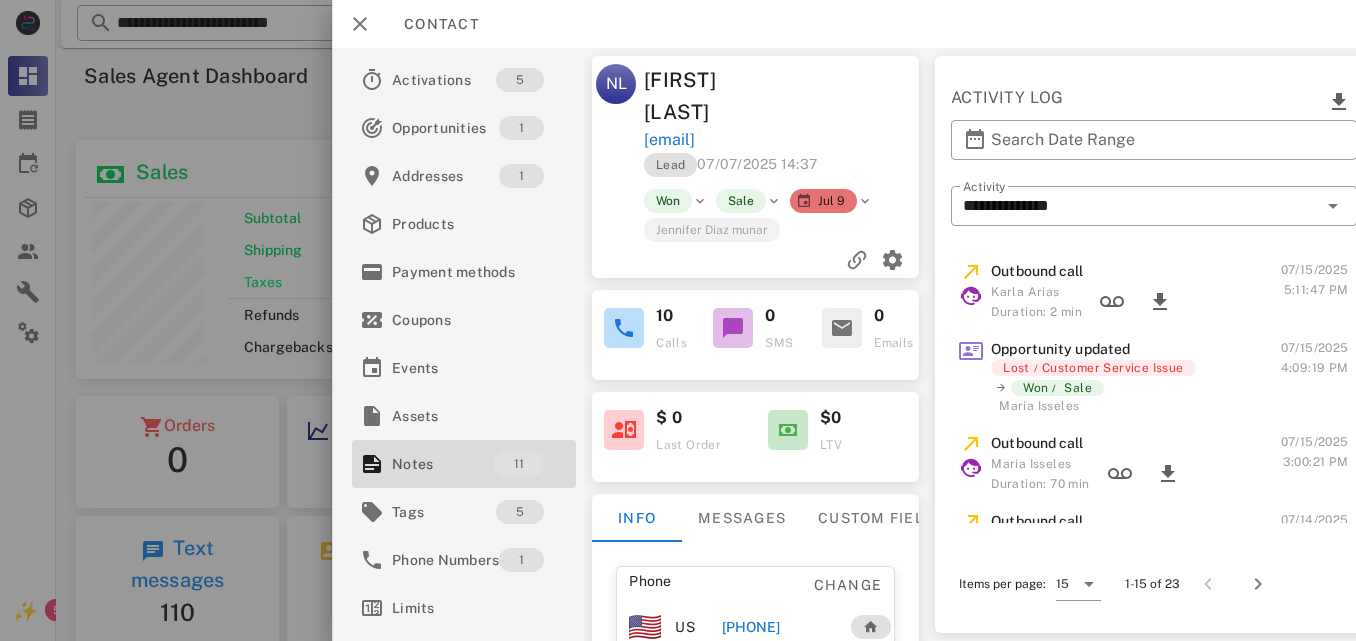 click on "[PHONE]" at bounding box center [750, 627] 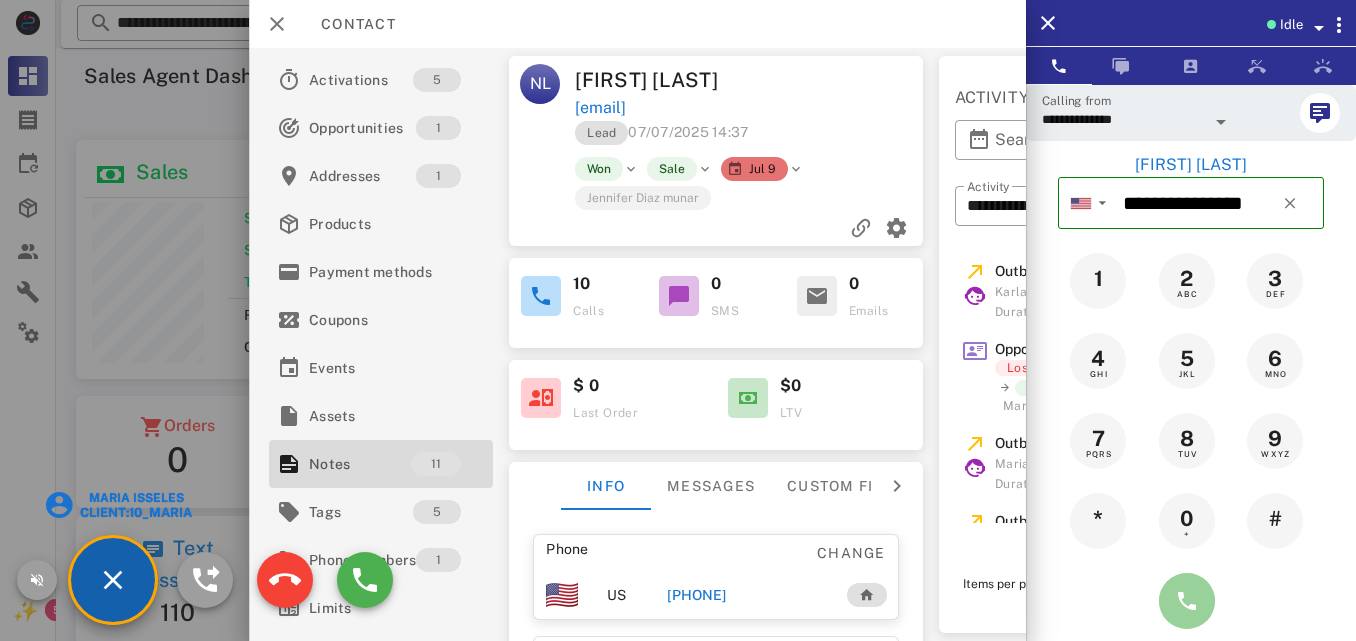 click at bounding box center (1187, 601) 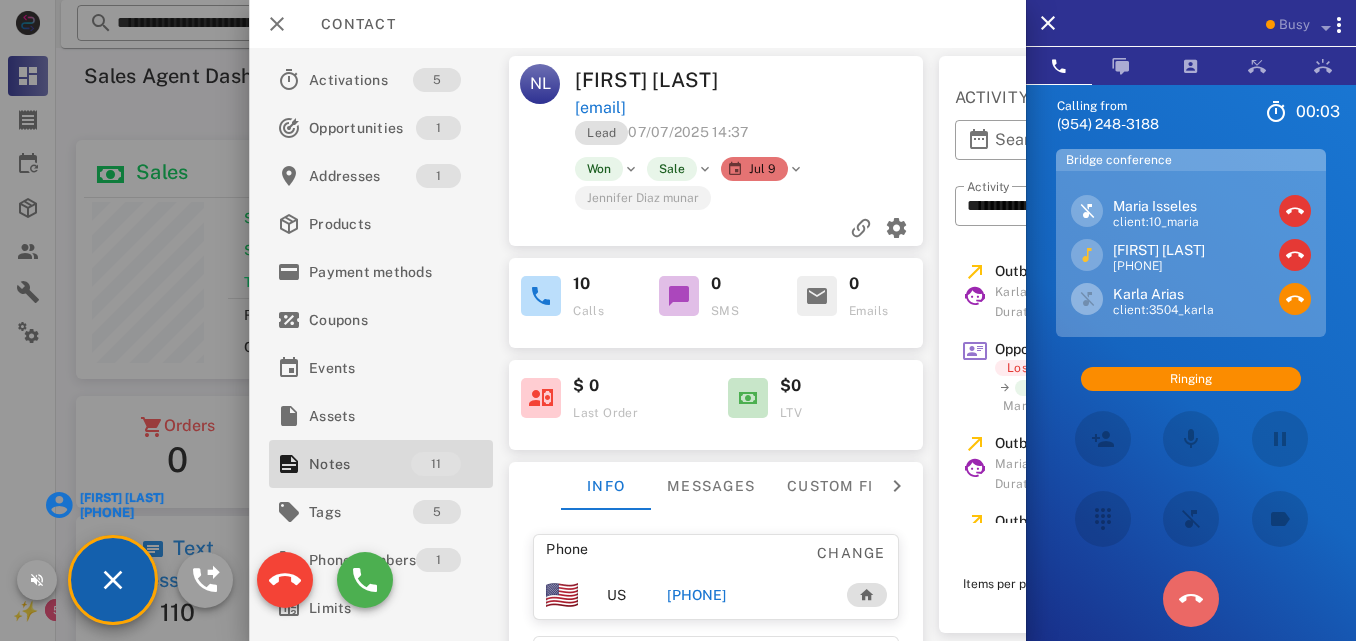 click at bounding box center [1191, 599] 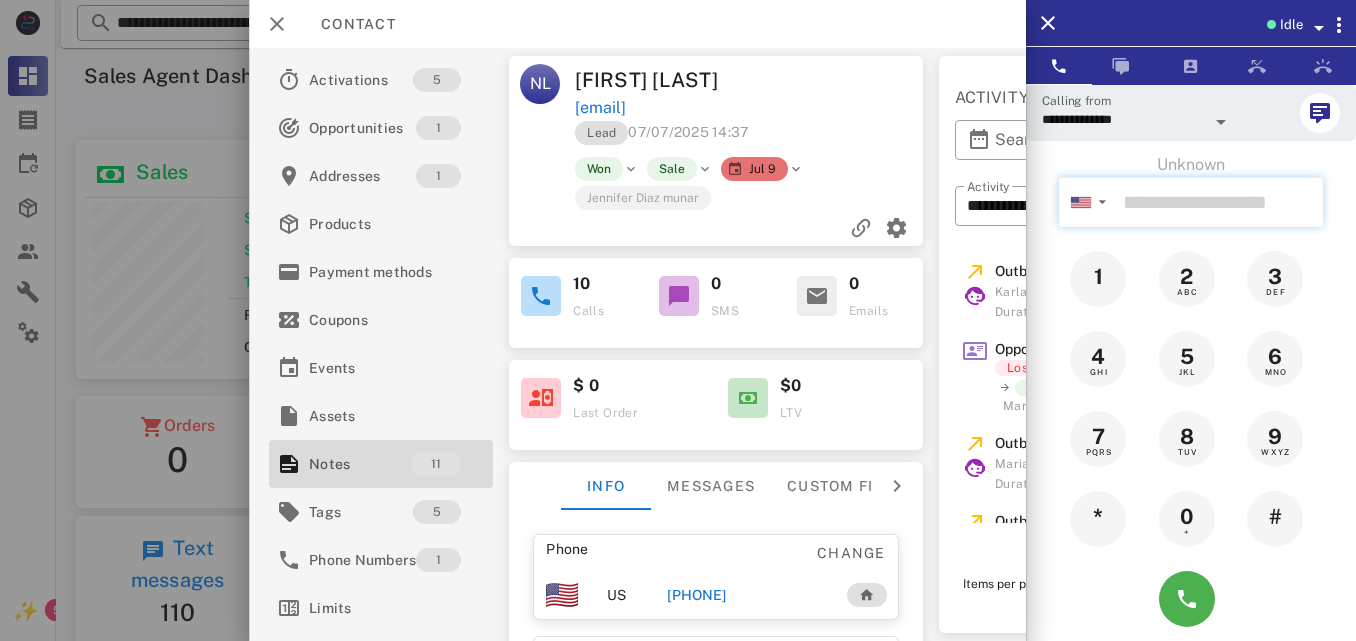 click at bounding box center (1219, 202) 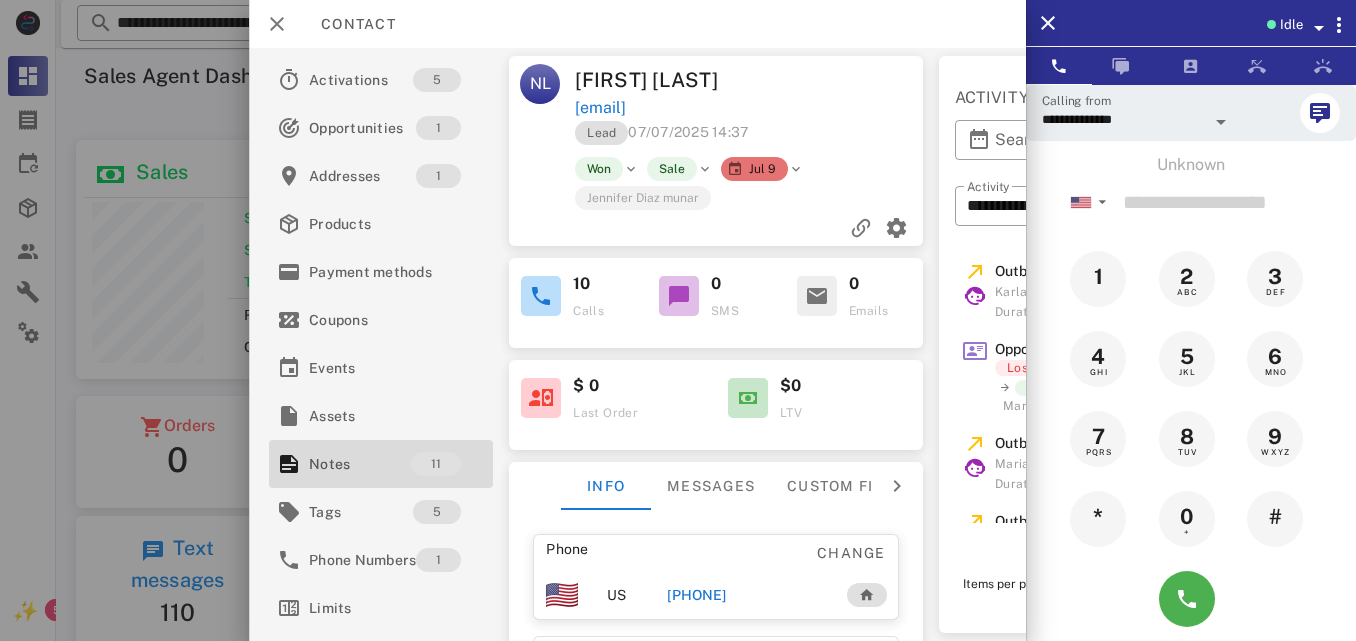click on "[PHONE]" at bounding box center (696, 595) 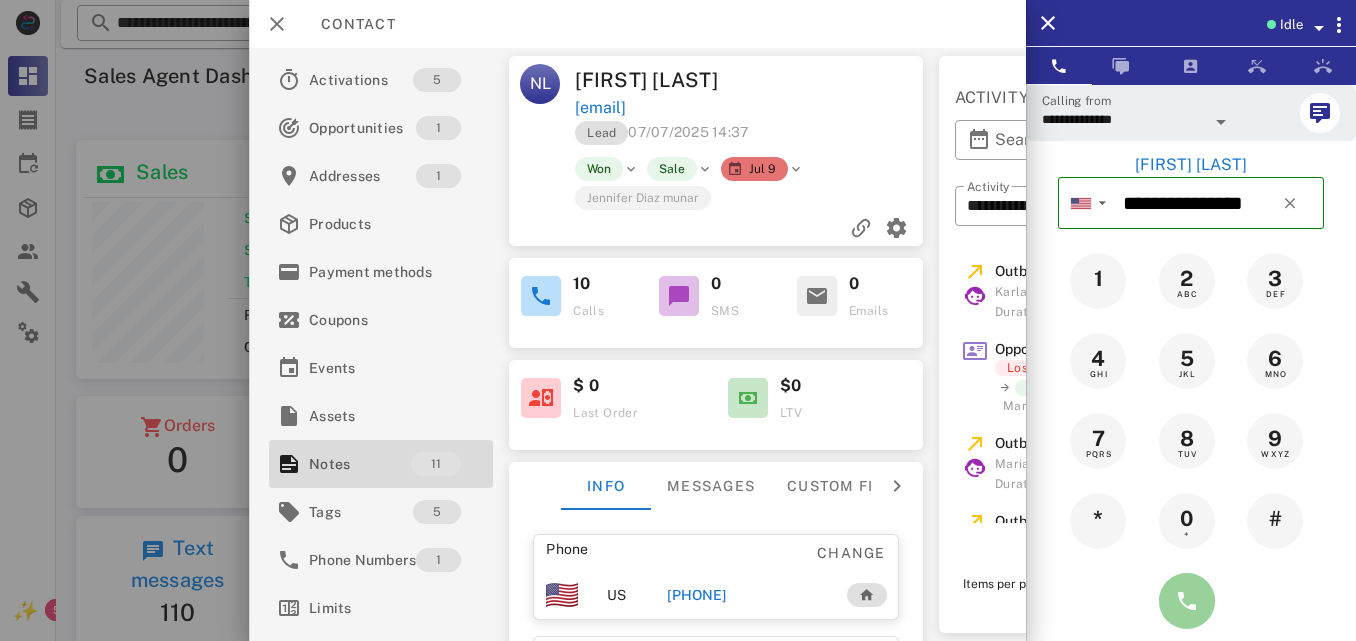 click at bounding box center [1187, 601] 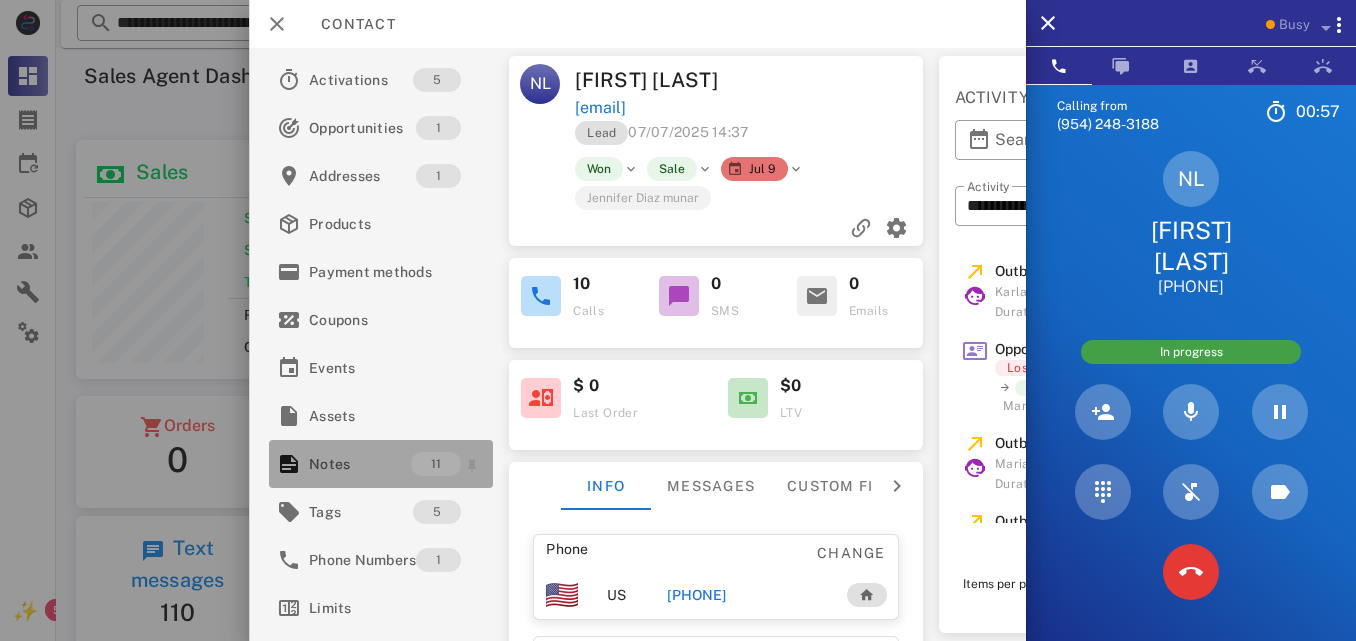 click on "Notes" at bounding box center (360, 464) 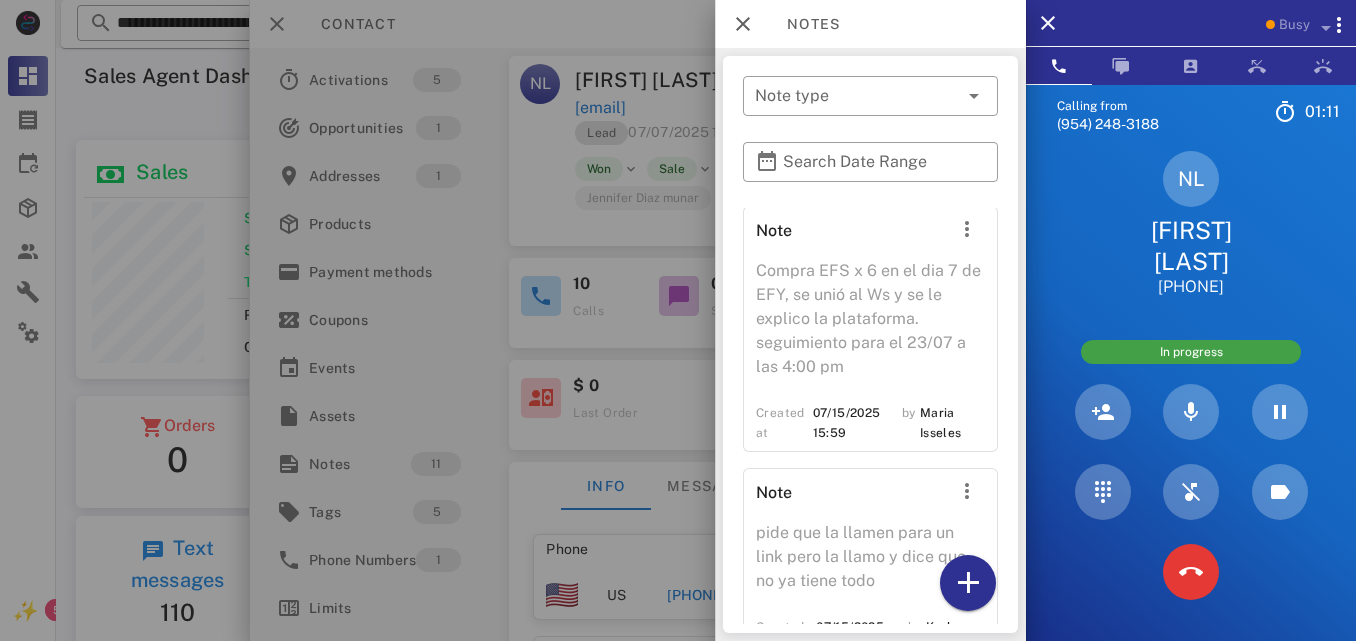 scroll, scrollTop: 2044, scrollLeft: 0, axis: vertical 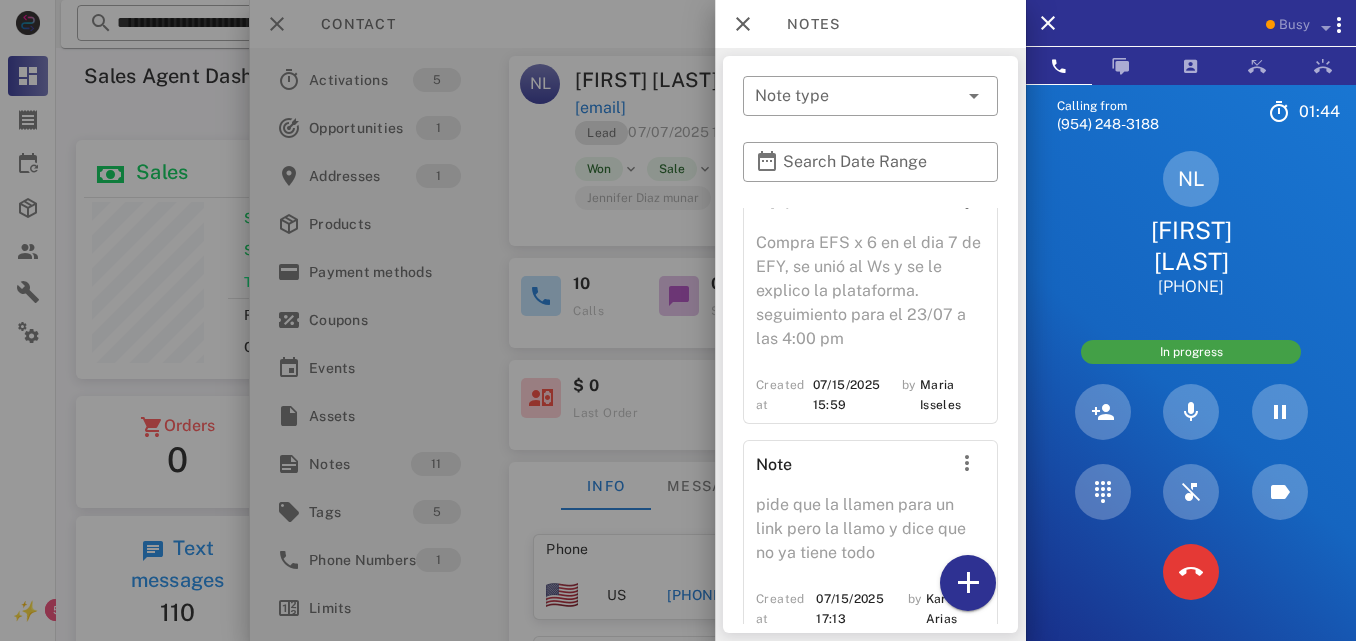 click on "Order # #[NUMBER]   pending   [DATE] [TIME]   Product Qty Amount  En Forma Ya-En Forma Ya  1 $29.00  $29   Order # #[NUMBER]   paid   [DATE] [TIME]   Product Qty Amount  En Forma Ya-En Forma Ya  1 $29.00  Order # #[NUMBER]   pending   [DATE] [TIME]   Product Qty Amount  En Forma Ya-En Forma Ya  1 $29.00  $29   Order # #[NUMBER]   paid   [DATE] [TIME]   Product Qty Amount  En Forma Ya-En Forma Ya  1 $29.00  Note  Se realiza llamada se envían accesos EFY se aclaran dudas todo en orden  por error realizo doble compra de EFY se deja con el área de ventas, ya que desea comprar un suplemento  con el saldo a favor que tiene a favor del EFY  Created at   [DATE] [TIME]   by   [FIRST] [LAST]   Note  sra compro dos veces  efy  se usa  29 dolares para   promo de fit fire 3  meses  por 96 $.  Created at   [DATE] [TIME]   by   [FIRST] [LAST]   Note  Se hace seguimiento todo en orden esperando los productos  Created at   [DATE] [TIME]   by   [FIRST] [LAST]   Note   Created at   [DATE] [TIME]   by   Note" at bounding box center [870, -478] 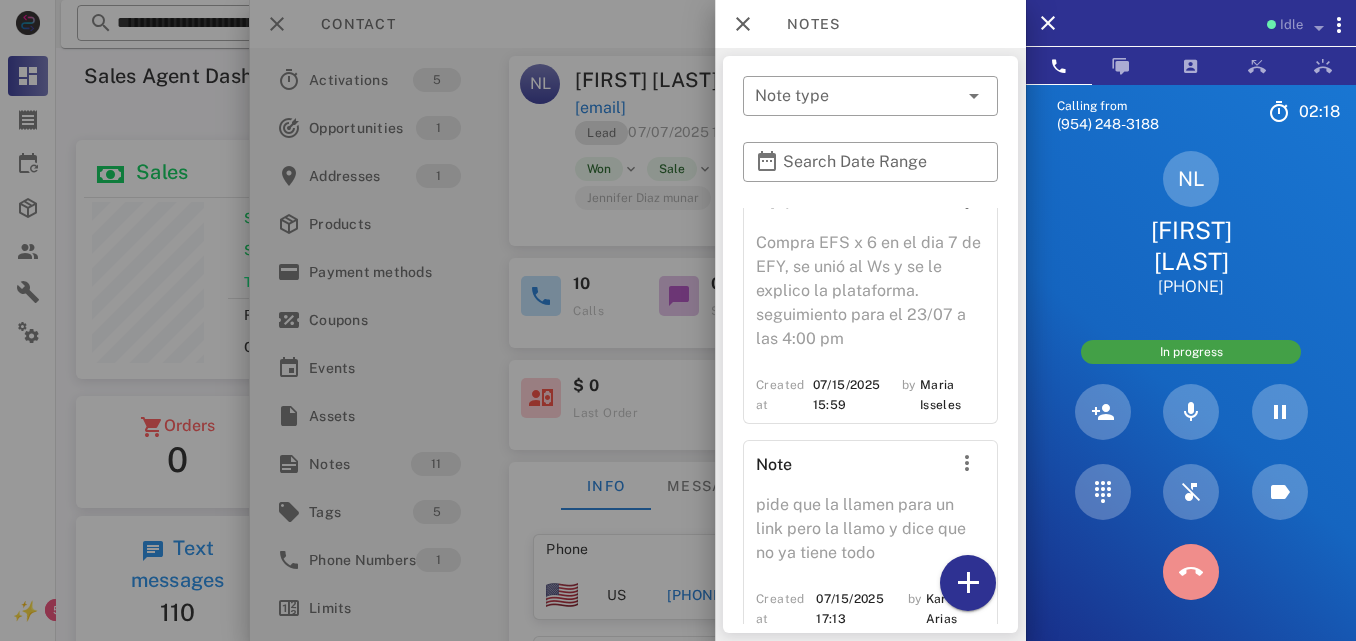 click at bounding box center (1191, 572) 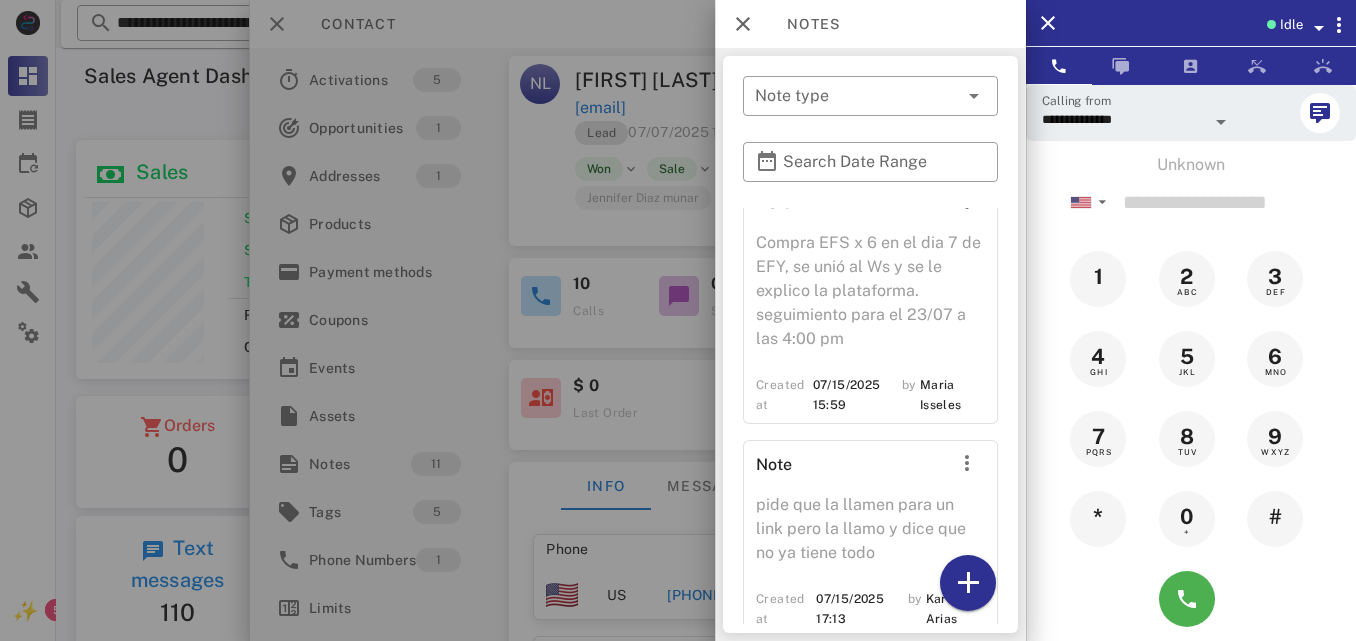 click on "Idle" at bounding box center (1291, 25) 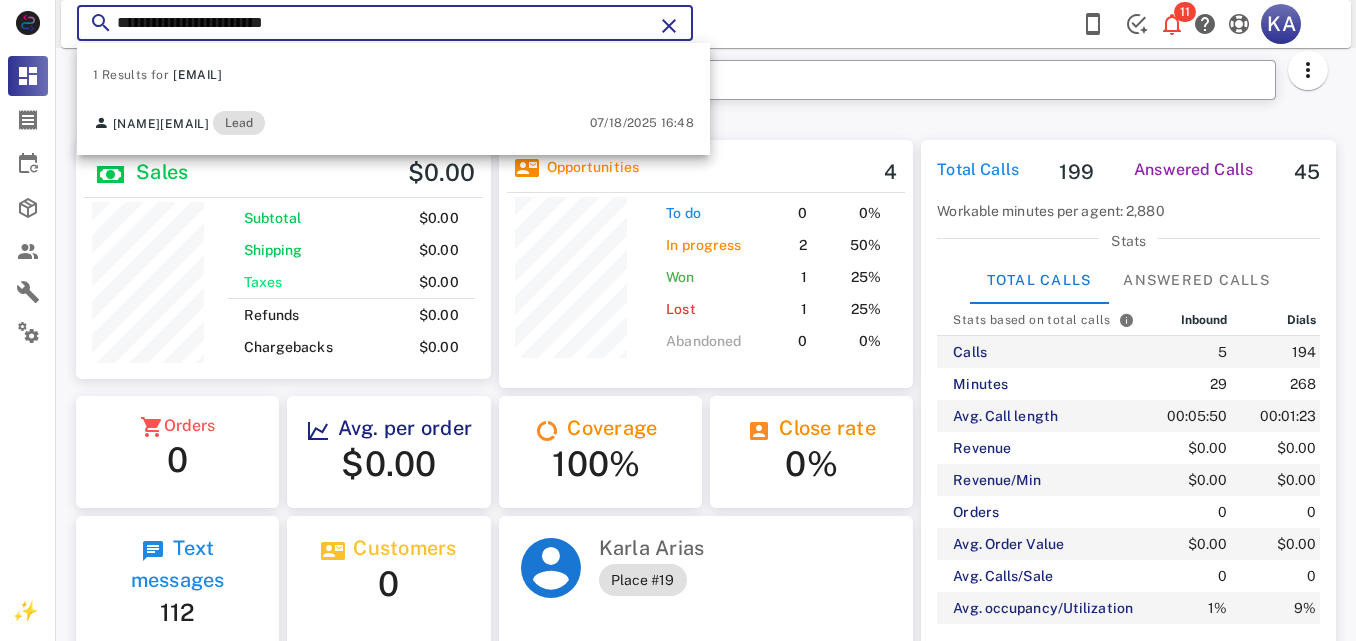scroll, scrollTop: 0, scrollLeft: 0, axis: both 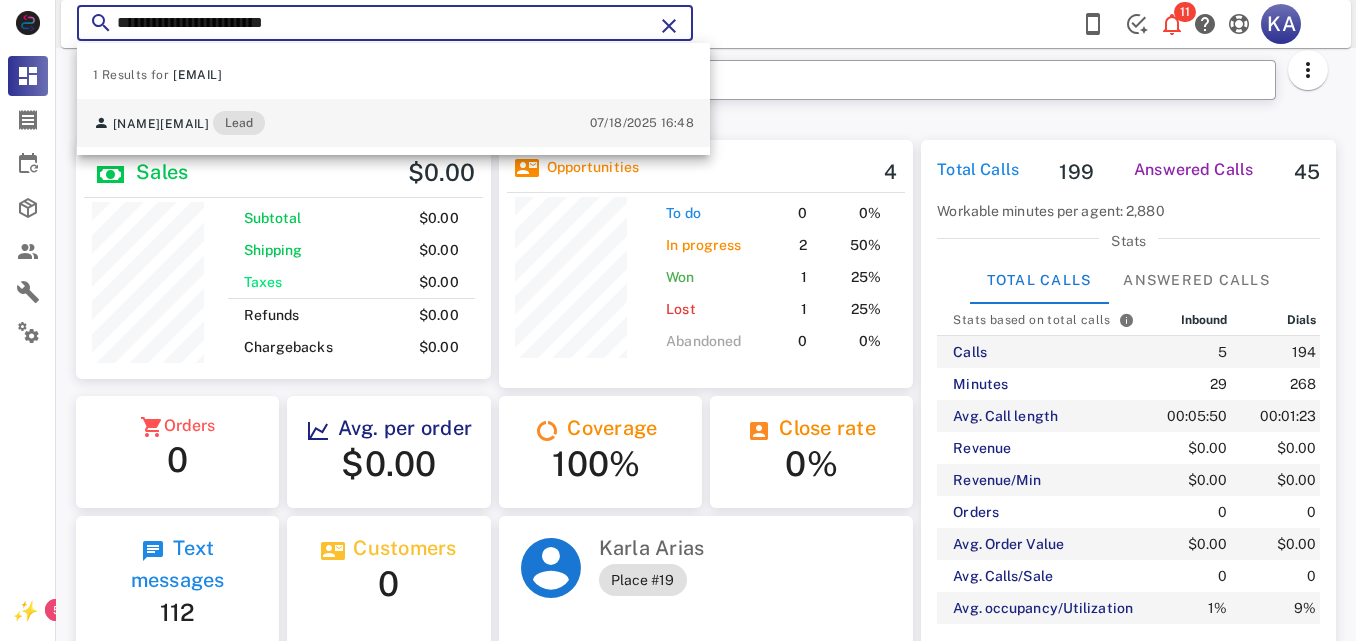 type on "**********" 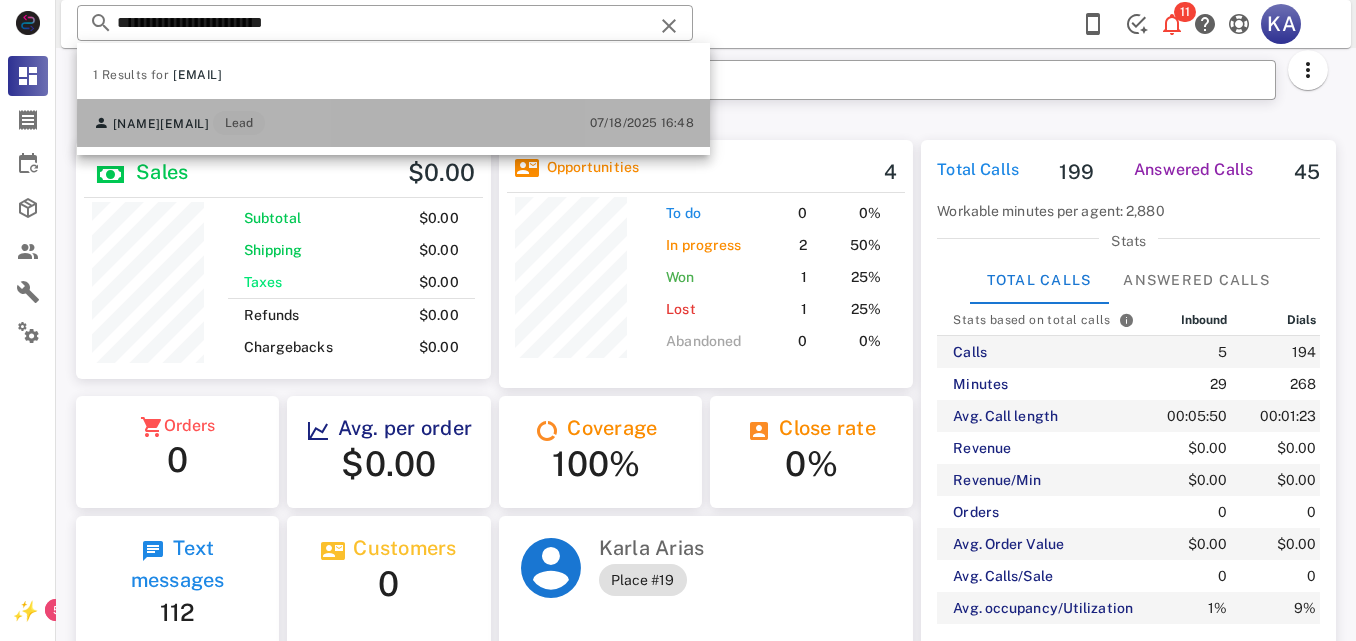 click on "analy mujica   analymujica19@gmail.com   Lead   07/18/2025 16:48" at bounding box center [393, 123] 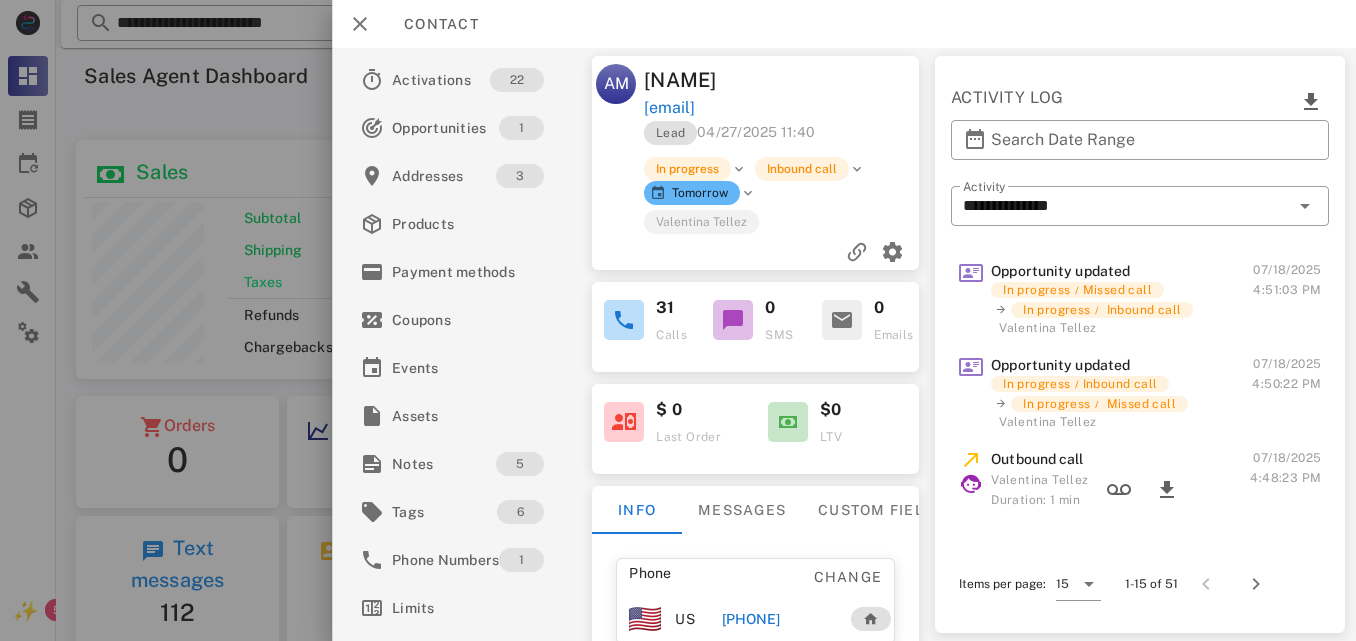 click on "[PHONE]" at bounding box center (750, 619) 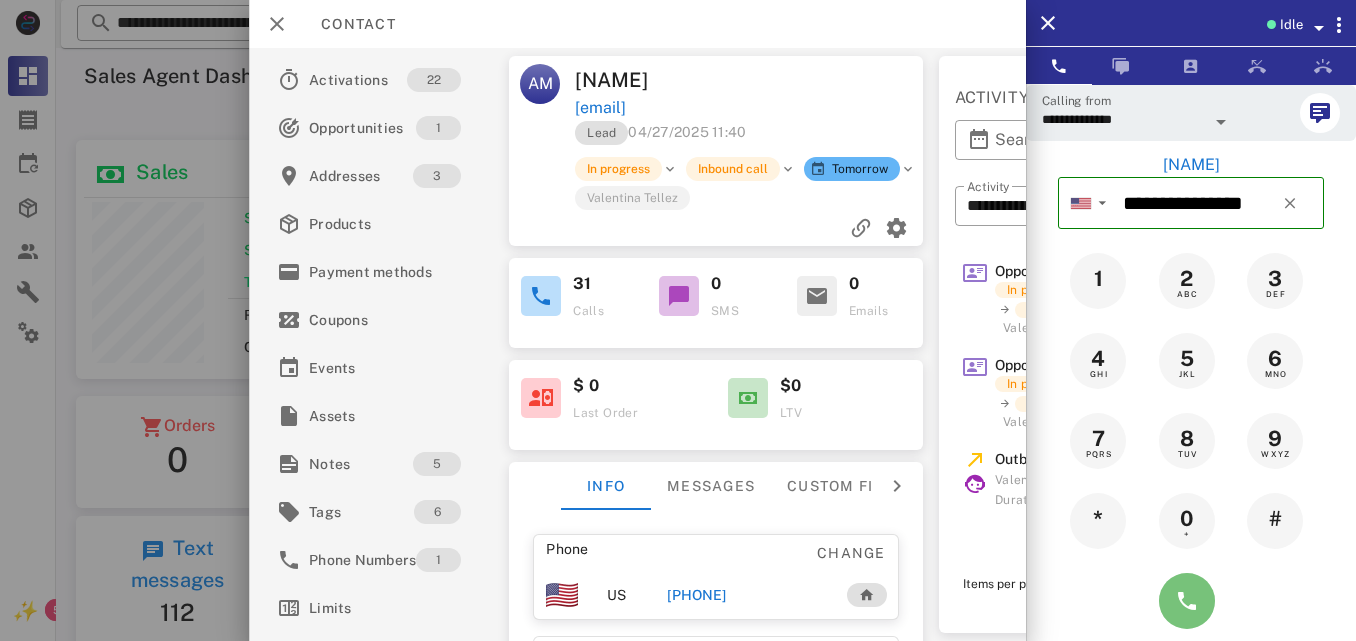 click at bounding box center [1187, 601] 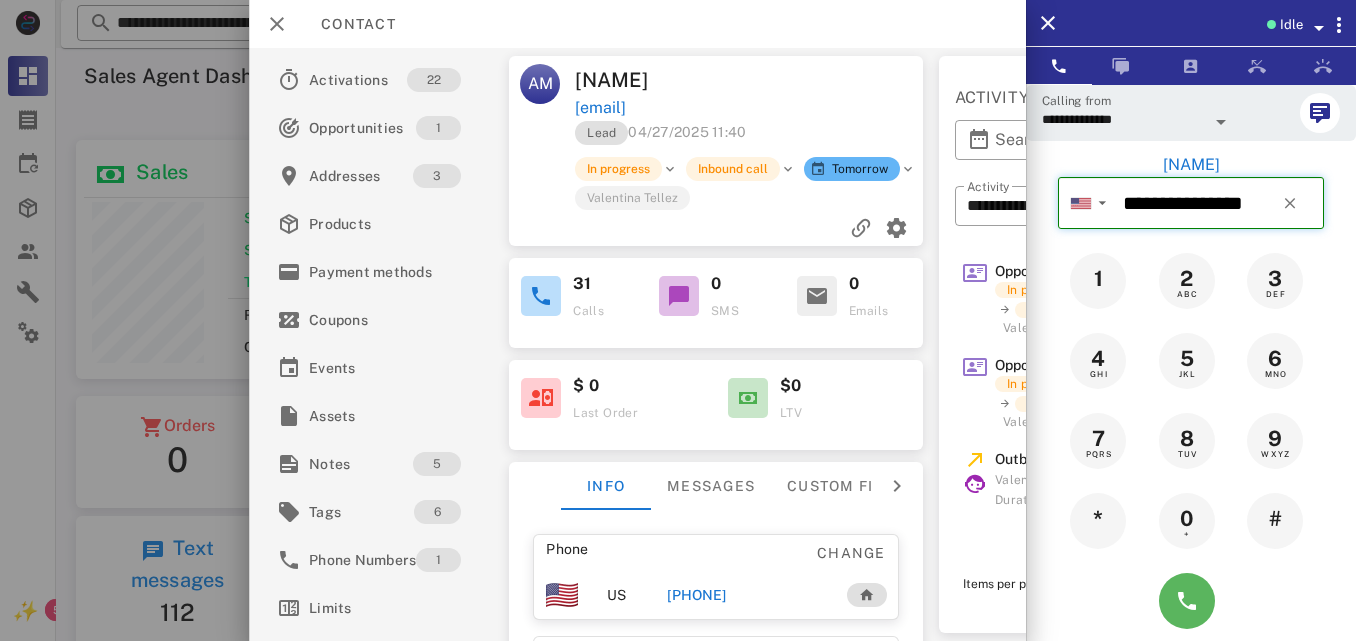 type 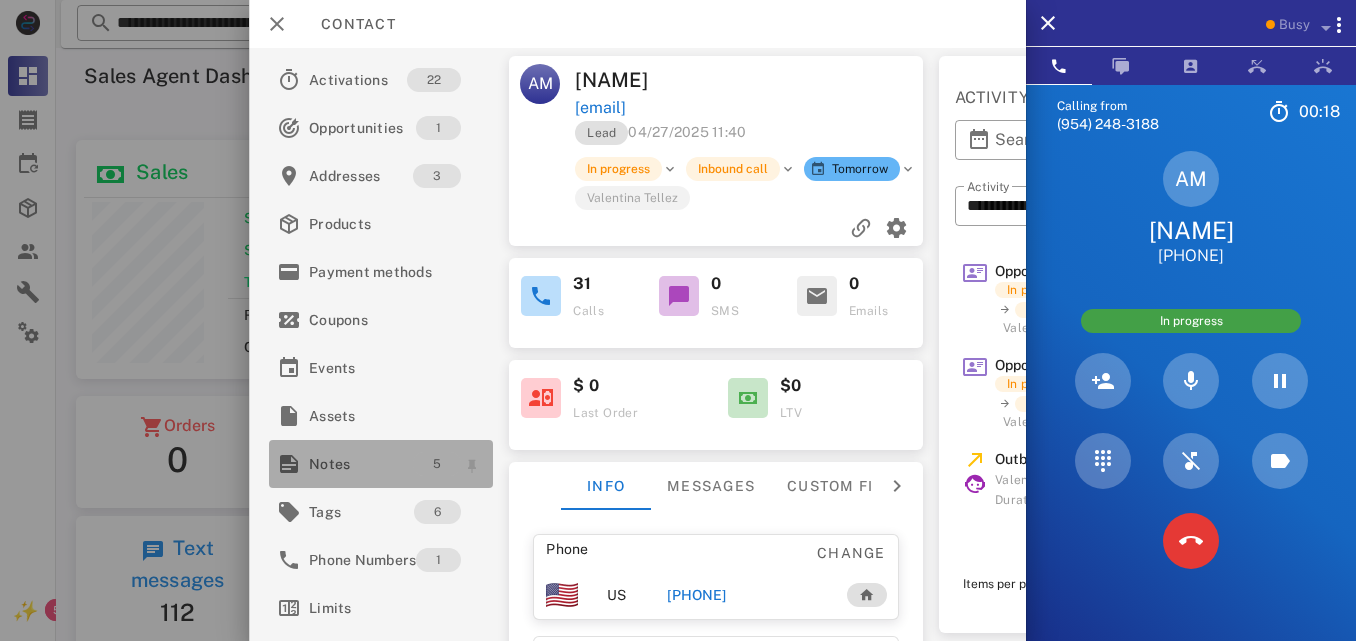 click on "5" at bounding box center (437, 464) 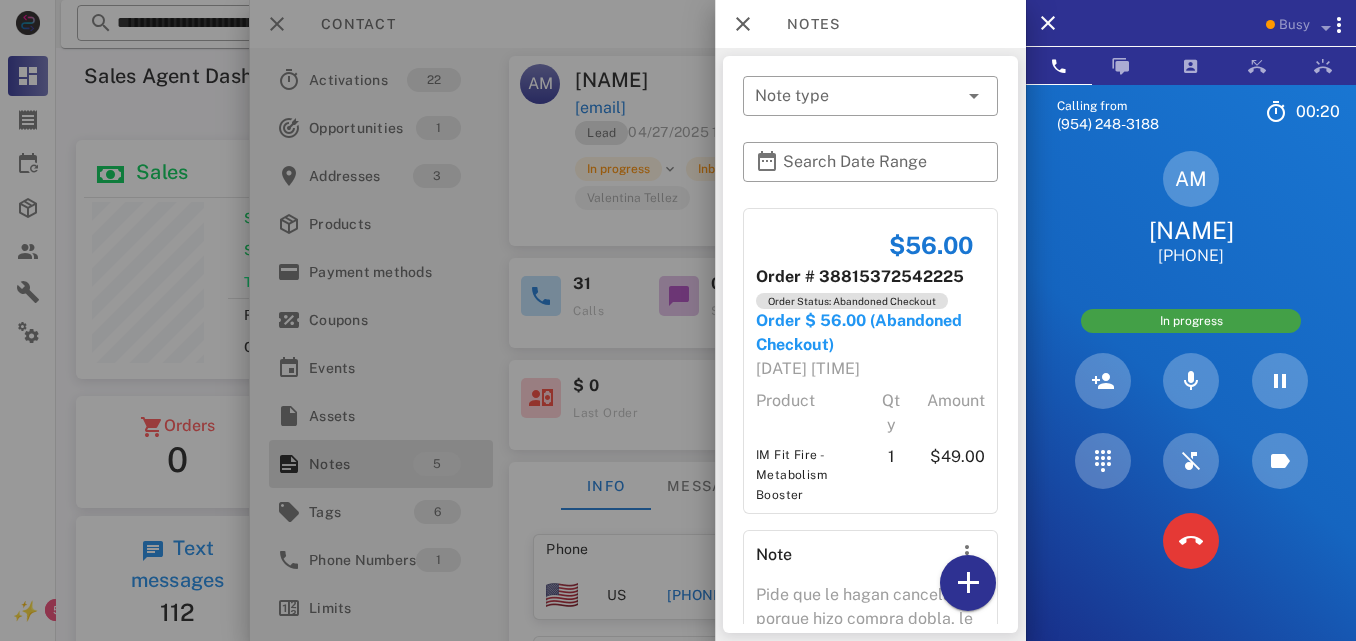 drag, startPoint x: 994, startPoint y: 258, endPoint x: 1003, endPoint y: 287, distance: 30.364452 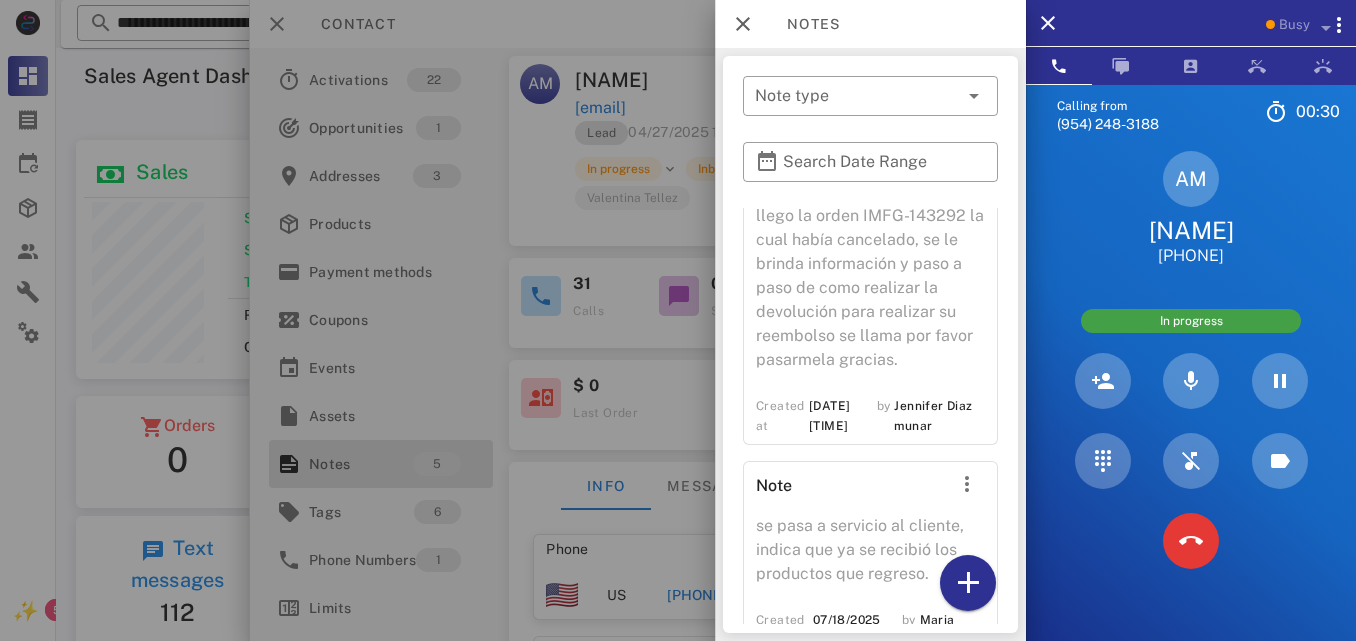 scroll, scrollTop: 886, scrollLeft: 0, axis: vertical 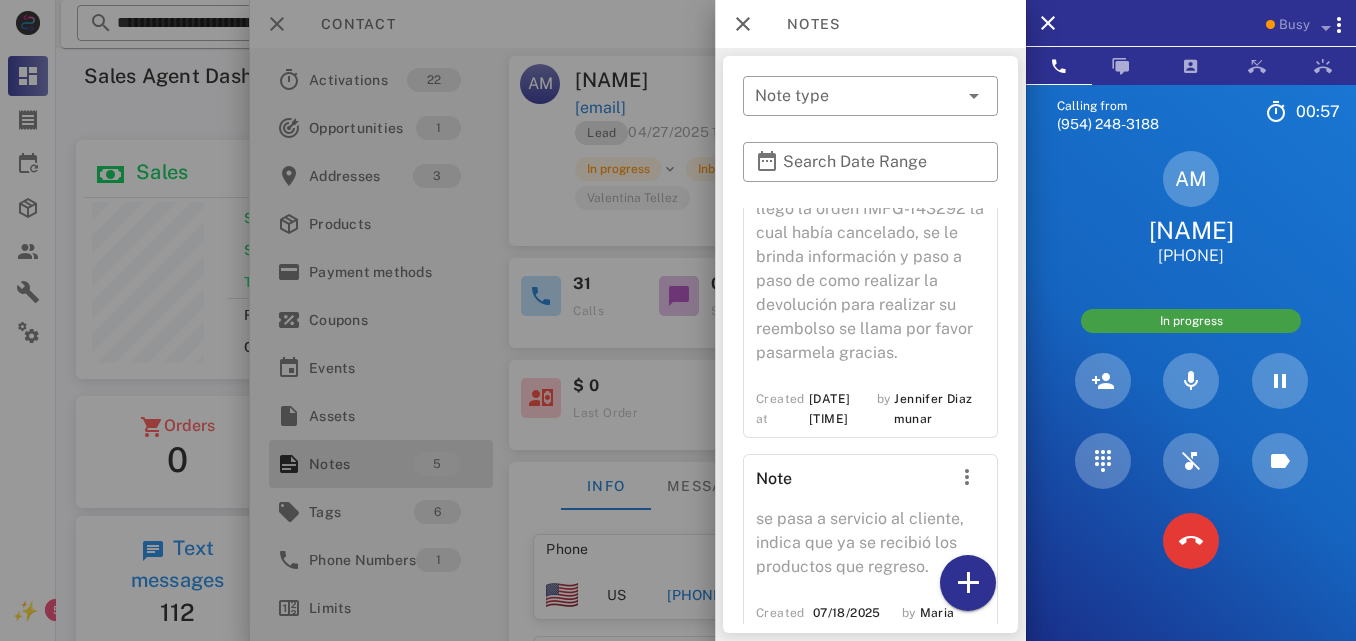 click on "Se realiza llamada manifiesta llego la orden  IMFG-143292 la cual había cancelado, se le brinda  información y paso a paso de como realizar la devolución para realizar su reembolso se llama por favor pasarmela gracias." at bounding box center (870, 275) 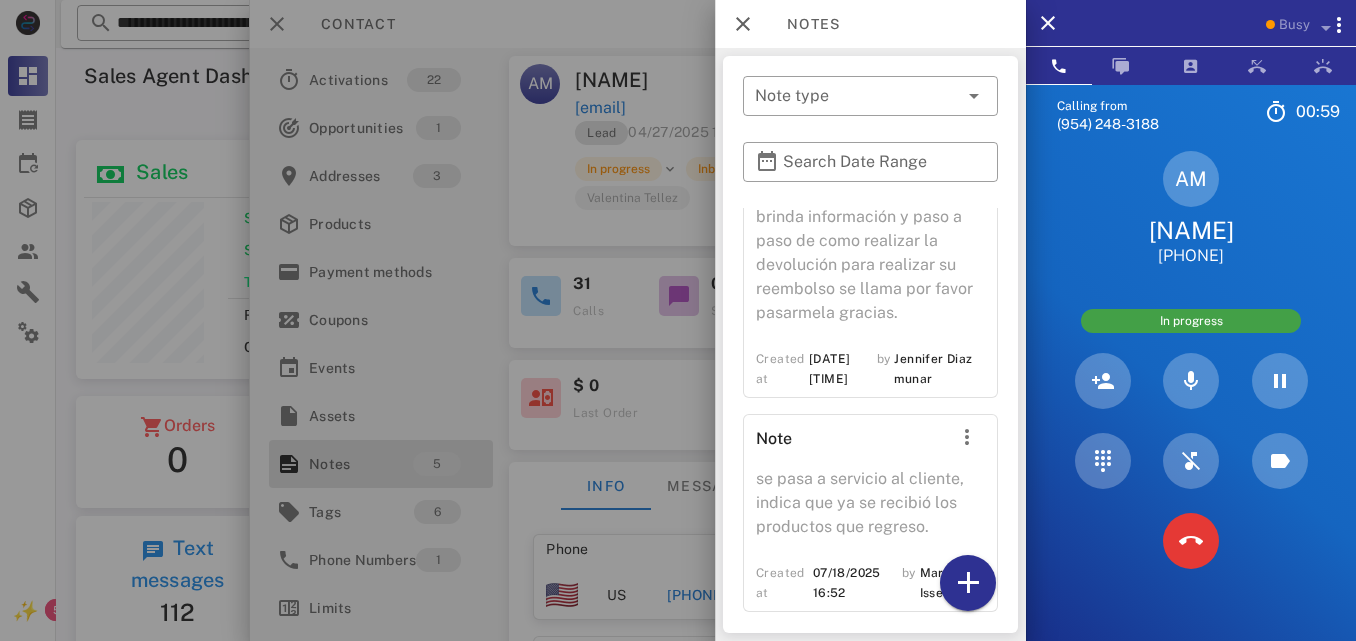 scroll, scrollTop: 979, scrollLeft: 0, axis: vertical 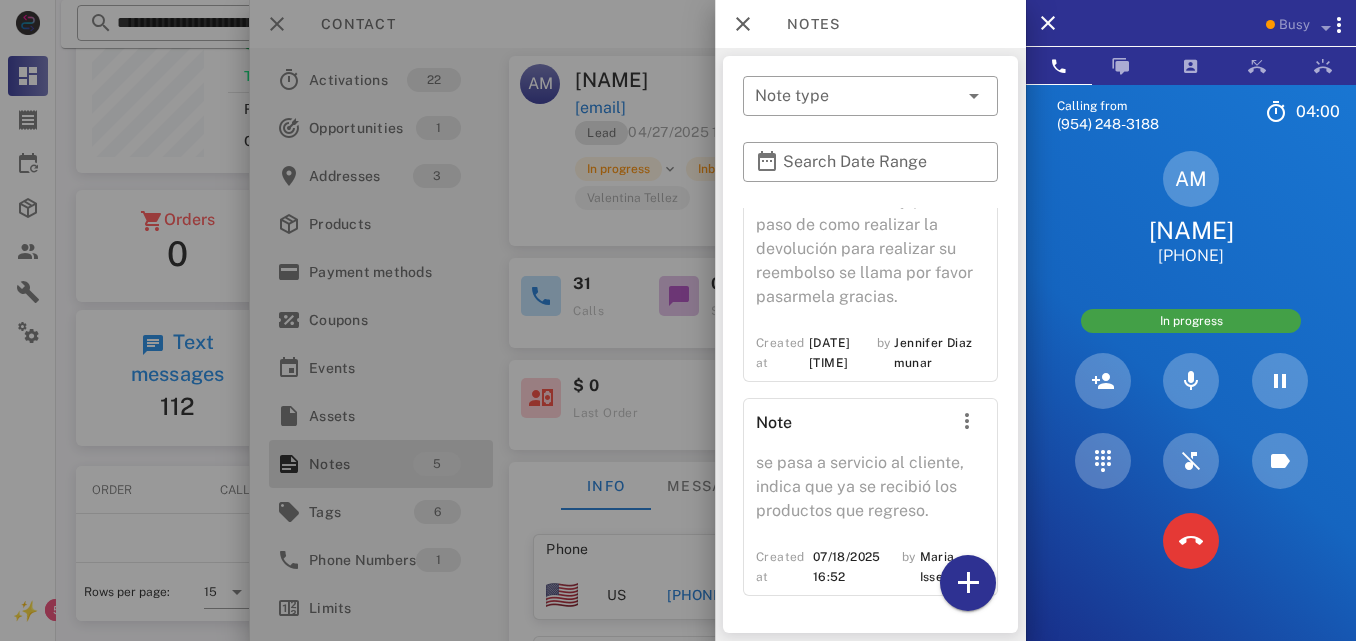 click at bounding box center (678, 320) 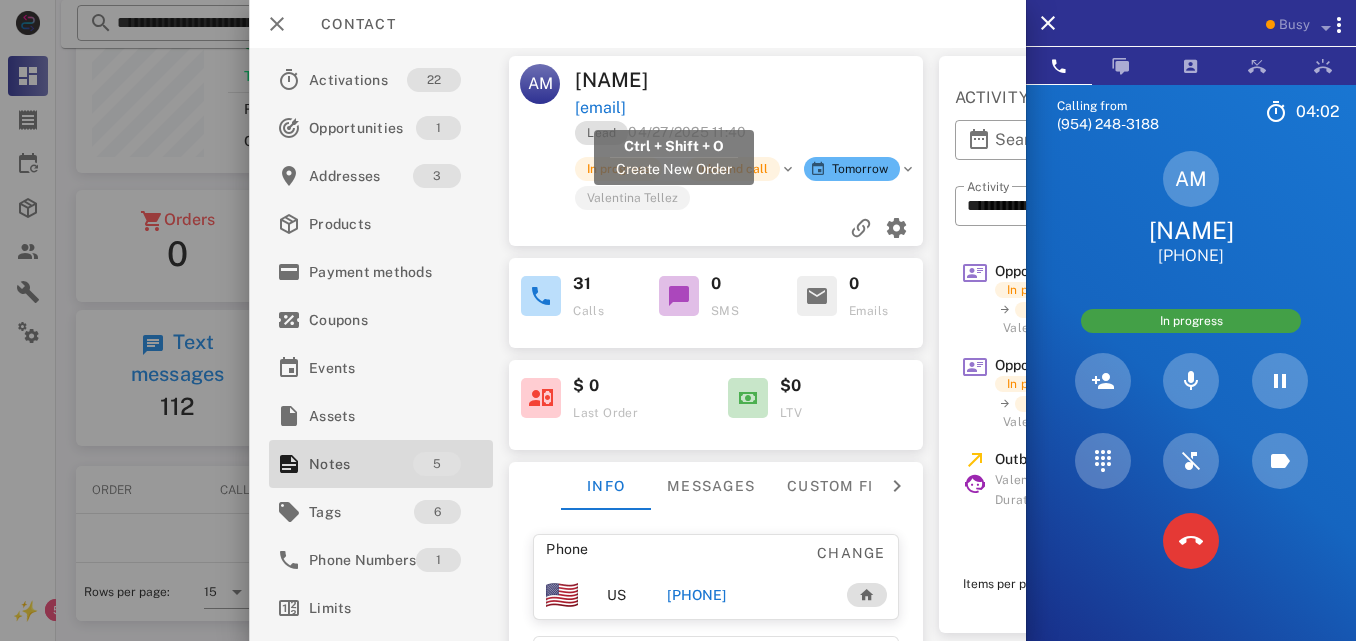 drag, startPoint x: 788, startPoint y: 99, endPoint x: 579, endPoint y: 114, distance: 209.53758 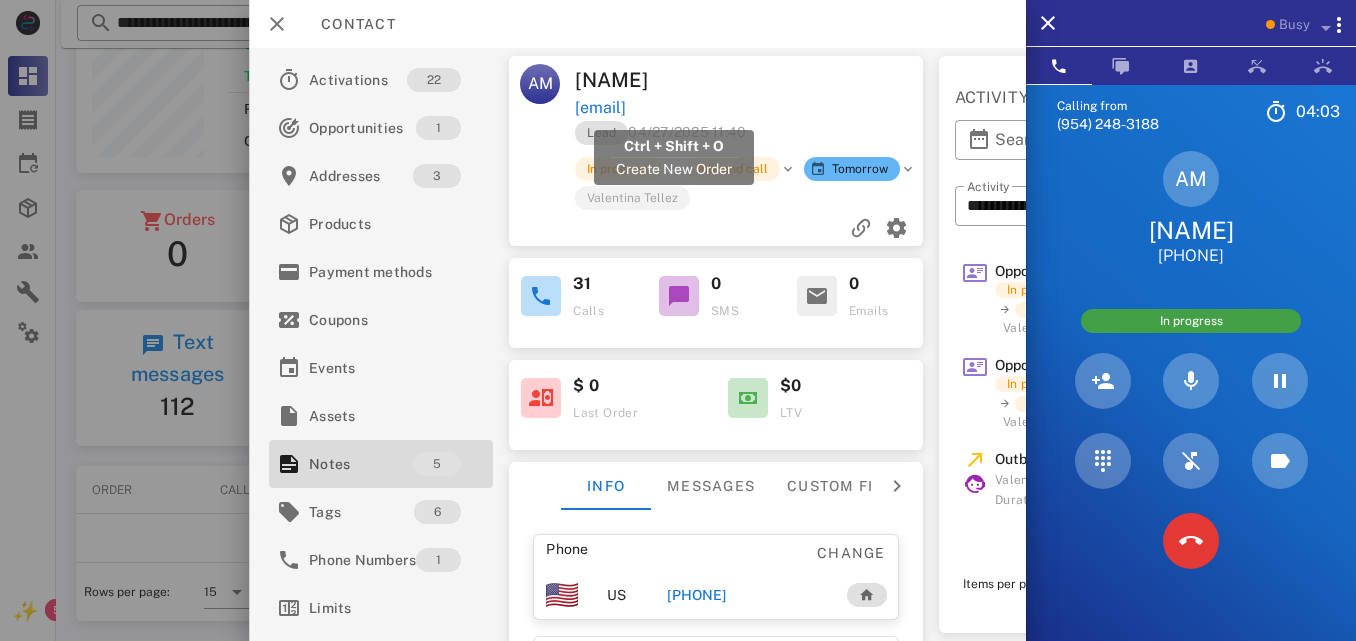 copy on "analymujica19@gmail.com" 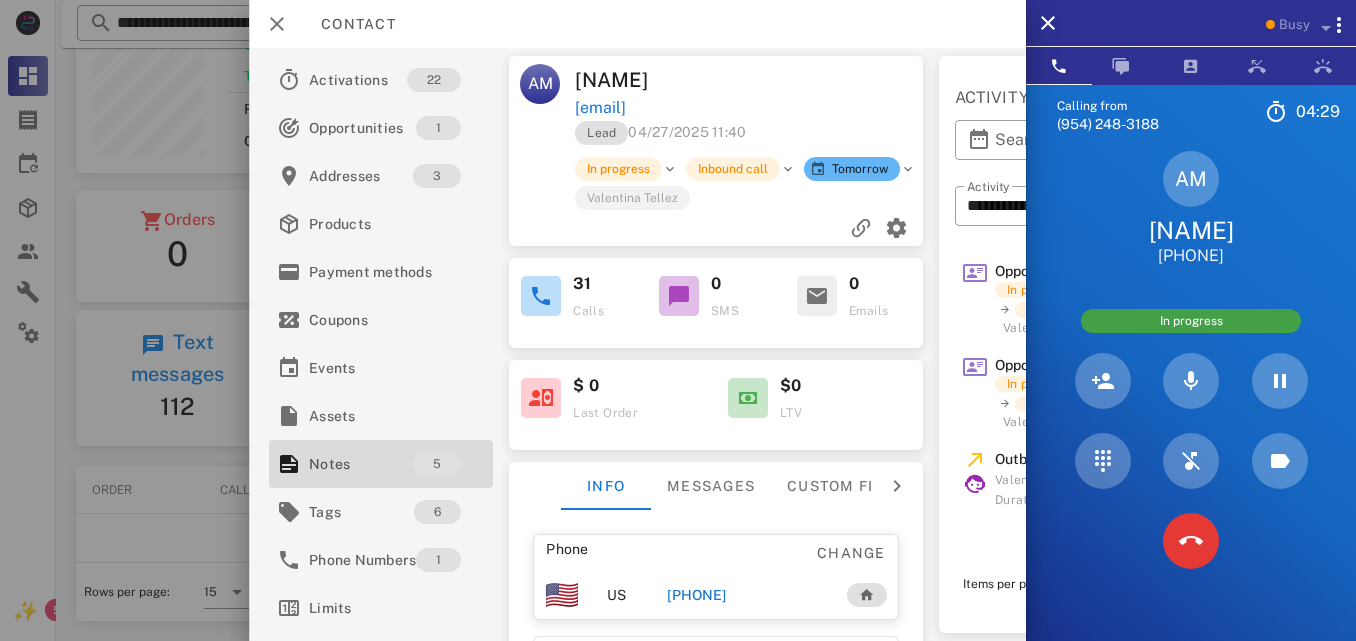 scroll, scrollTop: 999761, scrollLeft: 999585, axis: both 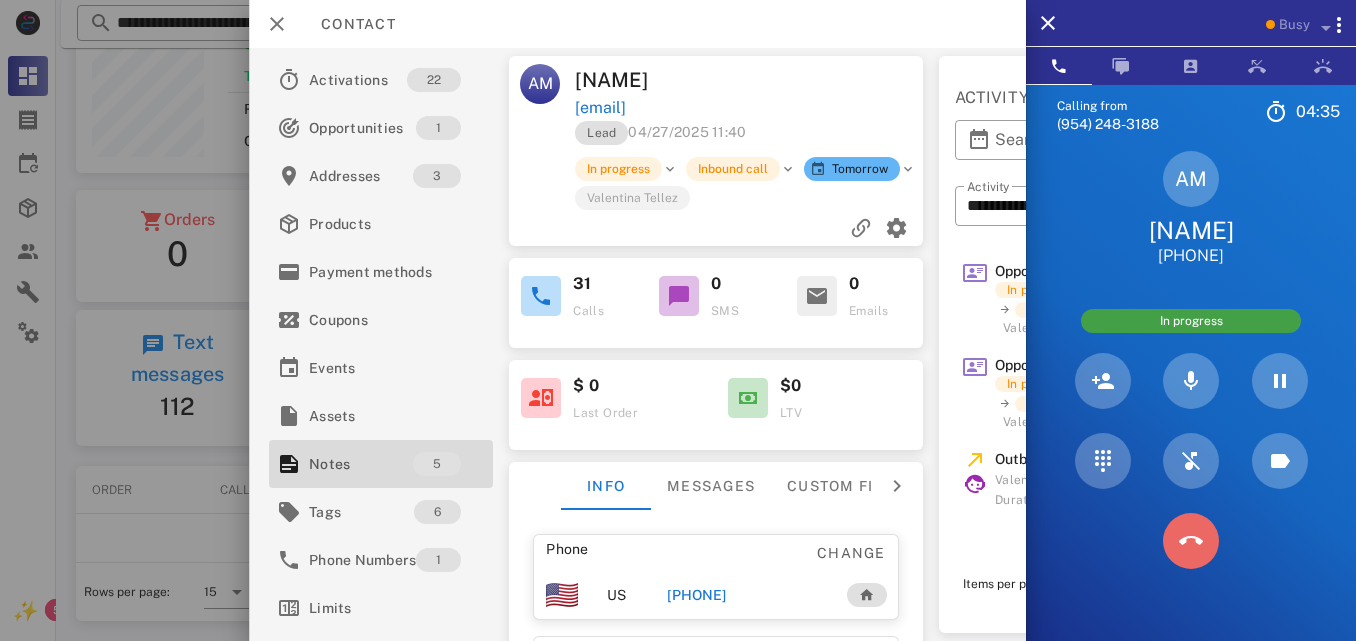 click at bounding box center [1191, 541] 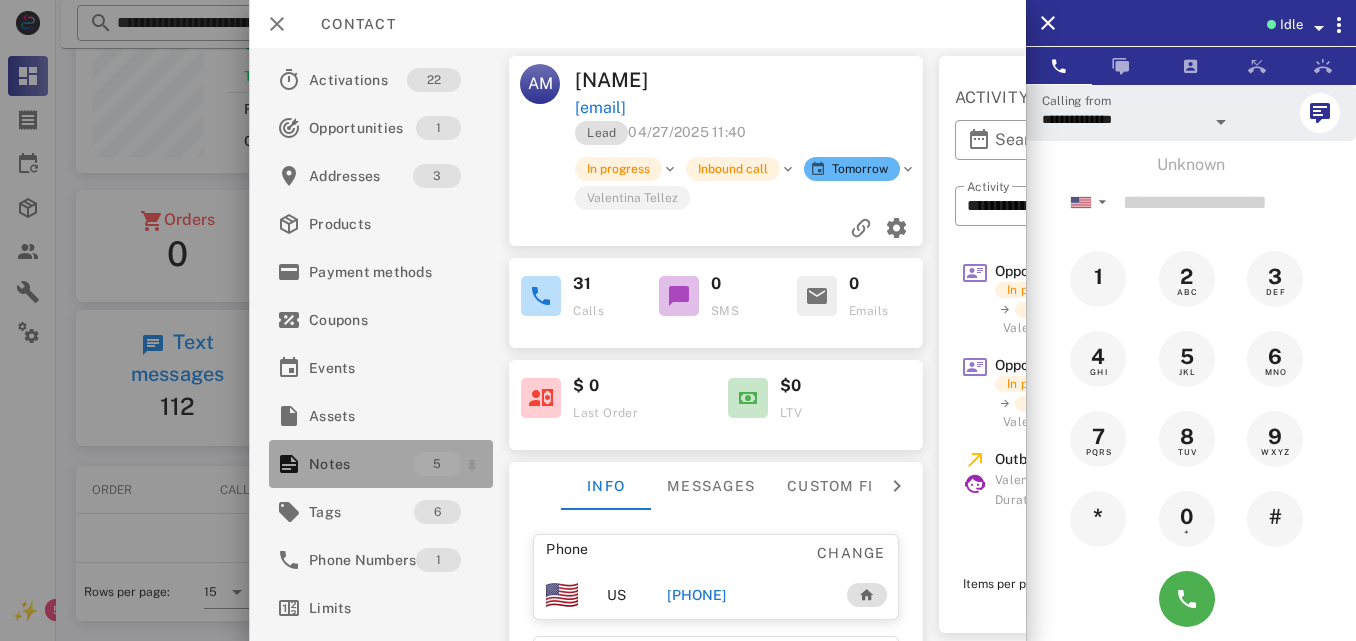 click on "5" at bounding box center (437, 464) 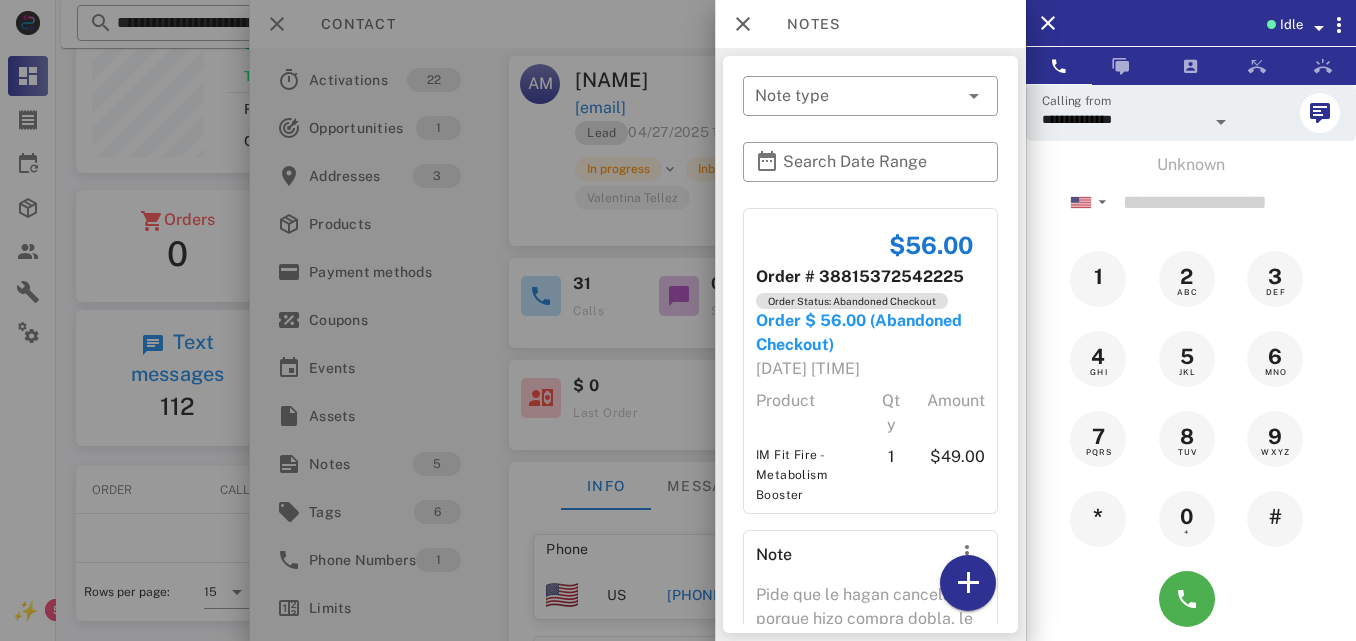 click on "$56.00   Order # 38815372542225   Order Status: Abandoned Checkout   Order $ 56.00 (Abandoned Checkout)   04/27/2025 11:37   Product Qty Amount  IM Fit Fire - Metabolism Booster  1 $49.00  Note  Pide que le hagan cancelacion porque hizo compra dobla, le pido que llame en 24 horas para confirmar la cancelacion  Created at   07/05/2025 11:41   by   Karla Arias   Note  Se le informa la cancelacion quedo ok se sube reembolso se le informa vera reflejado su dinero de 5 a 7 dias habiles  Created at   07/06/2025 12:06   by   Jennifer Diaz munar   Note  Se realiza llamada manifiesta llego la orden  IMFG-143292 la cual había cancelado, se le brinda  información y paso a paso de como realizar la devolución para realizar su reembolso se llama por favor pasarmela gracias.  Created at   07/12/2025 16:43   by   Jennifer Diaz munar   Note  se pasa a servicio al cliente, indica que ya se recibió los productos que regreso.  Created at   07/18/2025 16:52   by   Maria Isseles" at bounding box center [870, 887] 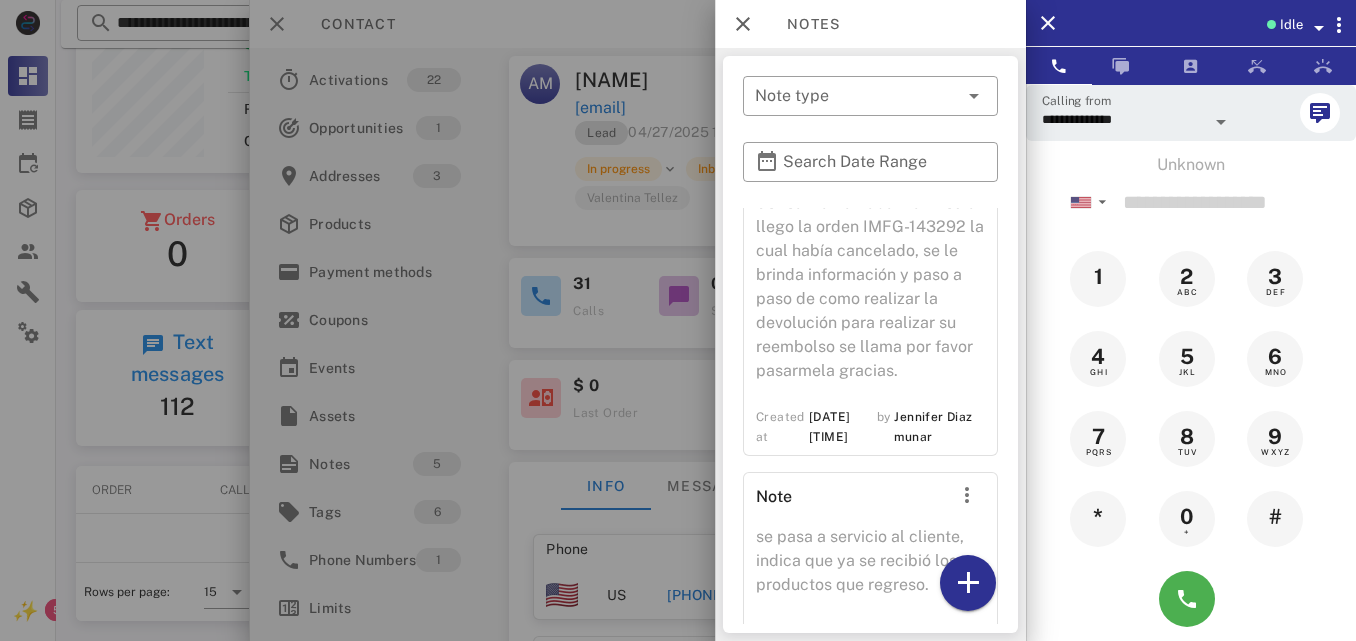 scroll, scrollTop: 990, scrollLeft: 0, axis: vertical 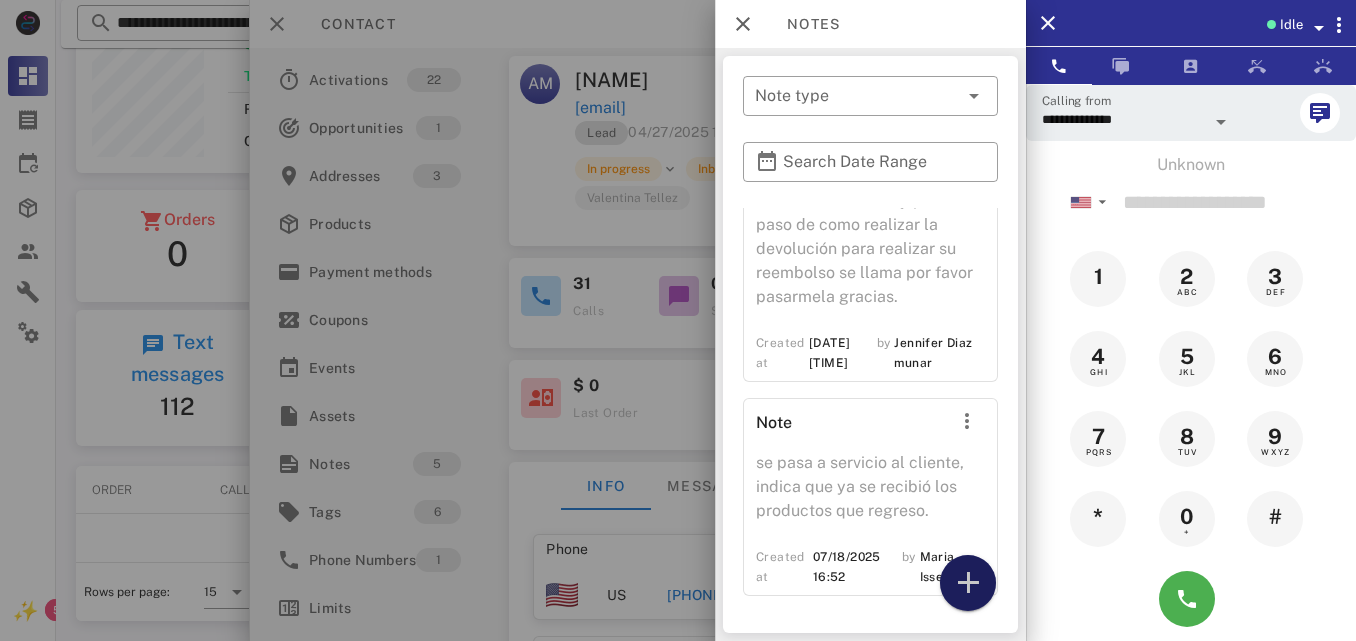 click at bounding box center [968, 583] 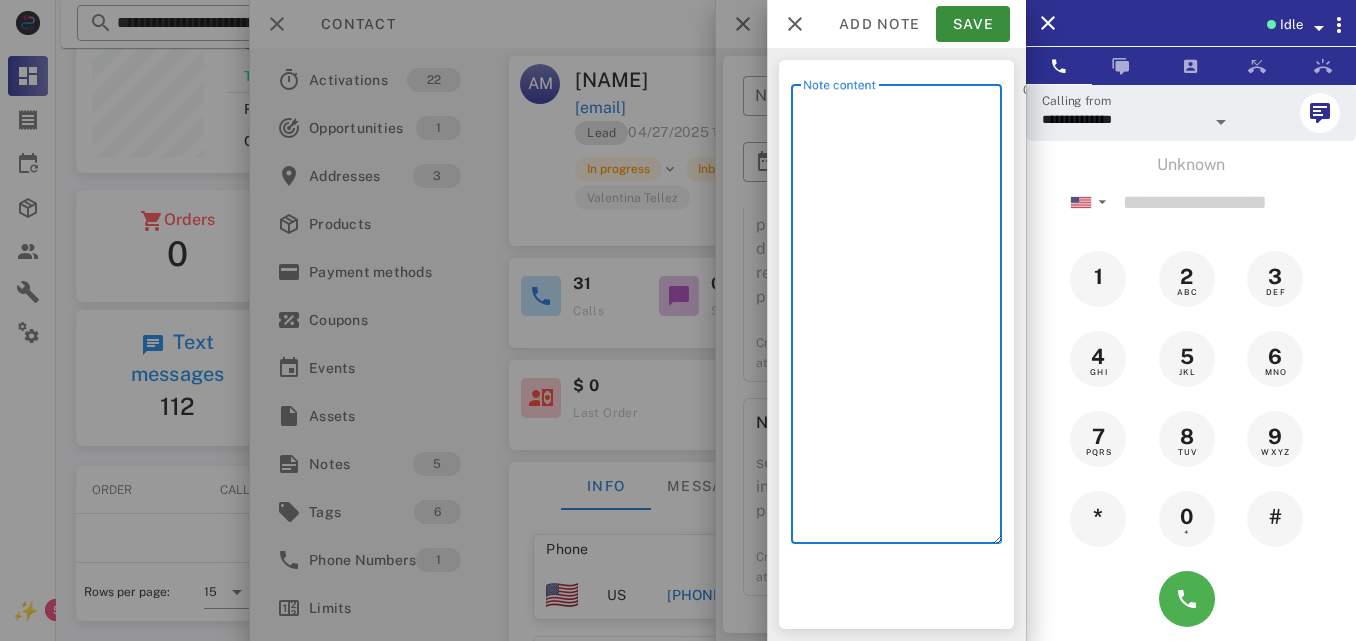 click on "Note content" at bounding box center (902, 319) 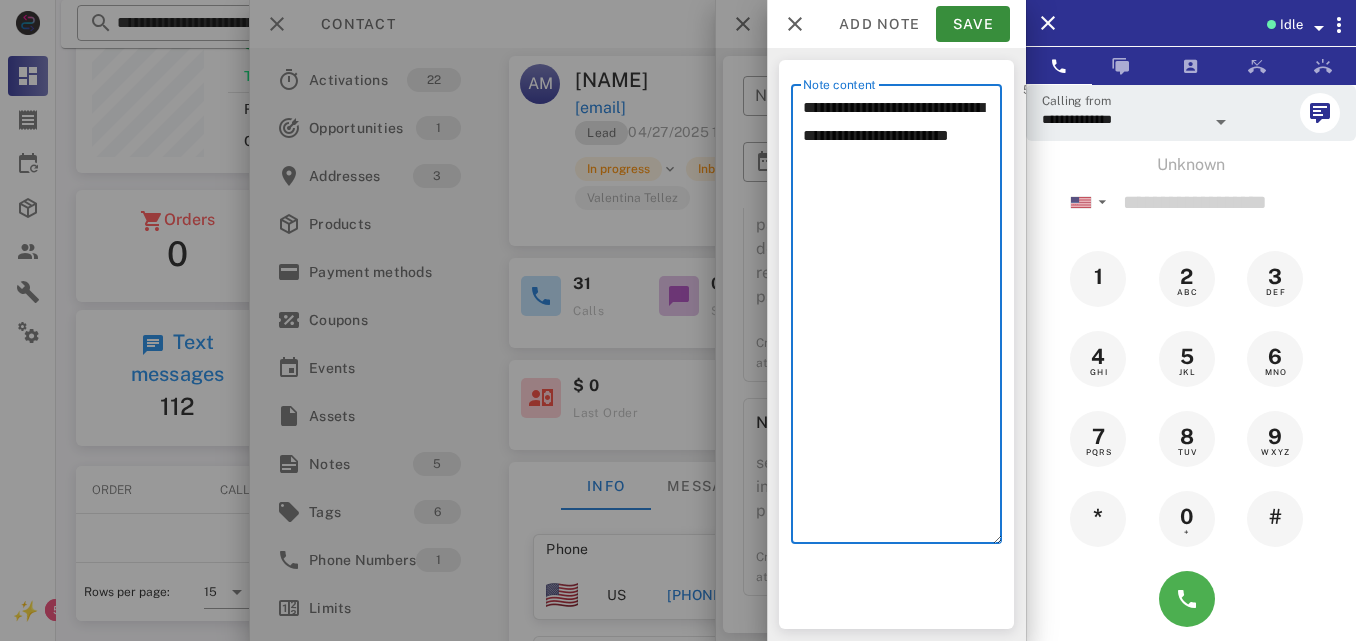 type on "**********" 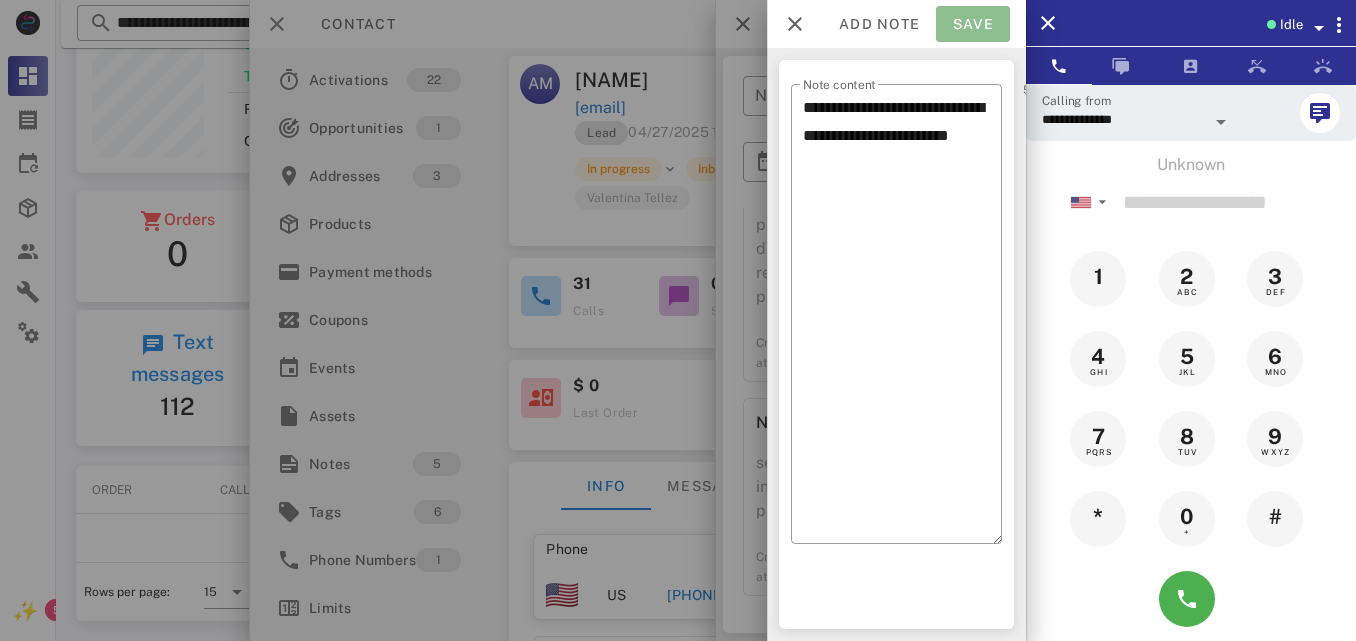 click on "Save" at bounding box center (973, 24) 